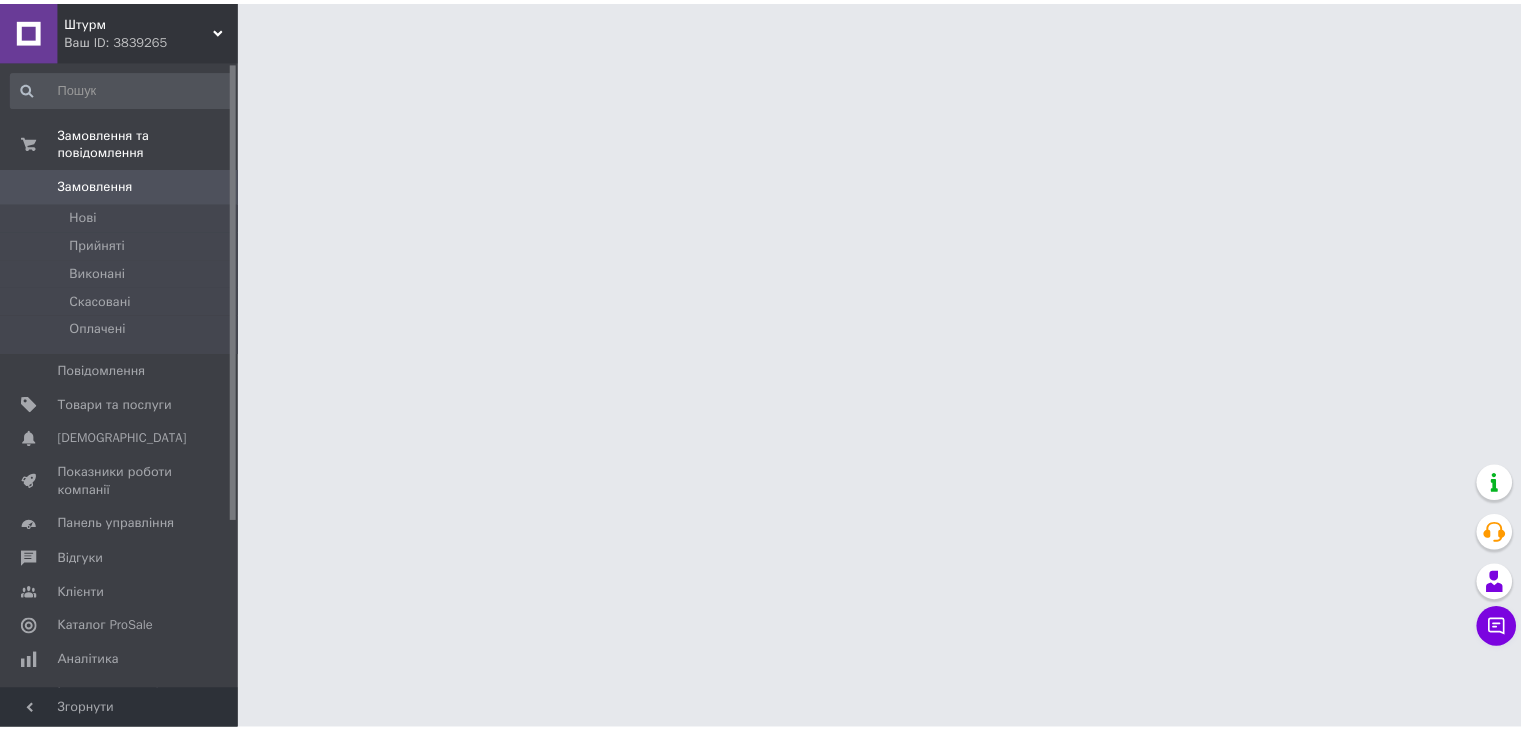 scroll, scrollTop: 0, scrollLeft: 0, axis: both 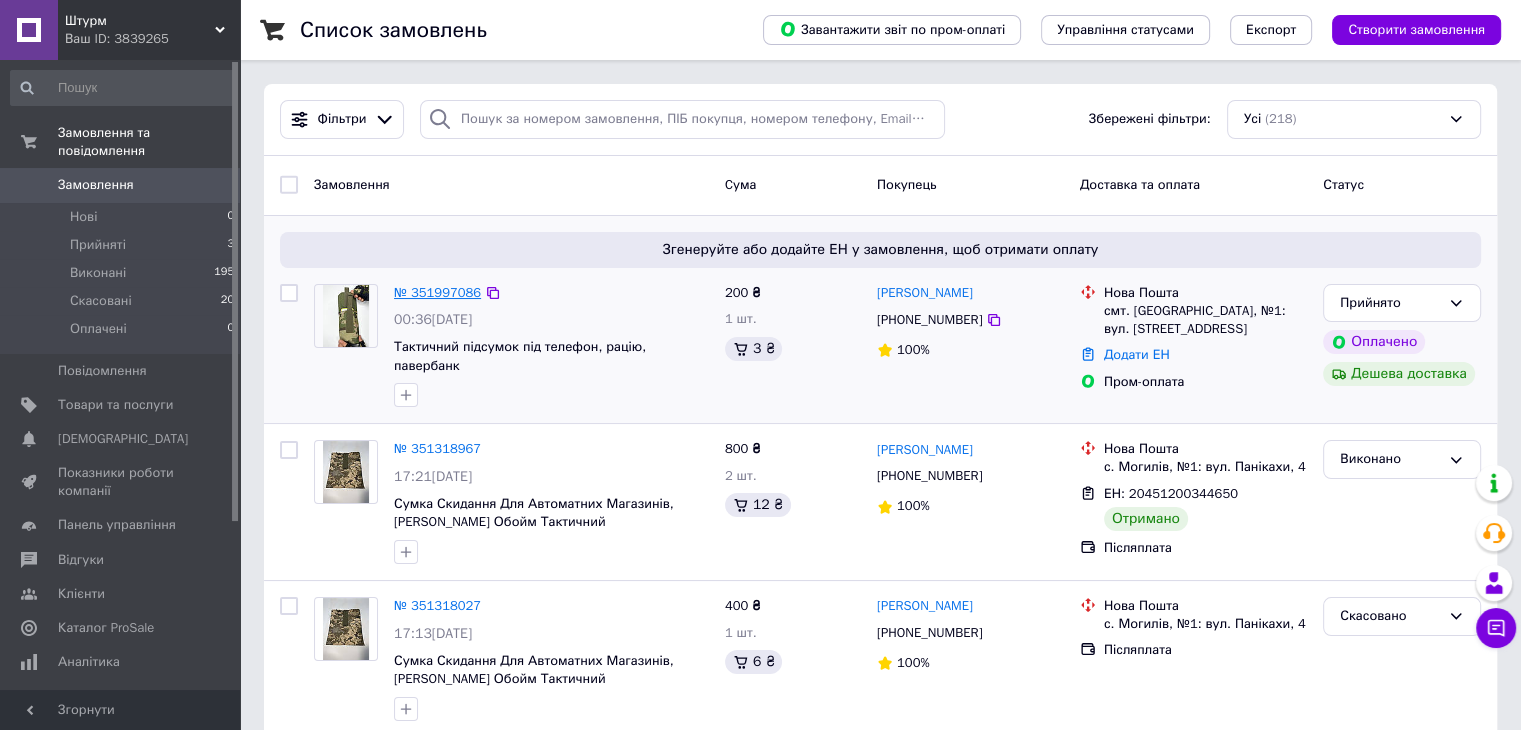 click on "№ 351997086" at bounding box center [437, 292] 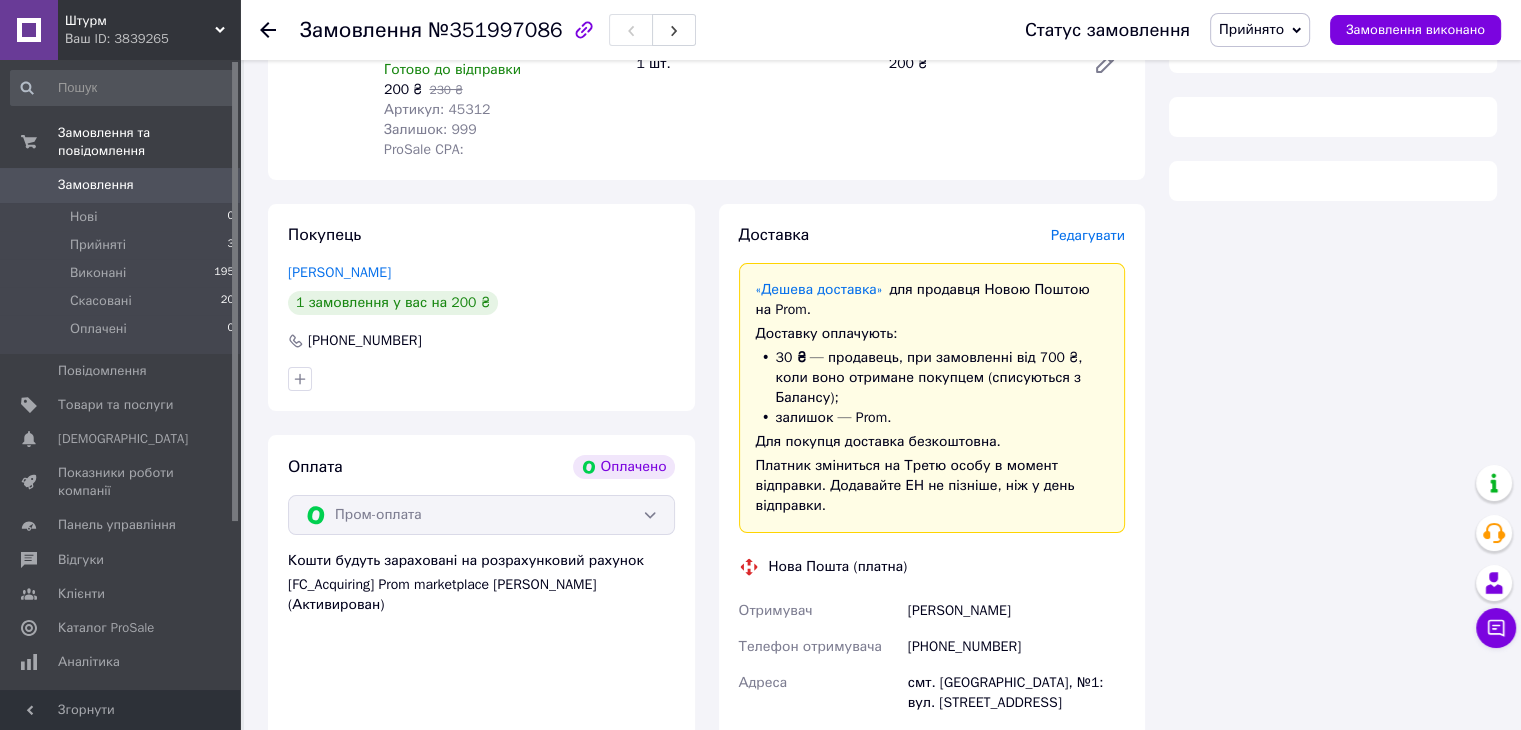 scroll, scrollTop: 400, scrollLeft: 0, axis: vertical 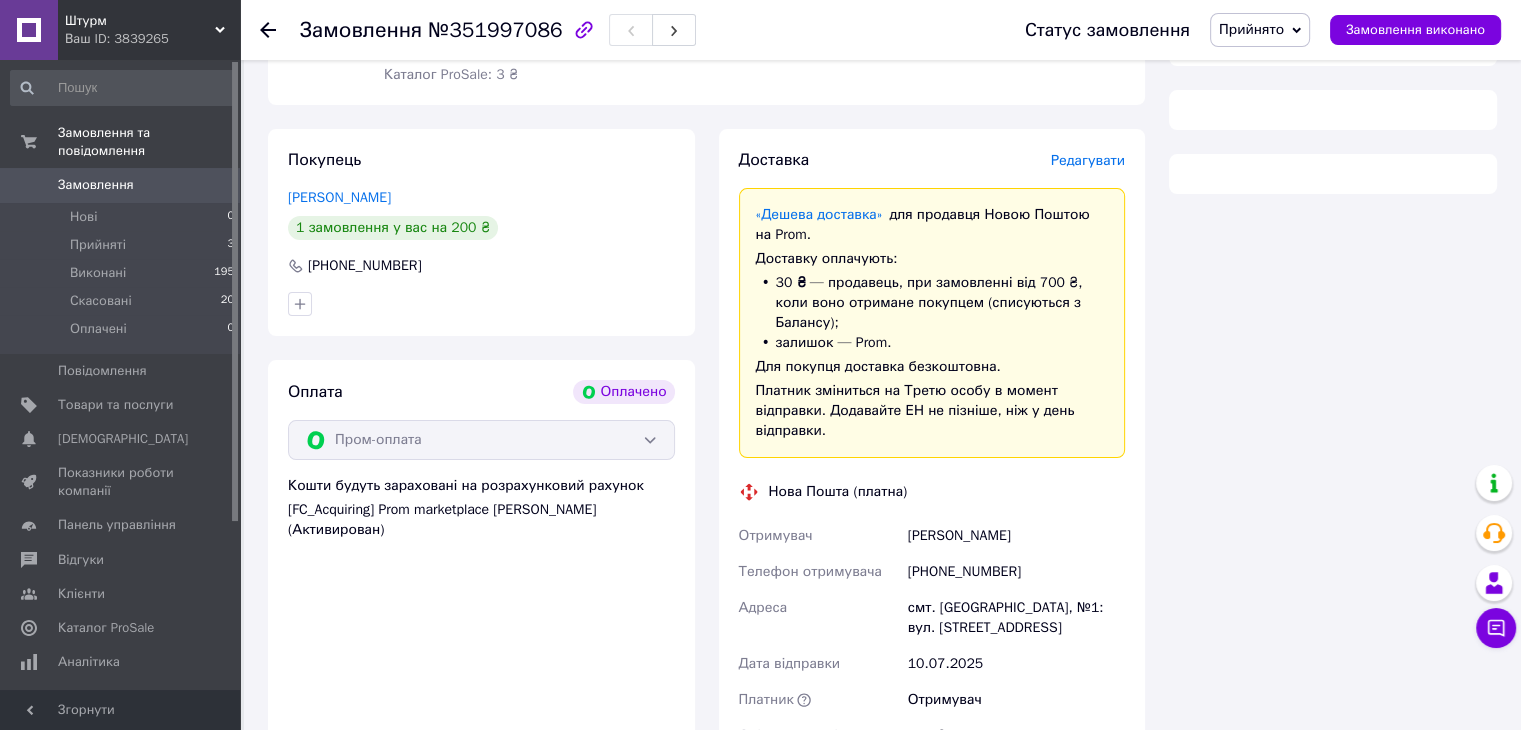 click on "+380969442963" at bounding box center (1016, 572) 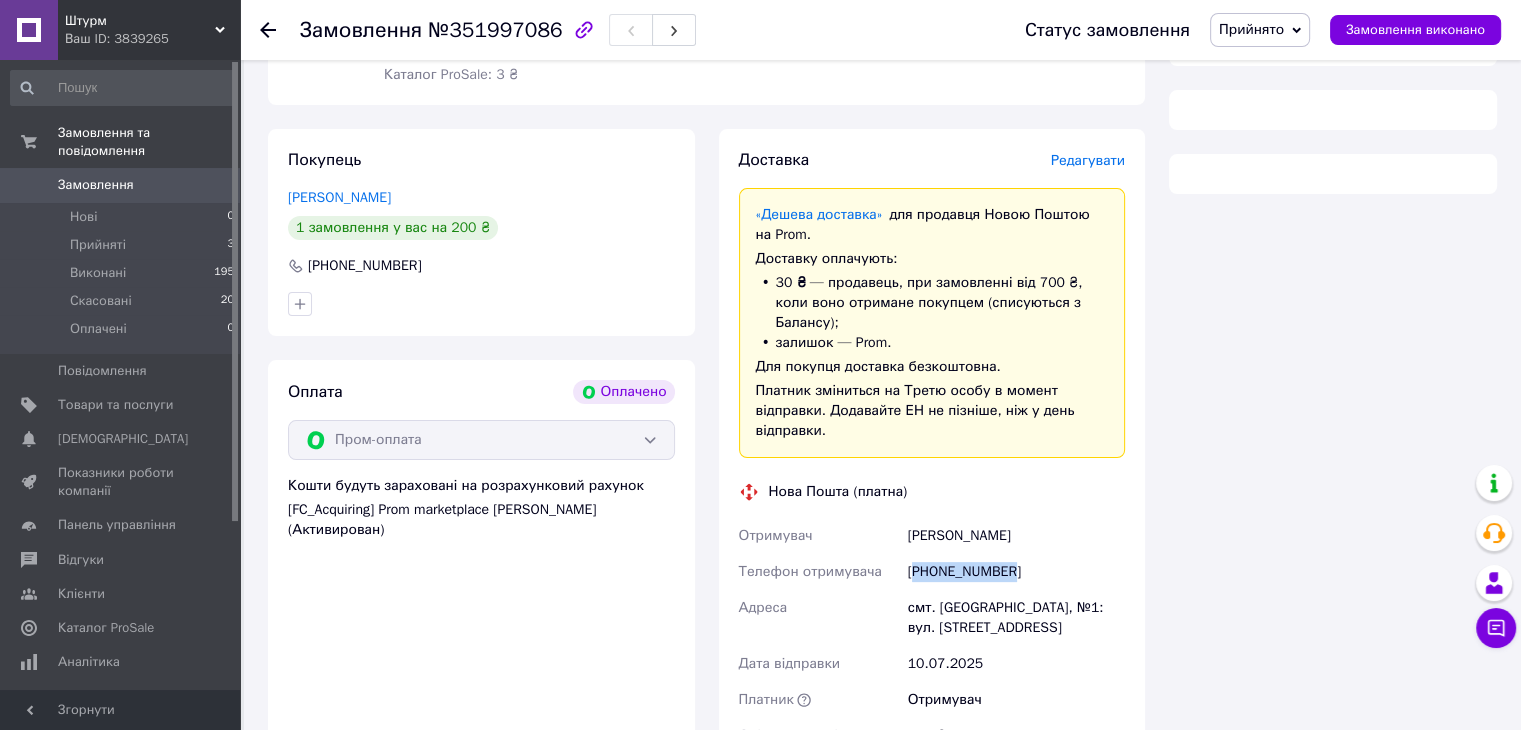 click on "+380969442963" at bounding box center [1016, 572] 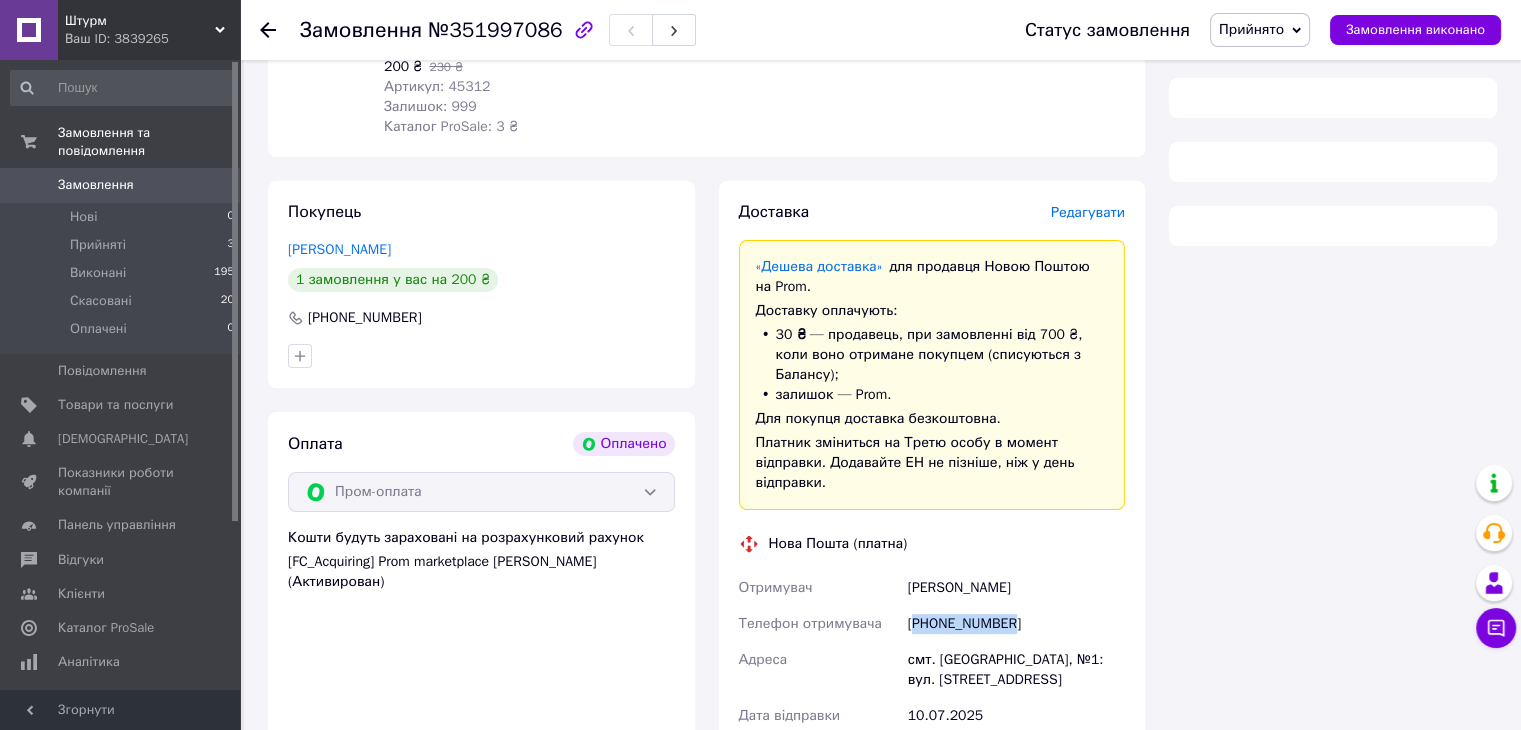 scroll, scrollTop: 300, scrollLeft: 0, axis: vertical 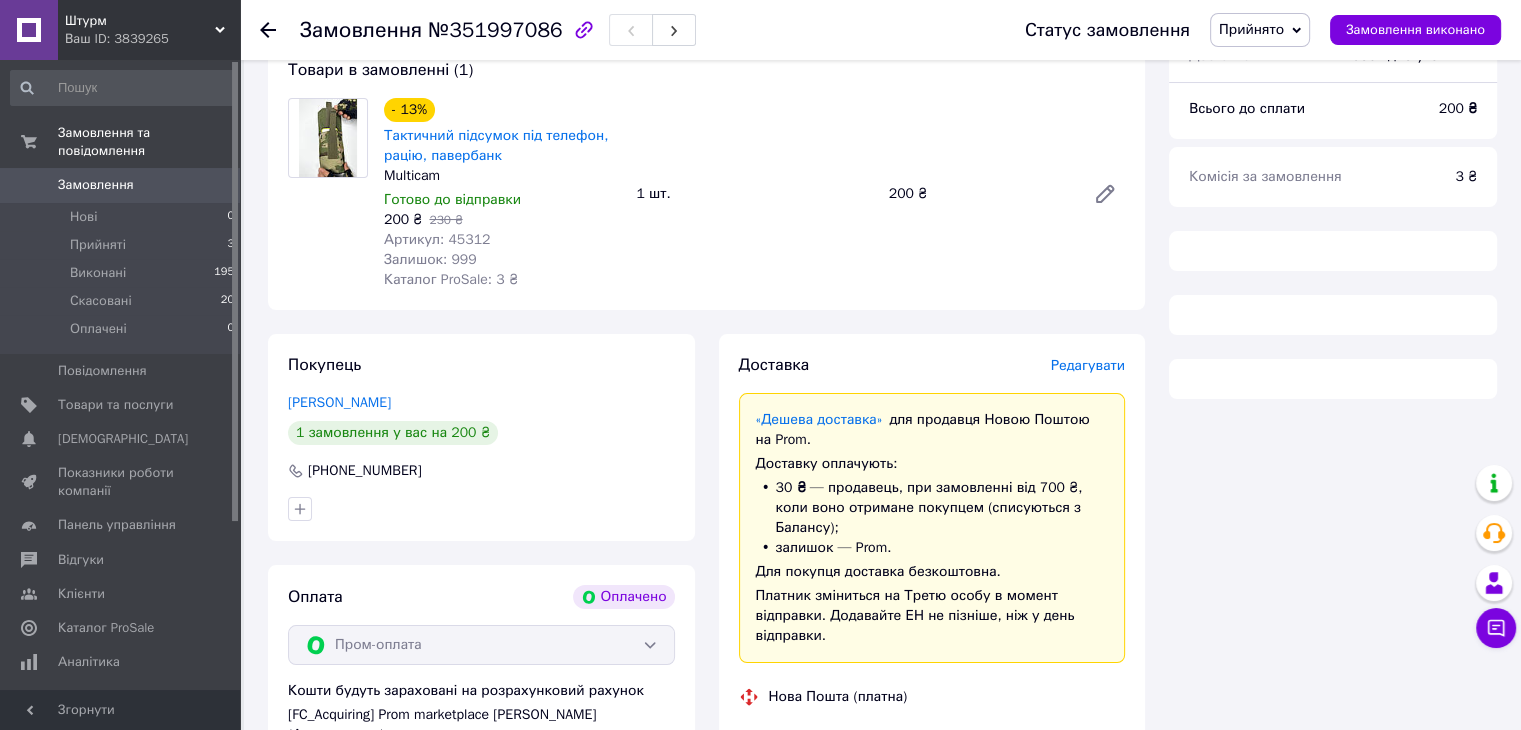 drag, startPoint x: 1417, startPoint y: 440, endPoint x: 1400, endPoint y: 434, distance: 18.027756 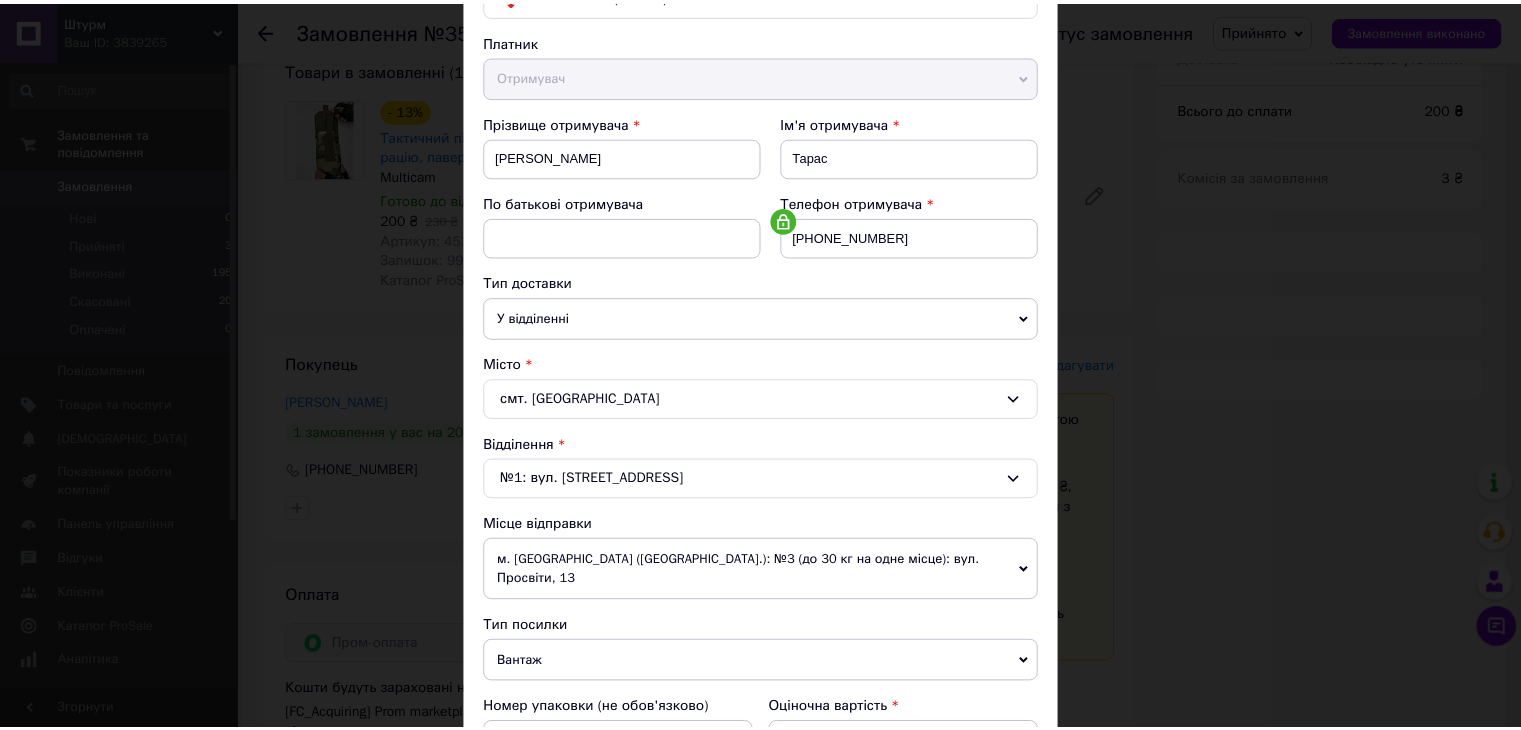 scroll, scrollTop: 592, scrollLeft: 0, axis: vertical 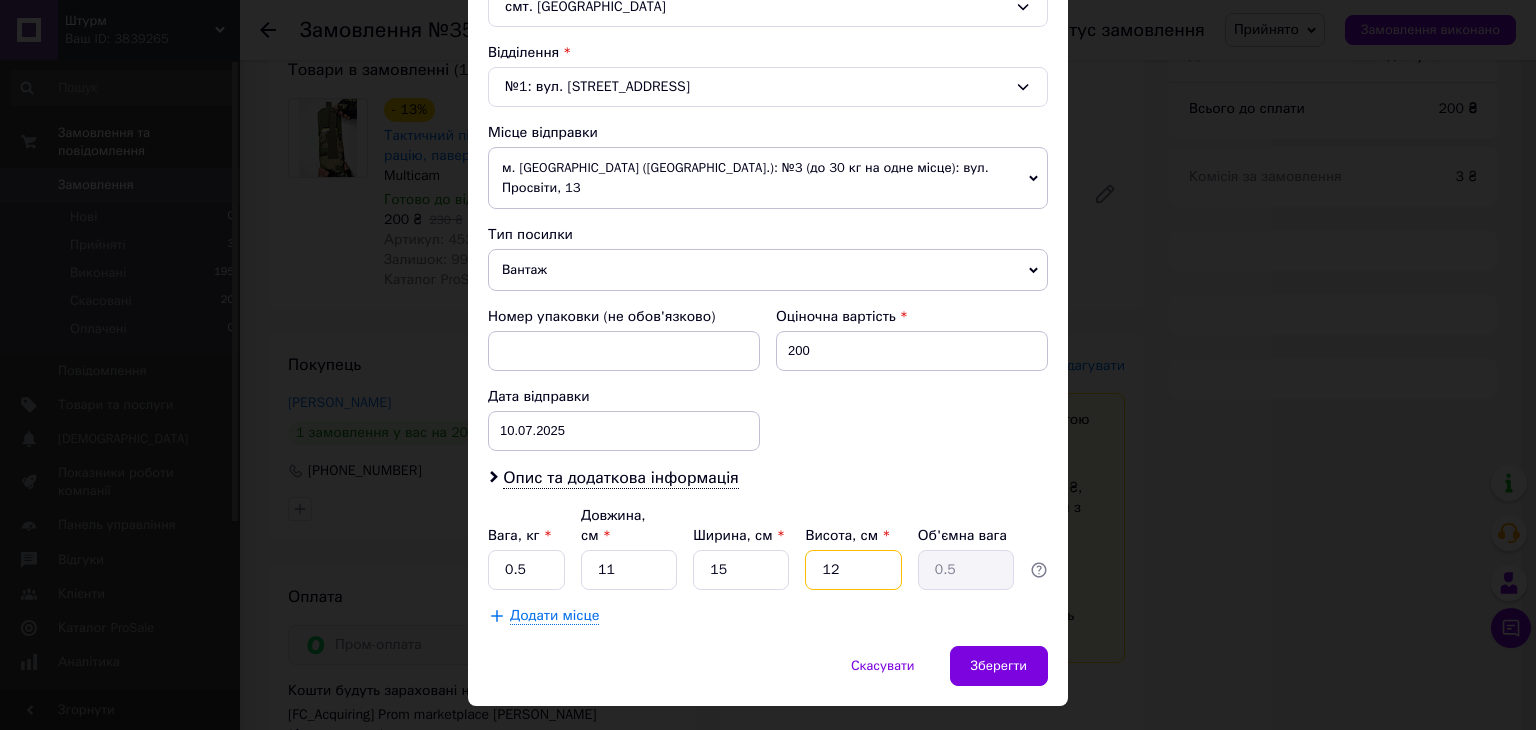 click on "12" at bounding box center (853, 570) 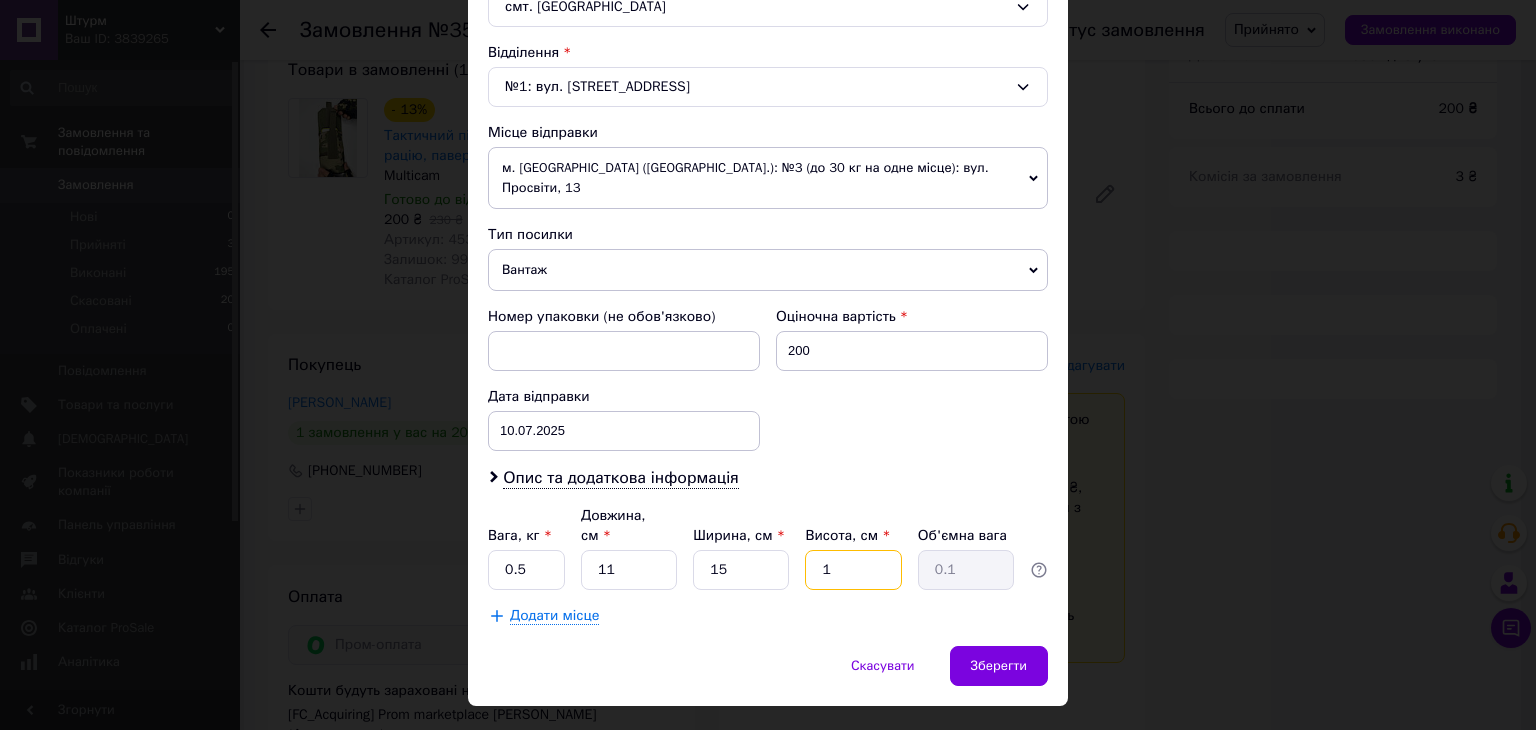type on "15" 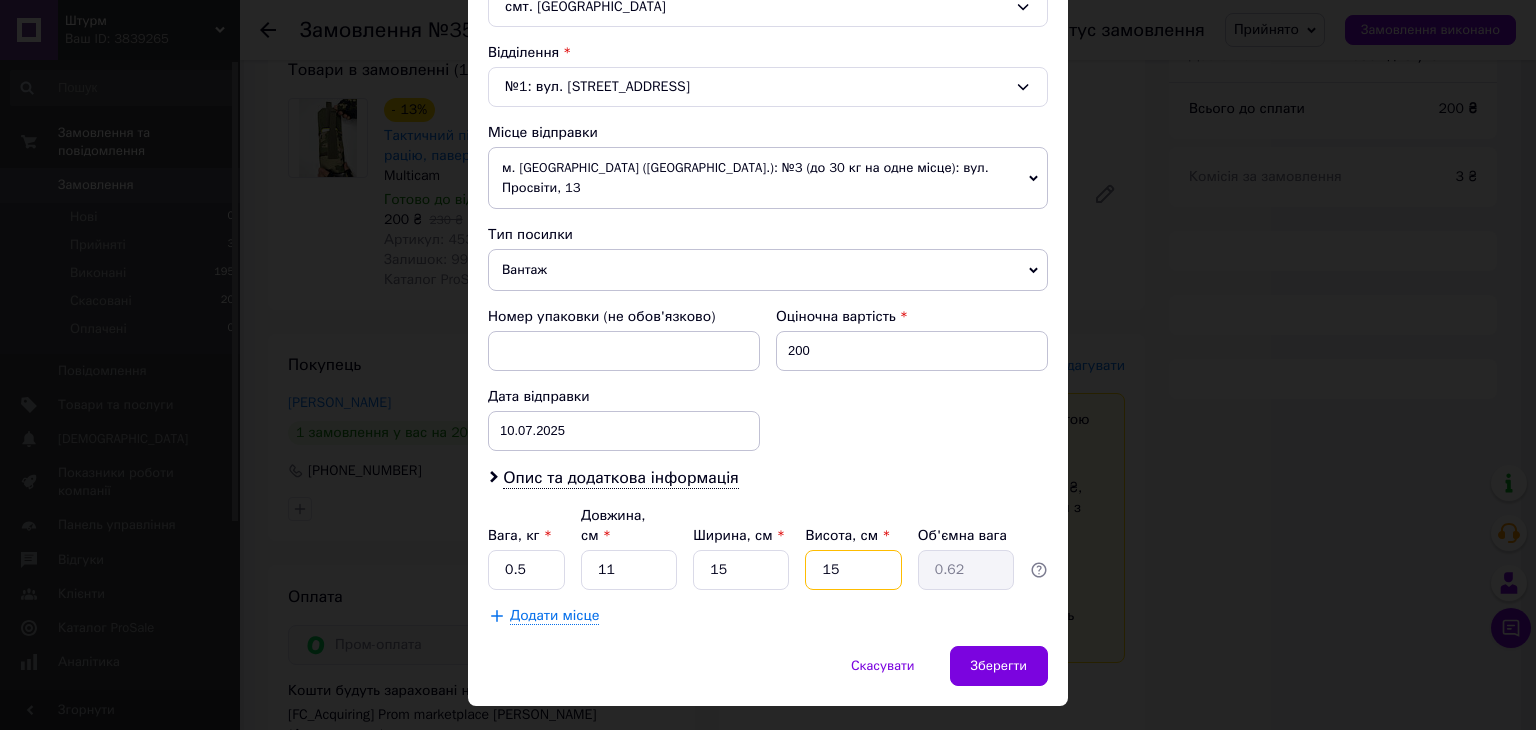 type on "15" 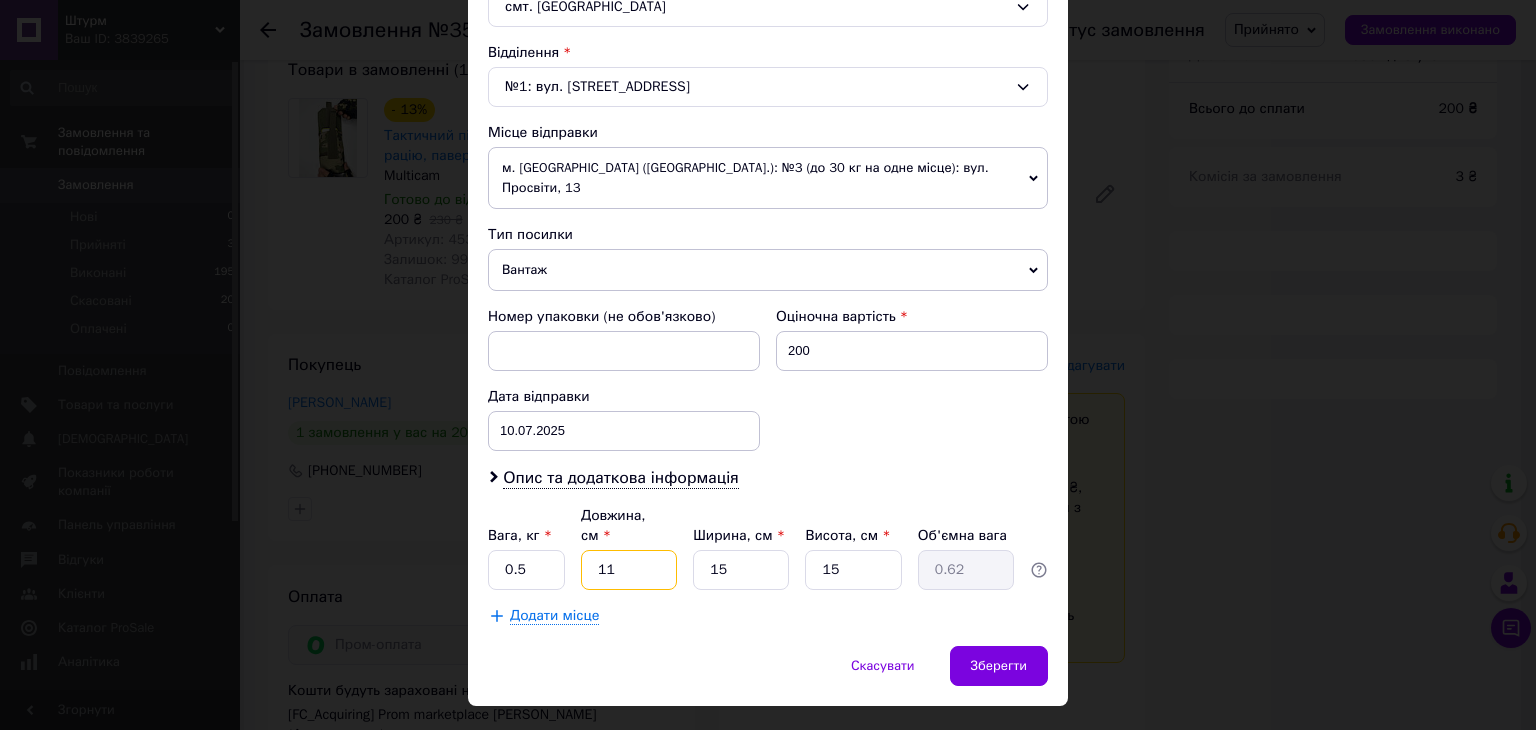 click on "11" at bounding box center (629, 570) 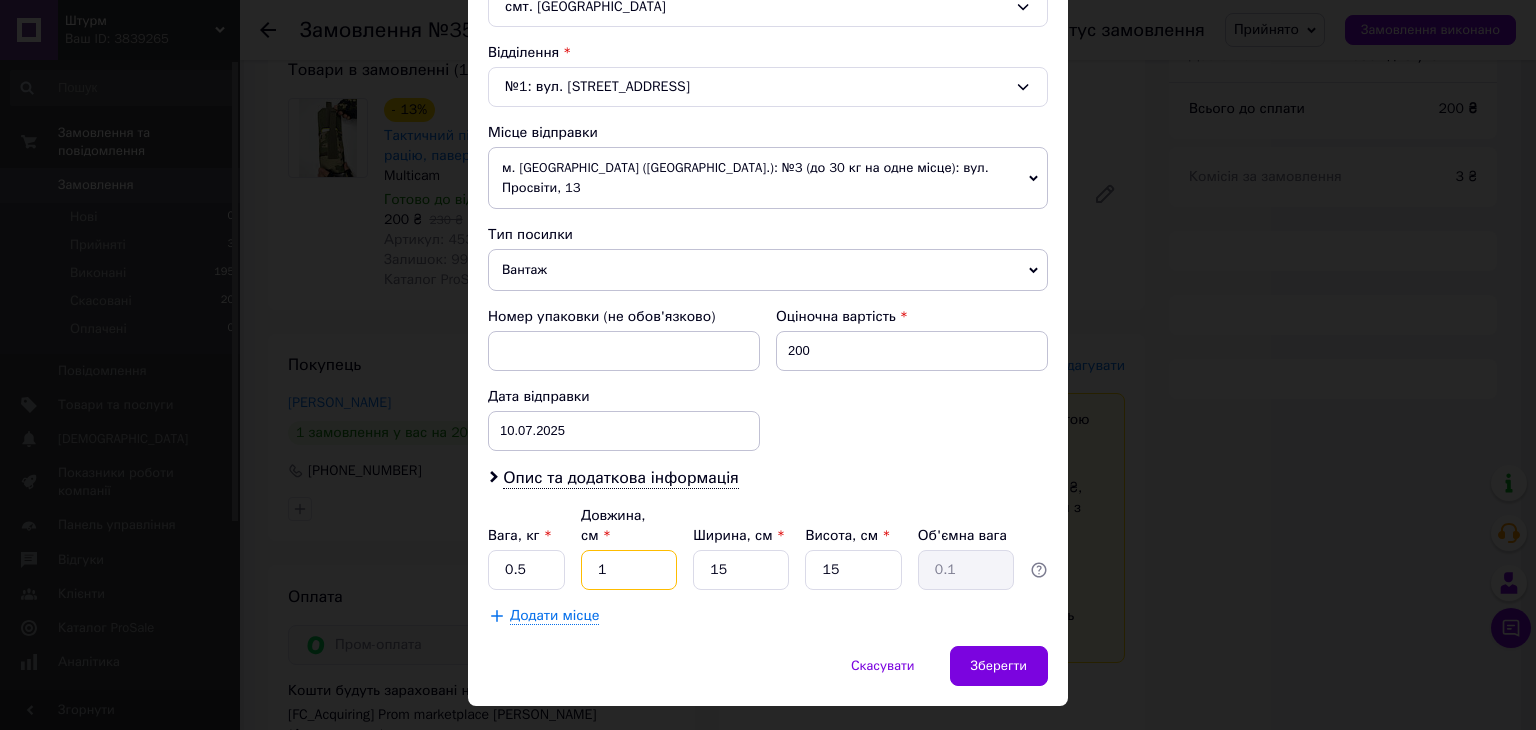 type on "15" 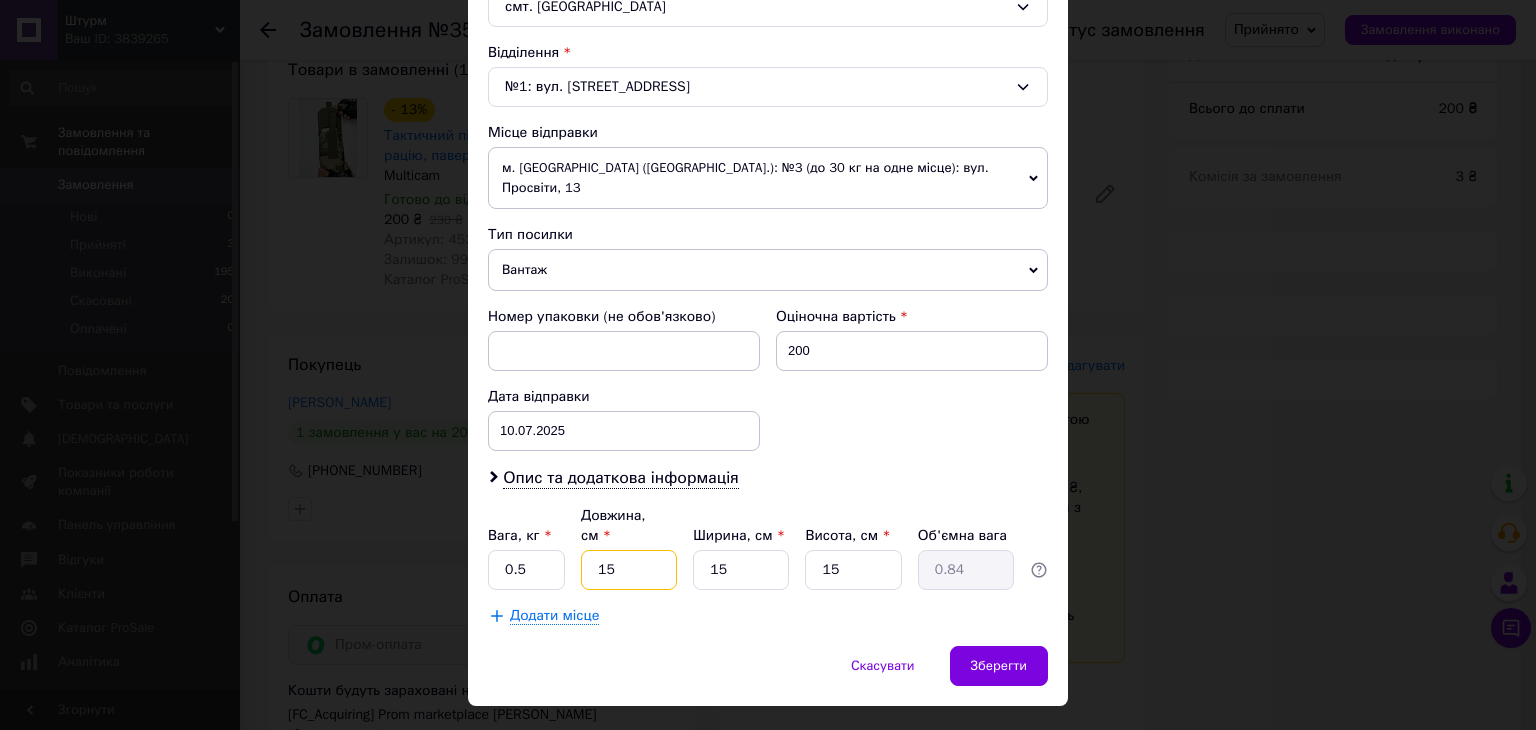 type on "15" 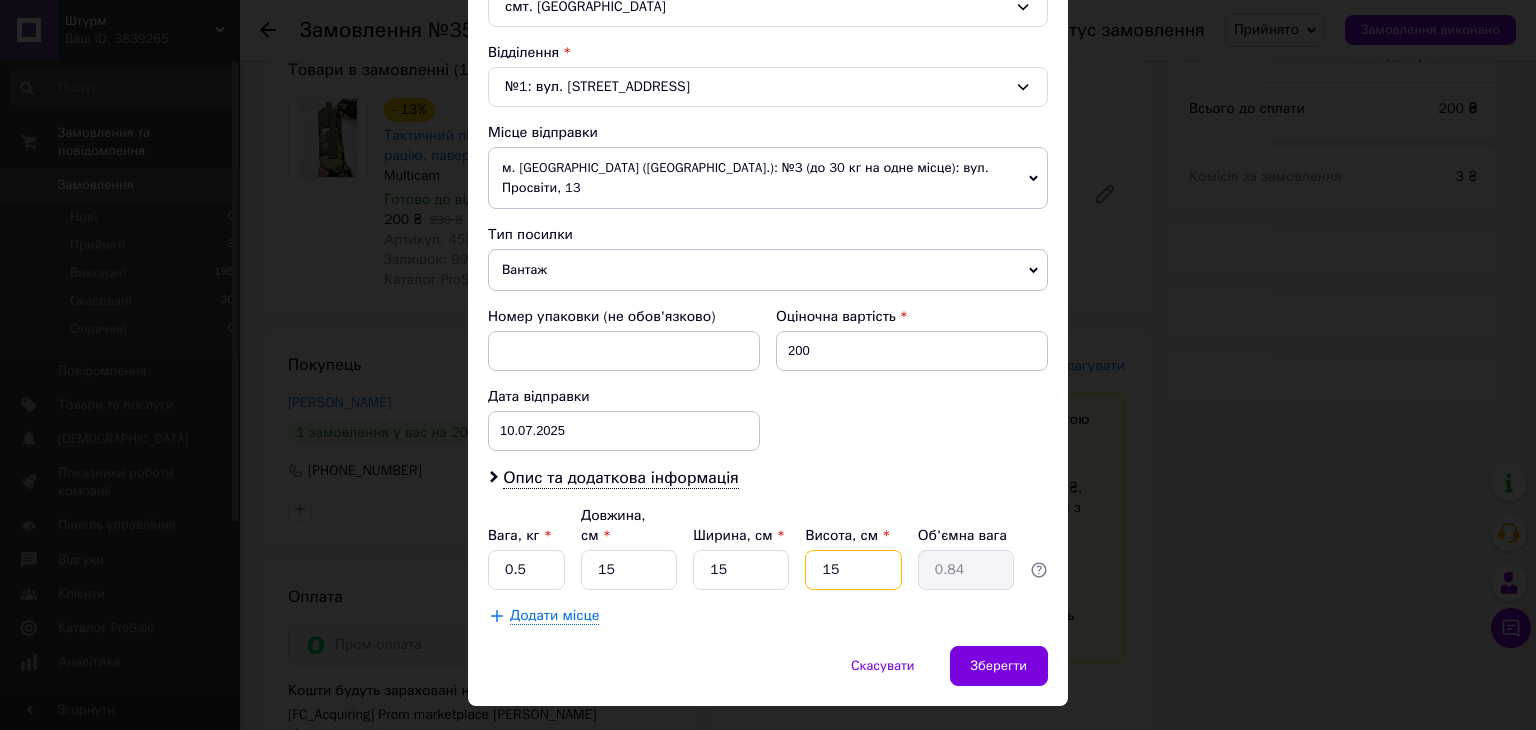 click on "15" at bounding box center (853, 570) 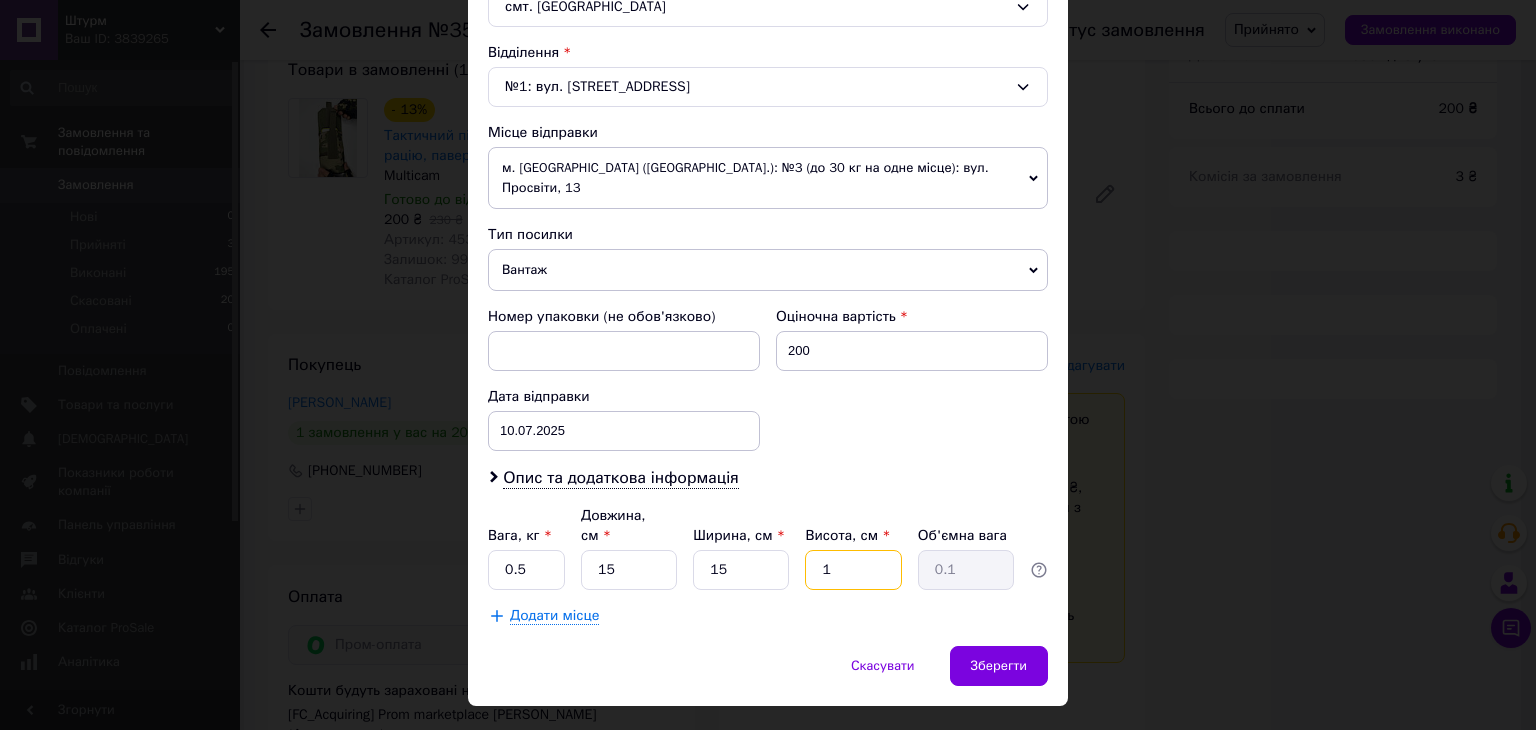 type on "10" 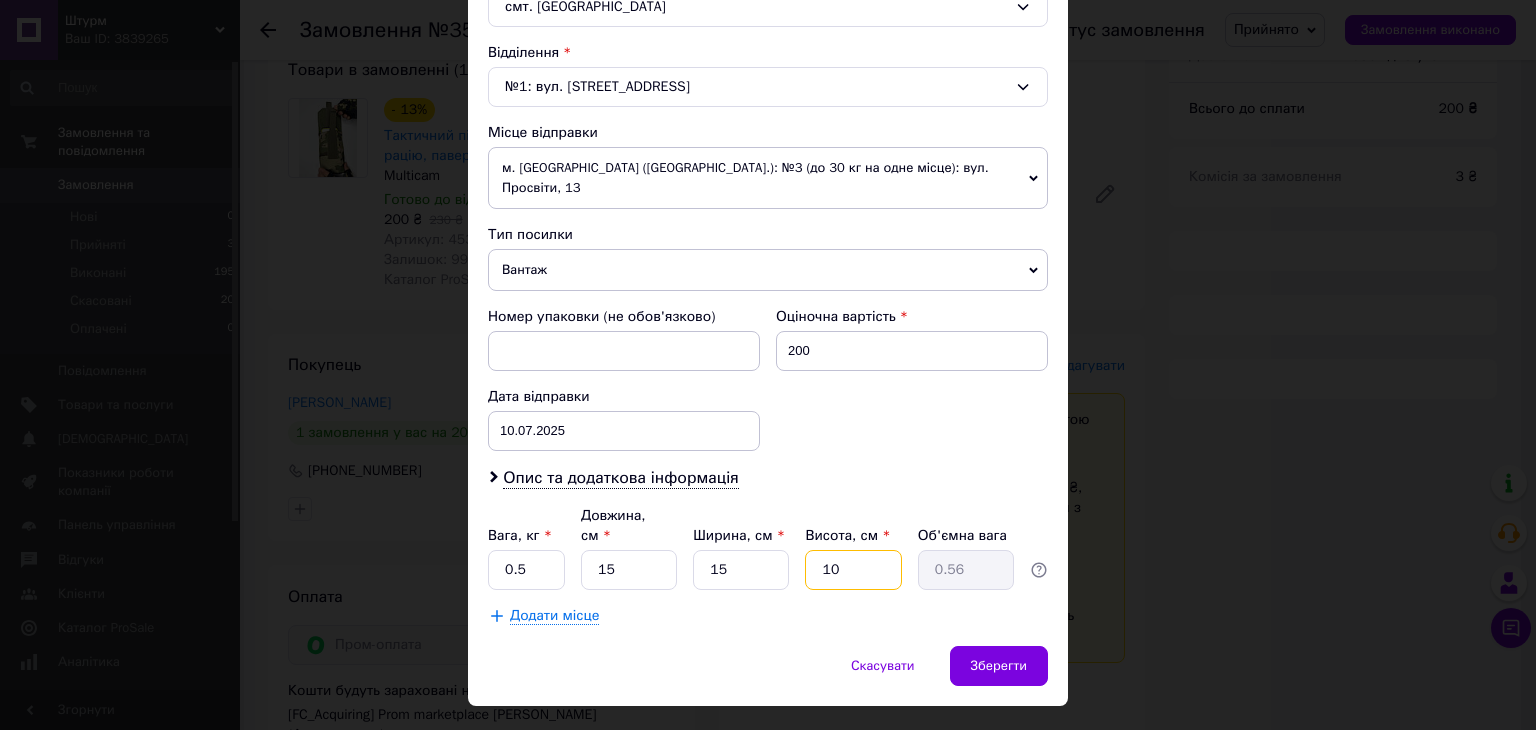 type on "10" 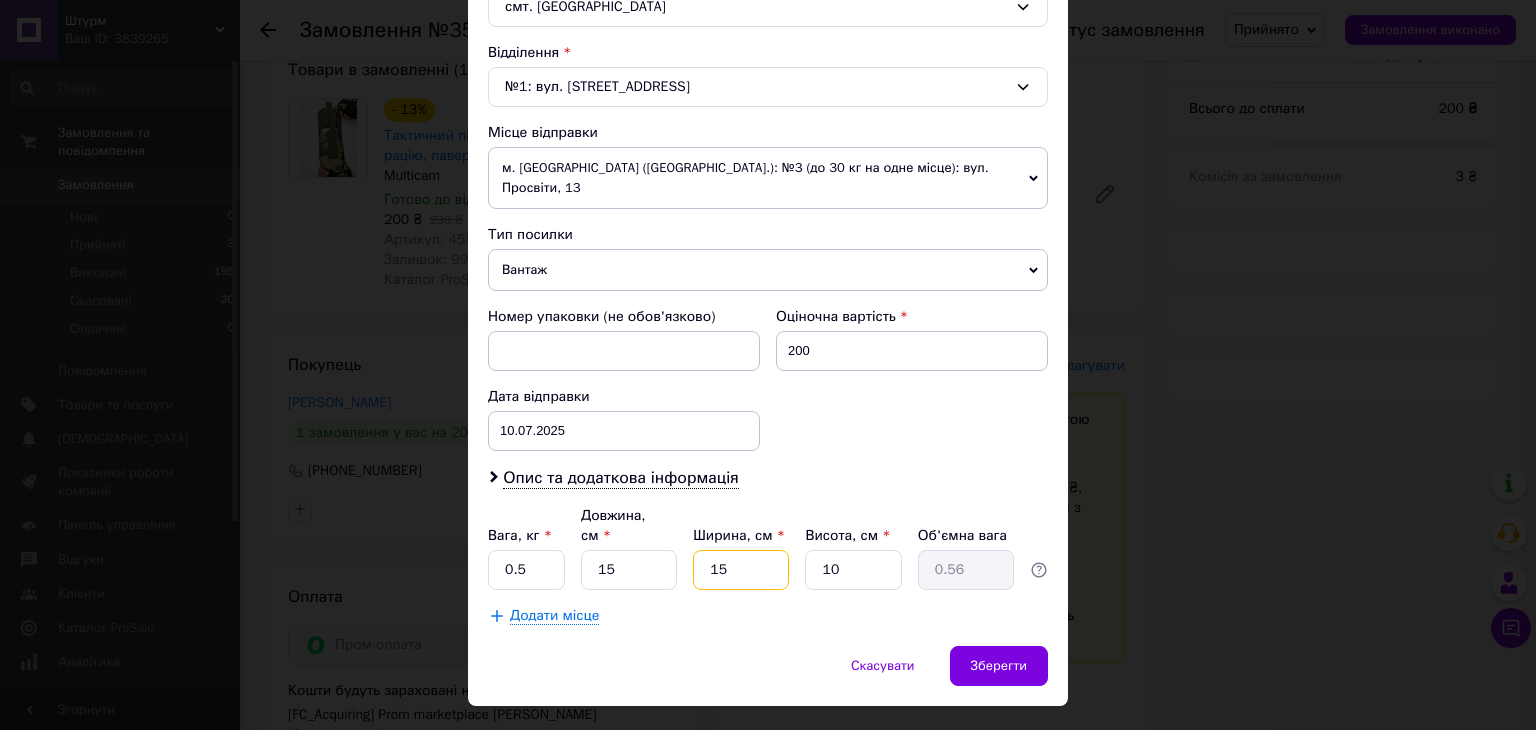 click on "15" at bounding box center (741, 570) 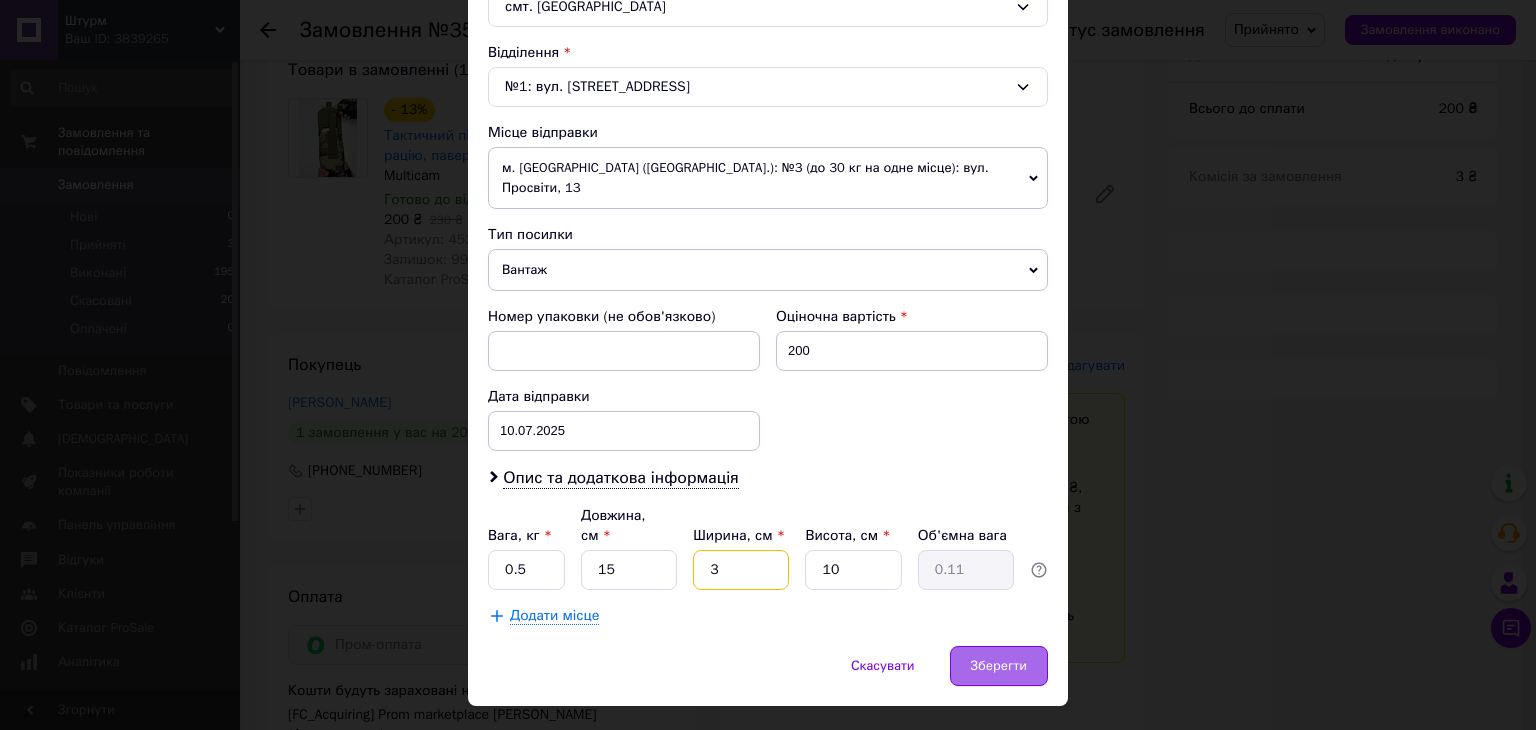 type on "3" 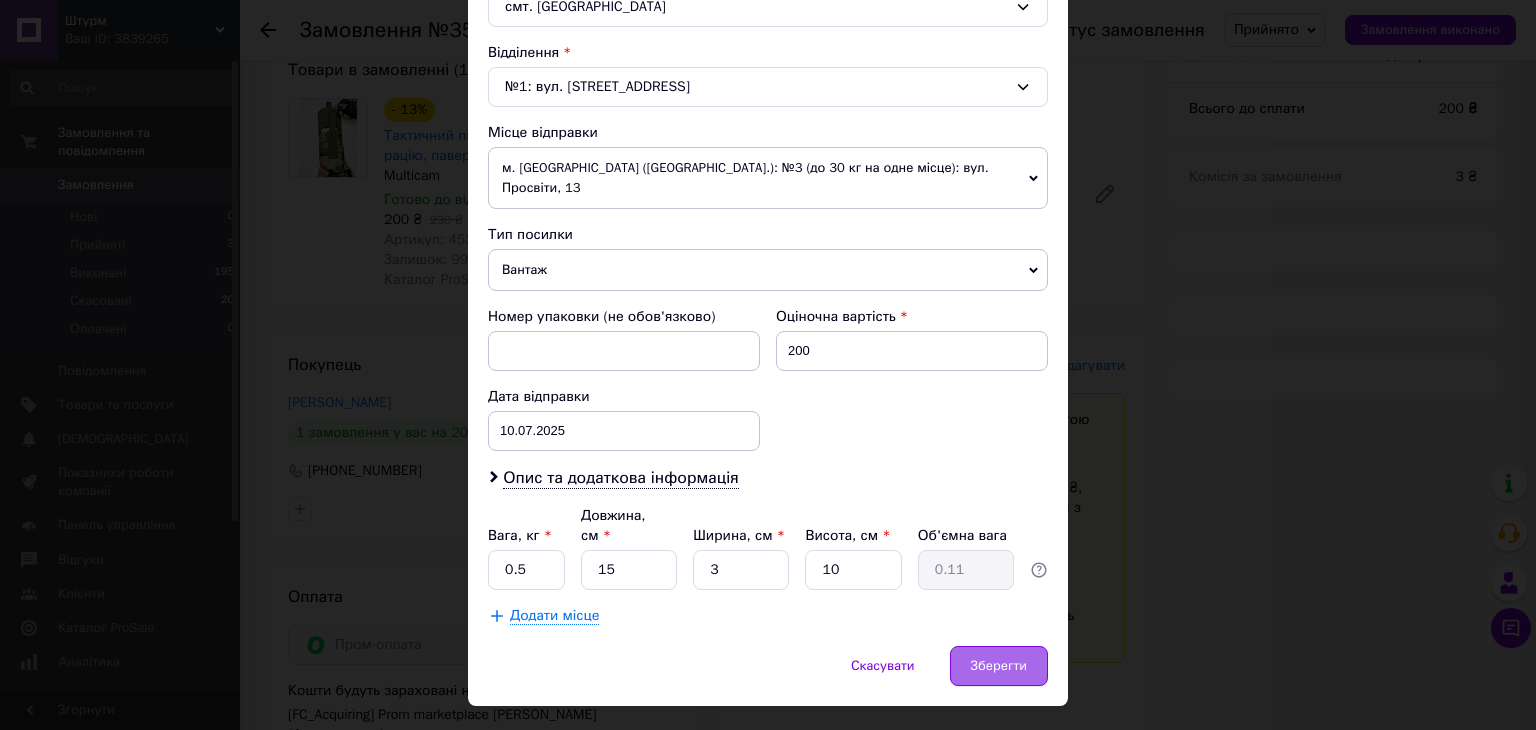 click on "Зберегти" at bounding box center (999, 666) 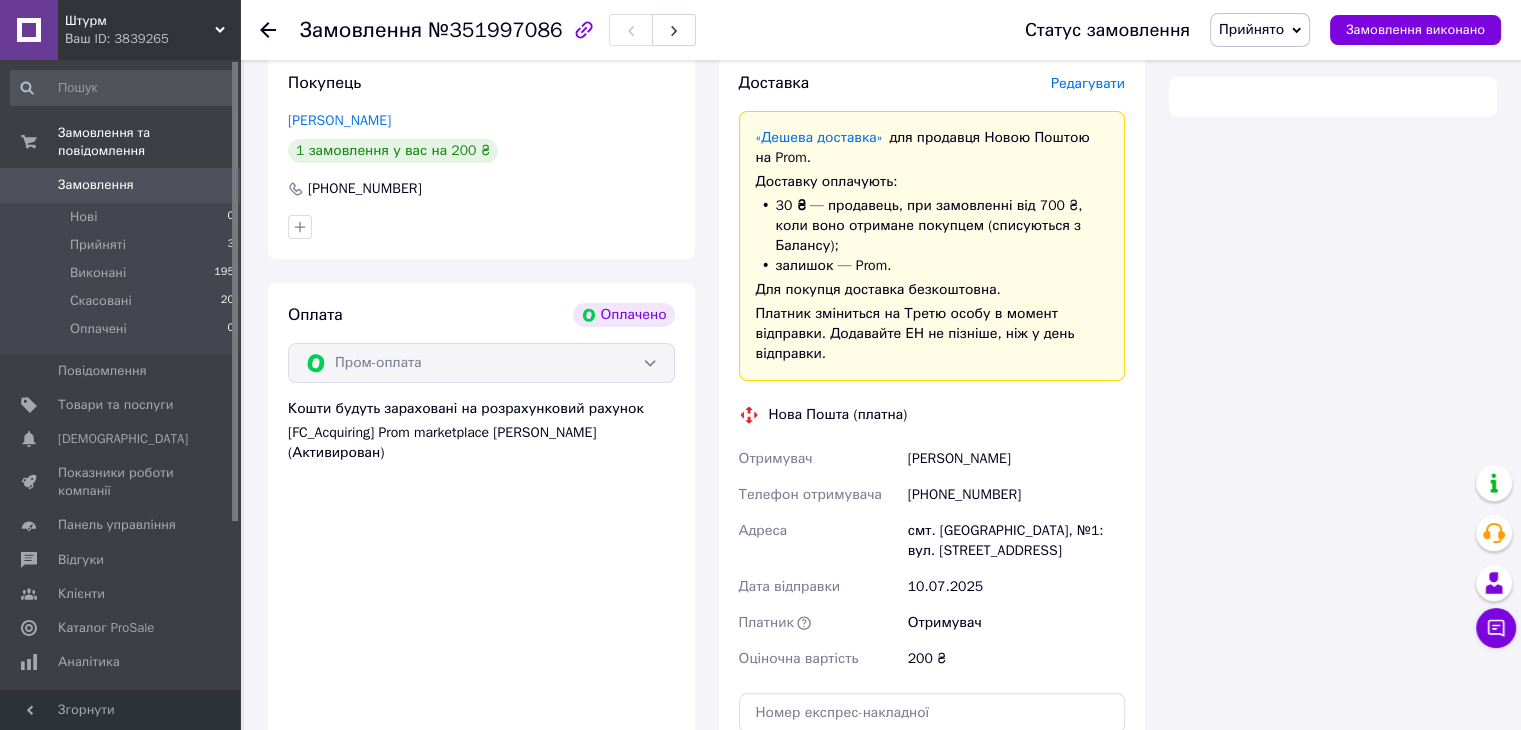 scroll, scrollTop: 595, scrollLeft: 0, axis: vertical 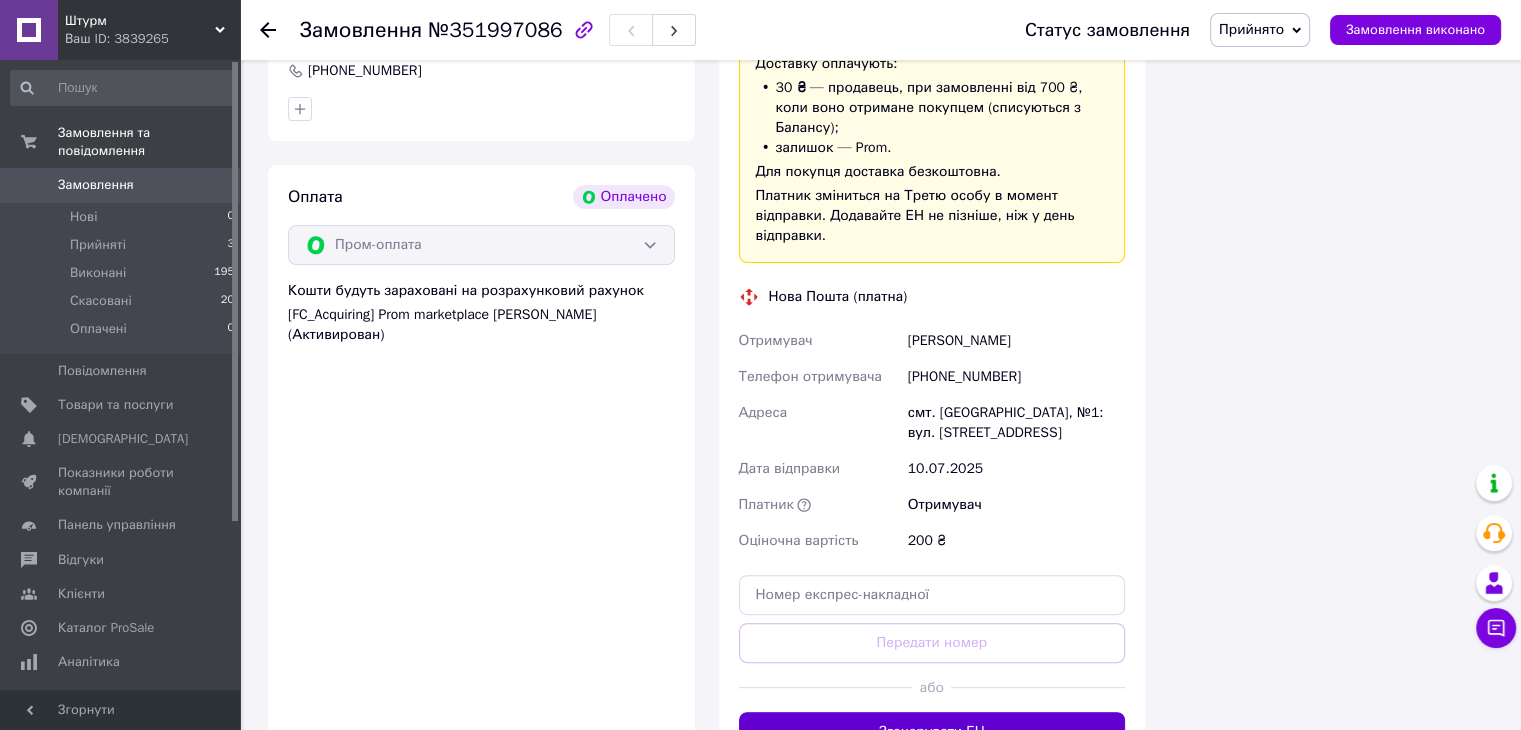click on "Згенерувати ЕН" at bounding box center [932, 732] 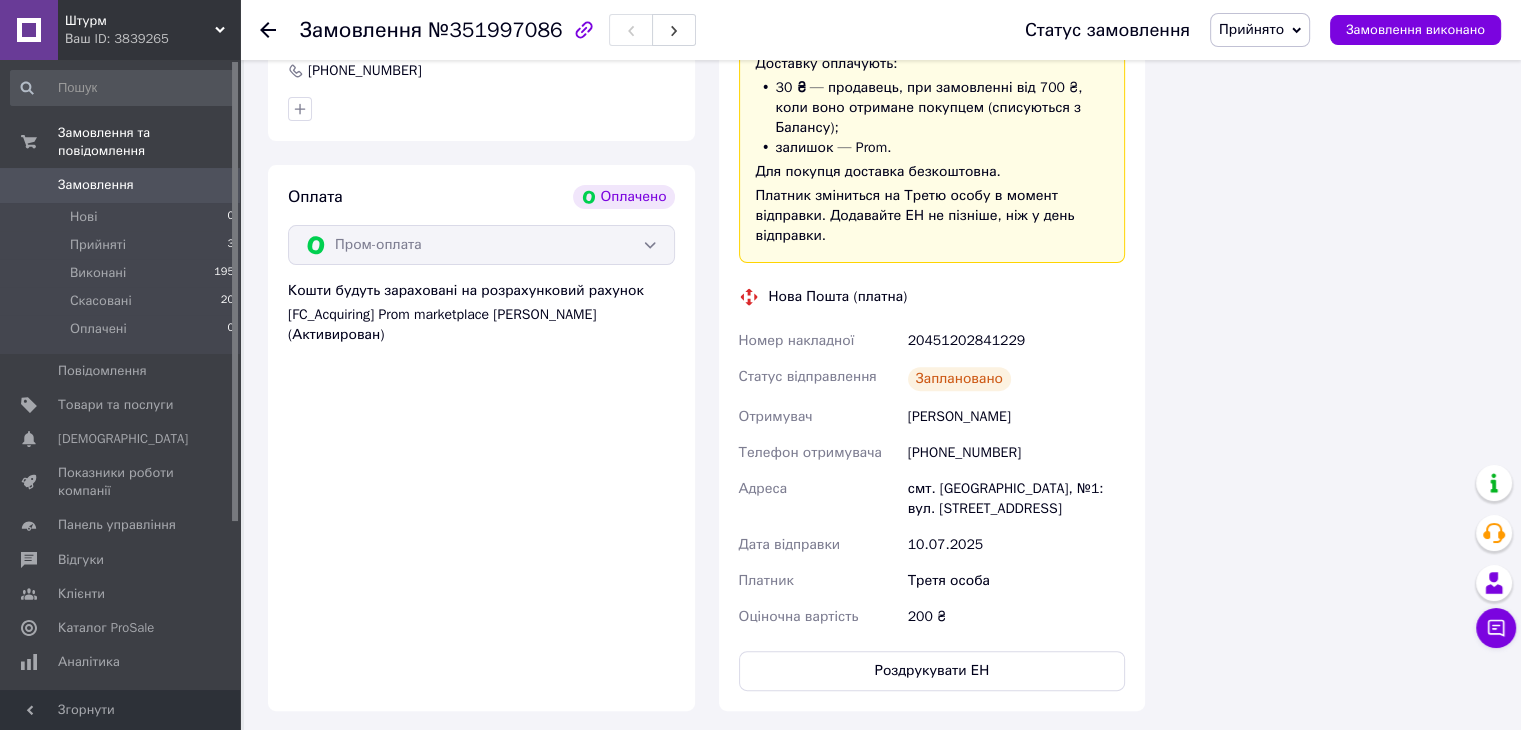 click on "20451202841229" at bounding box center [1016, 341] 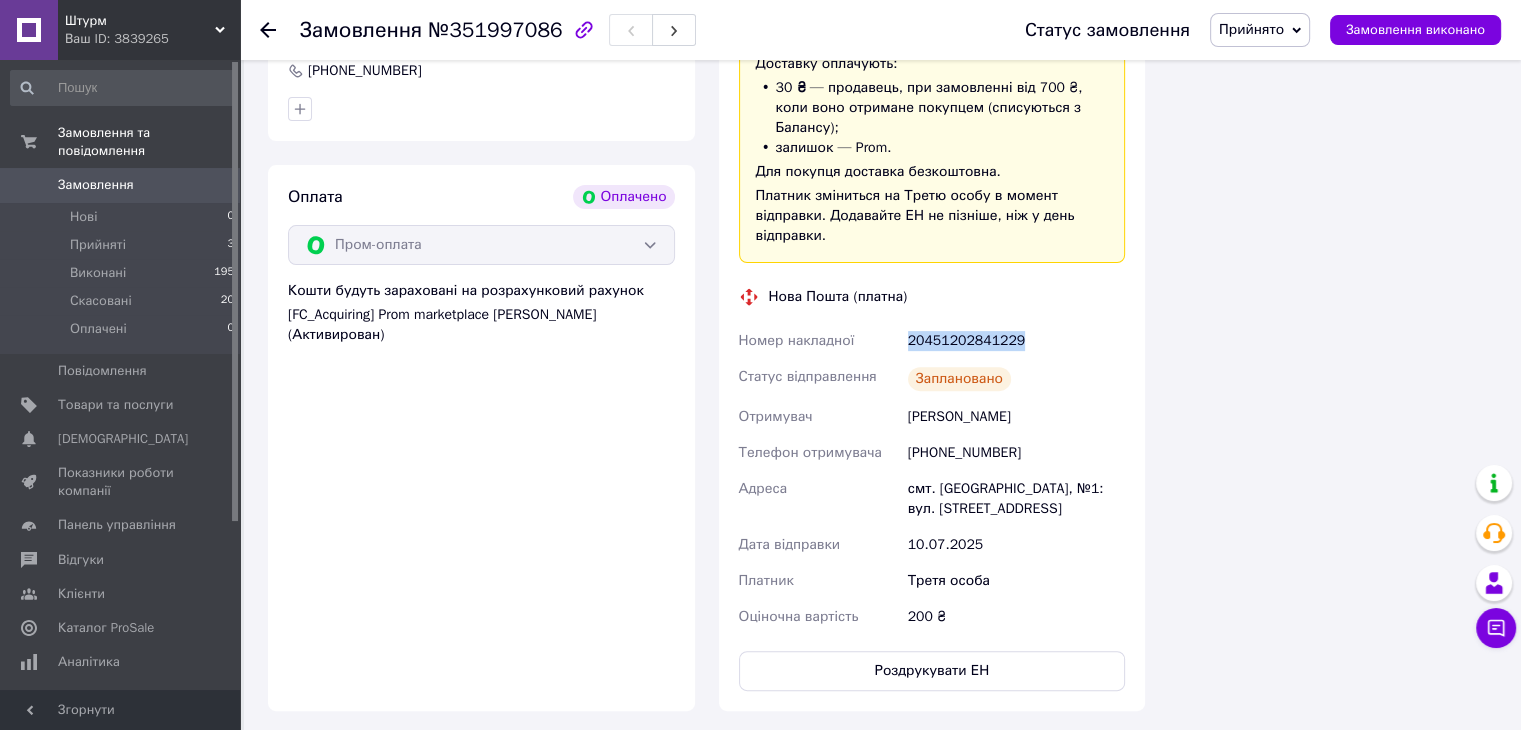 click on "20451202841229" at bounding box center (1016, 341) 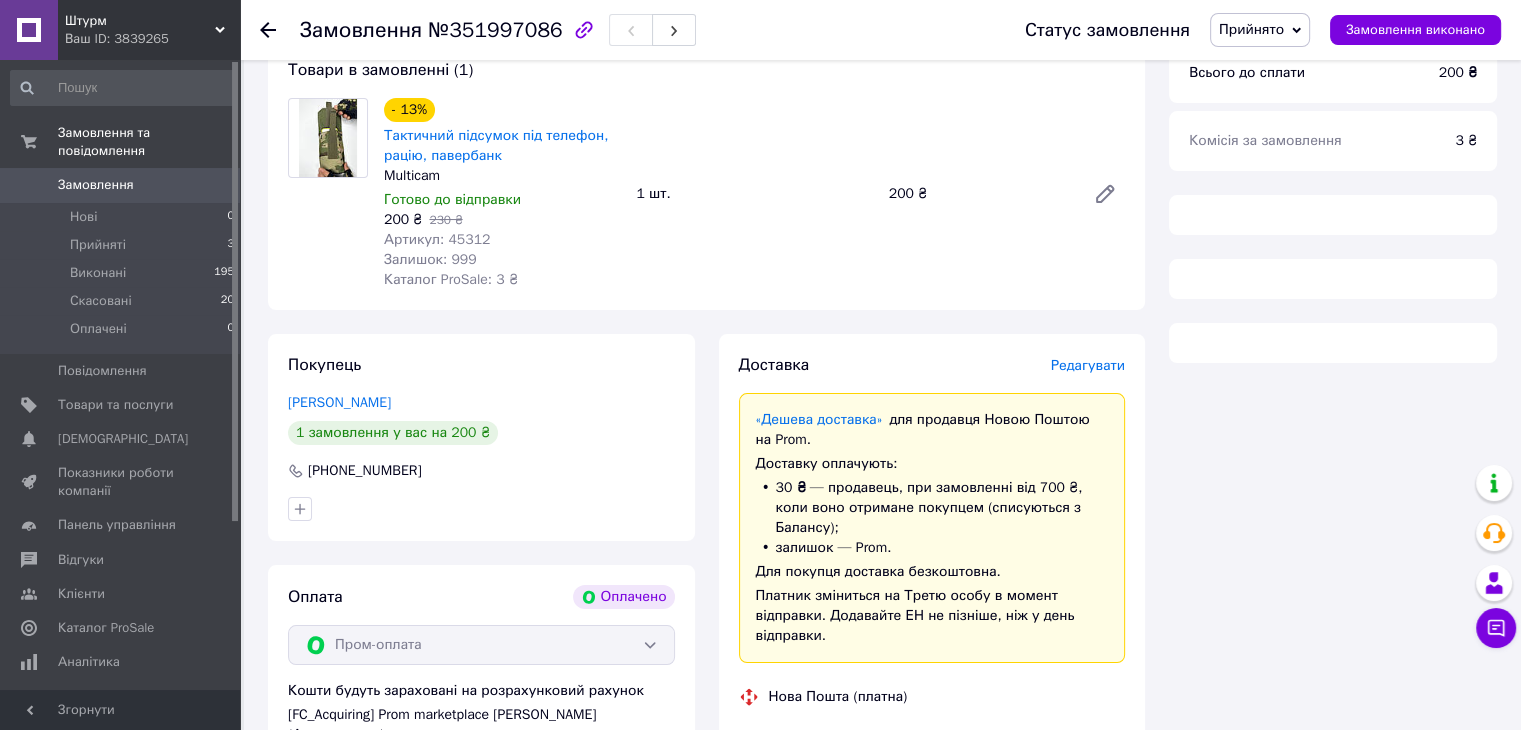 scroll, scrollTop: 95, scrollLeft: 0, axis: vertical 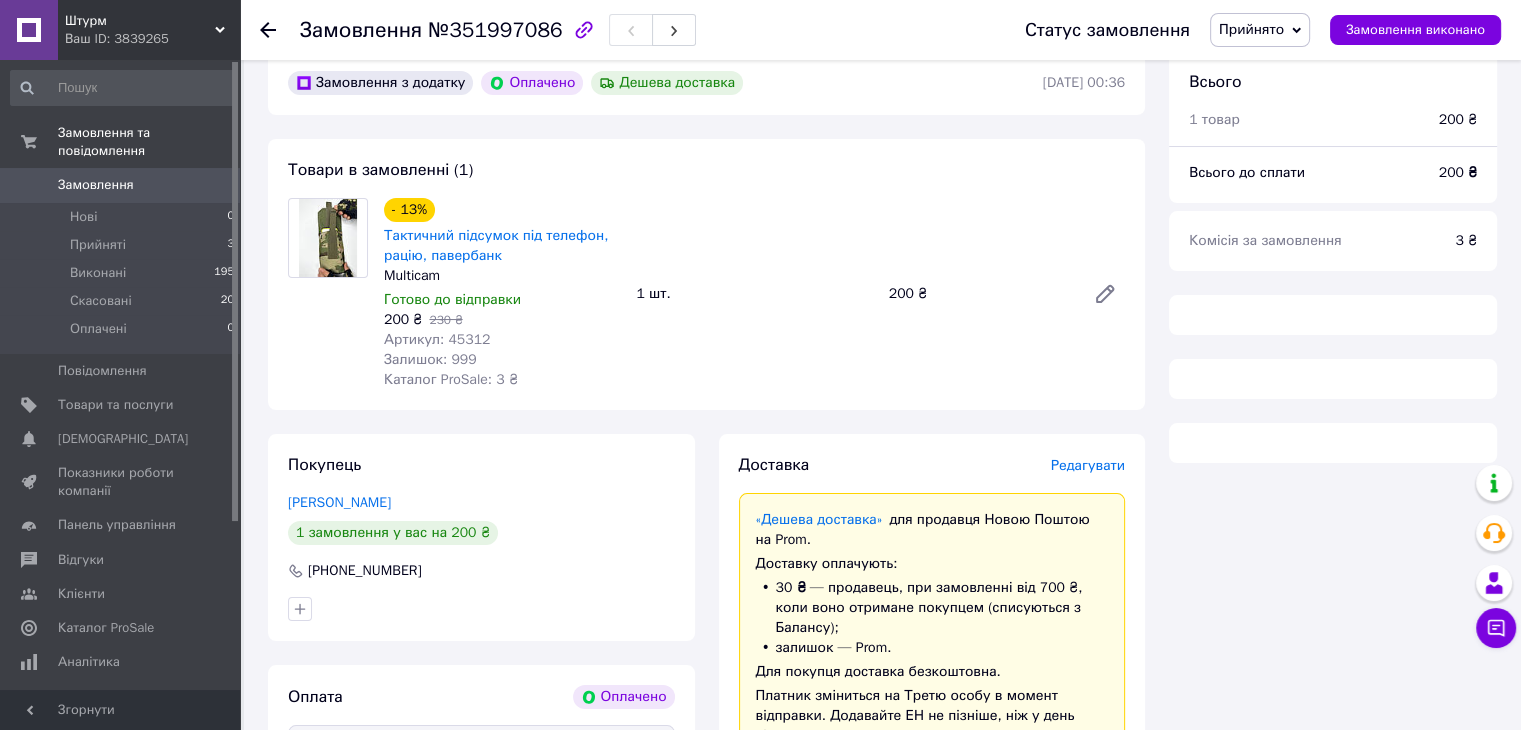 click at bounding box center [1333, 443] 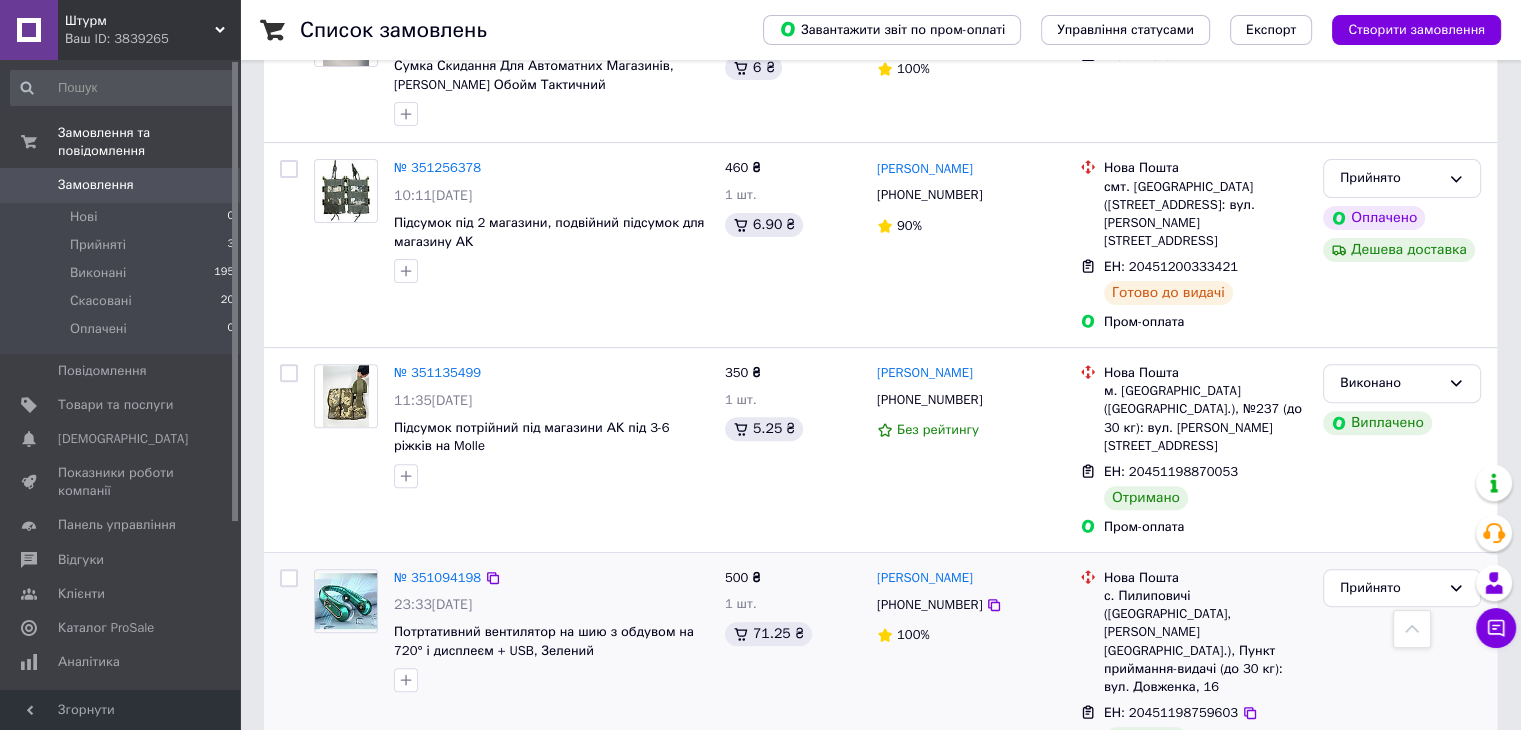 scroll, scrollTop: 800, scrollLeft: 0, axis: vertical 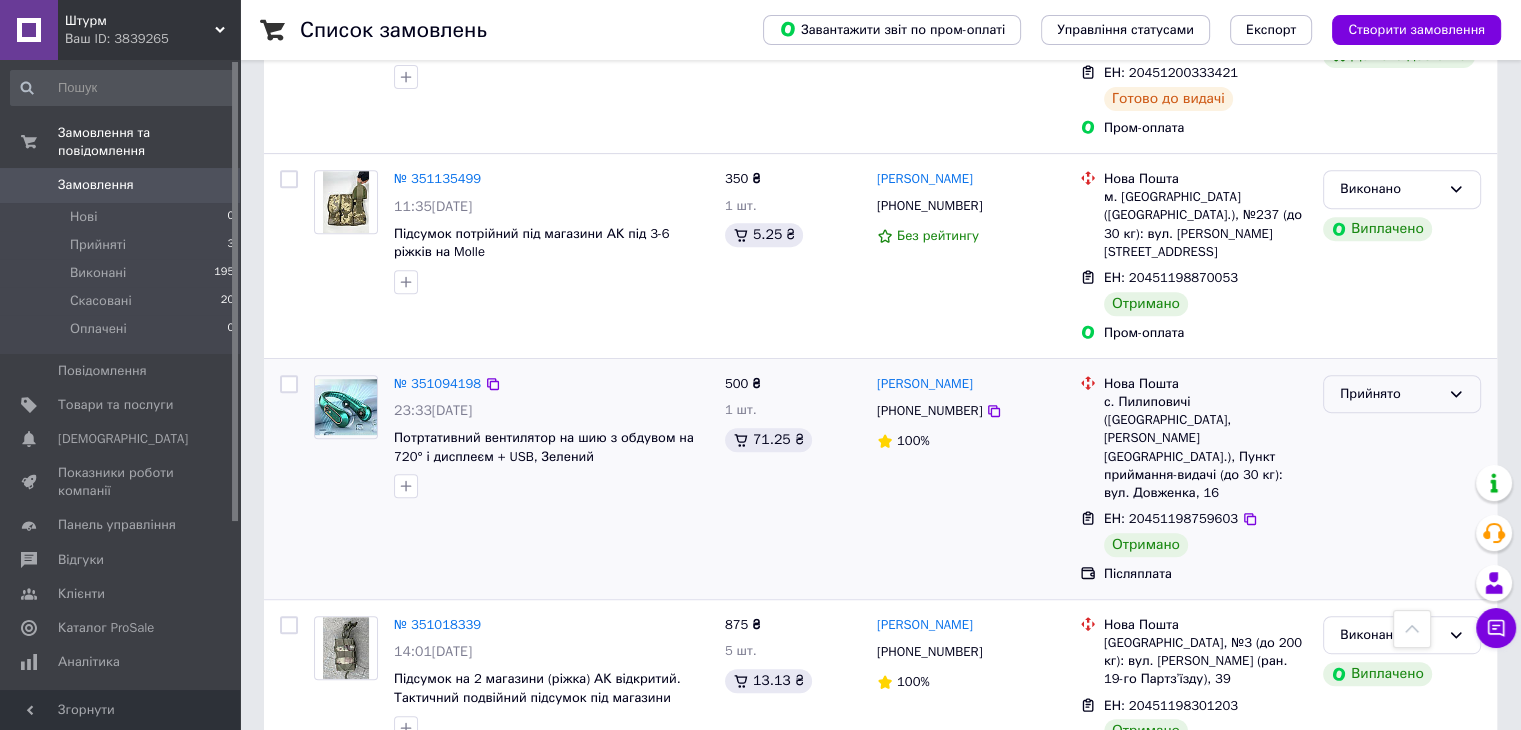 click on "Прийнято" at bounding box center [1390, 394] 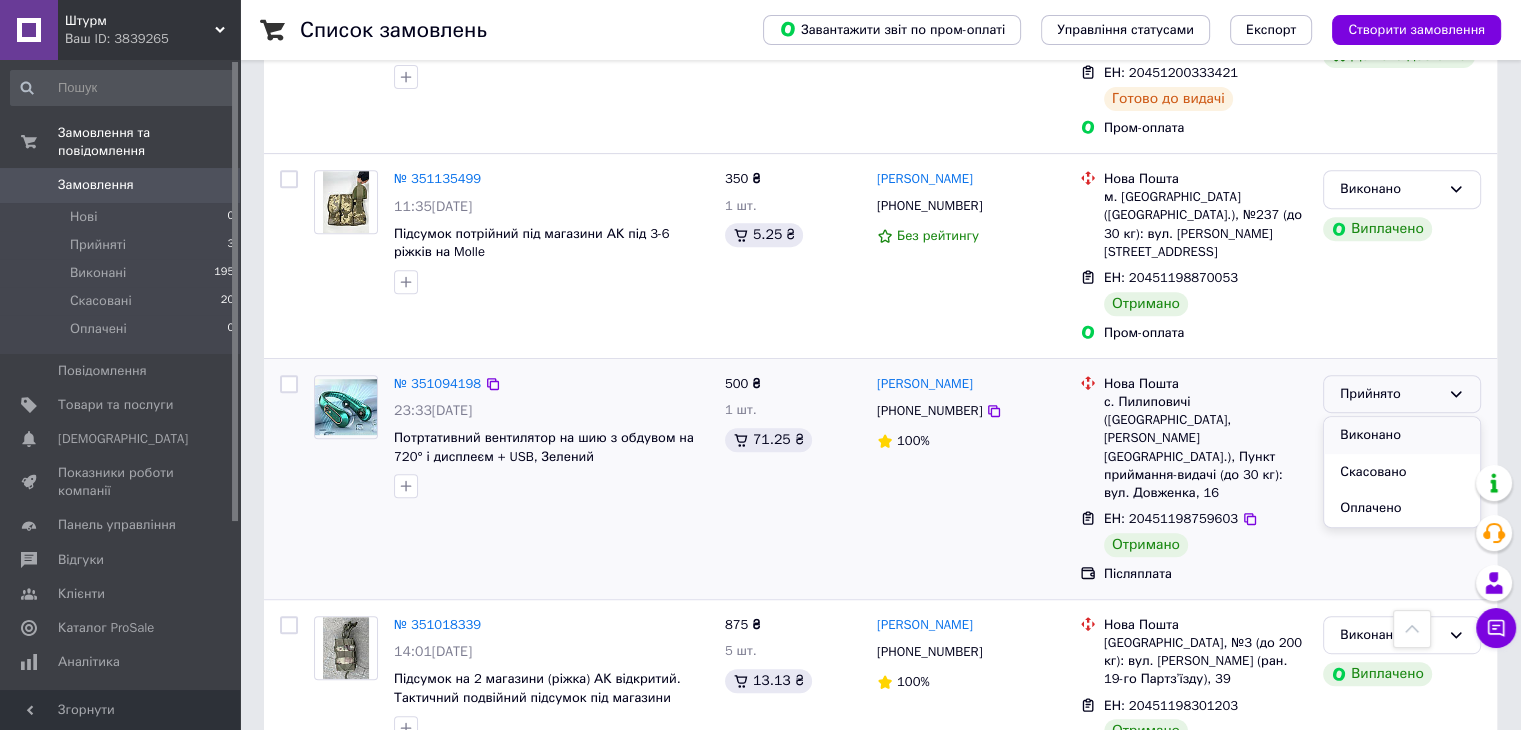 click on "Виконано" at bounding box center [1402, 435] 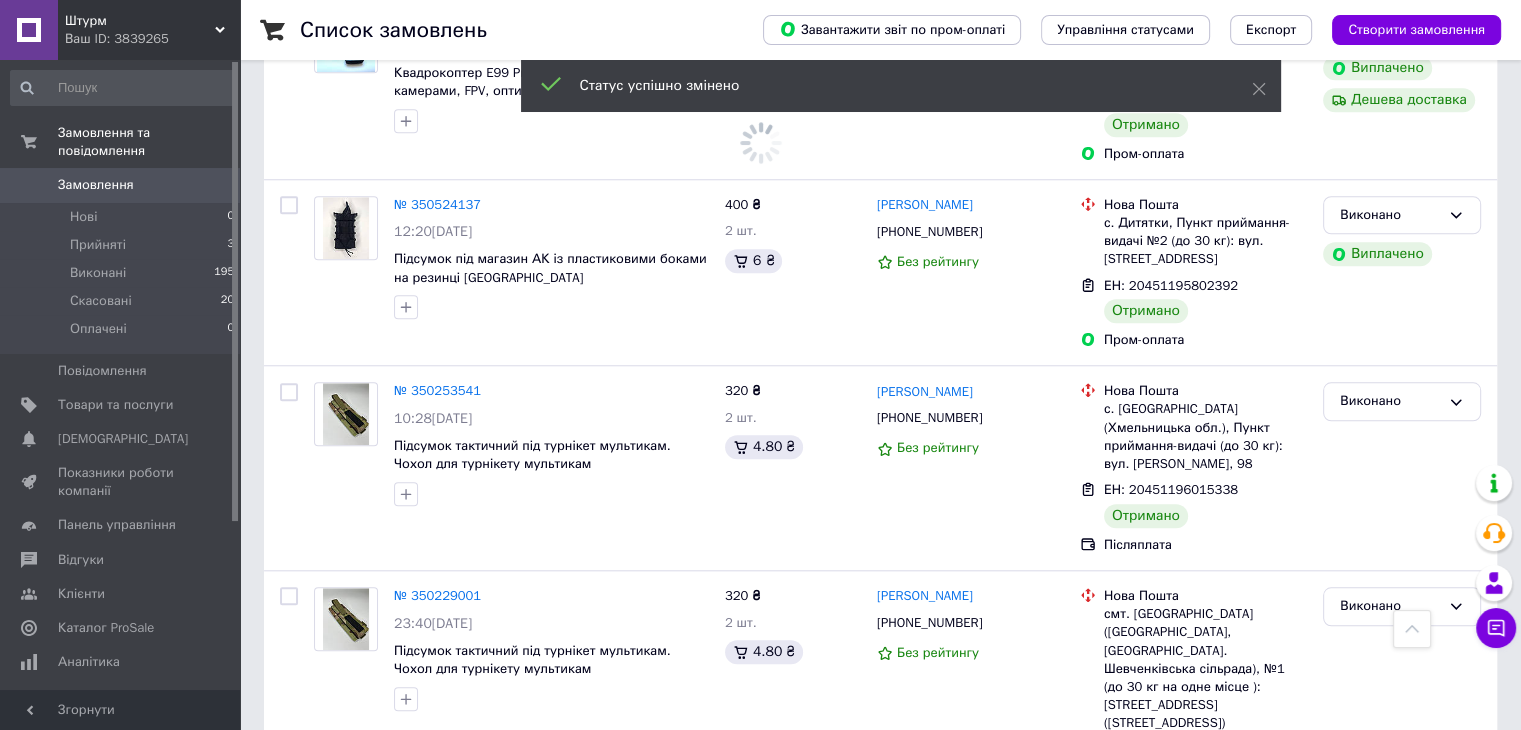 click on "Штурм" at bounding box center (140, 21) 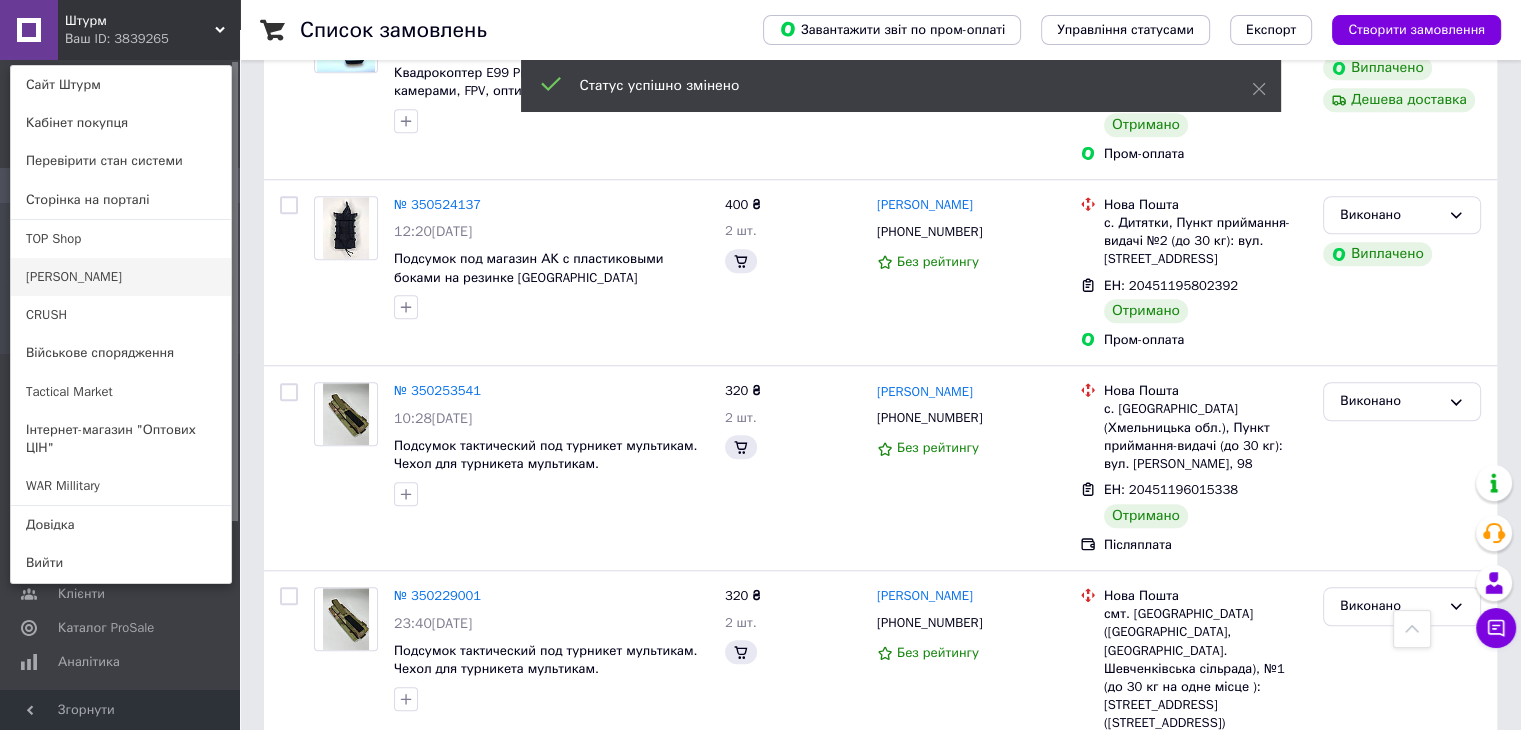 scroll, scrollTop: 1800, scrollLeft: 0, axis: vertical 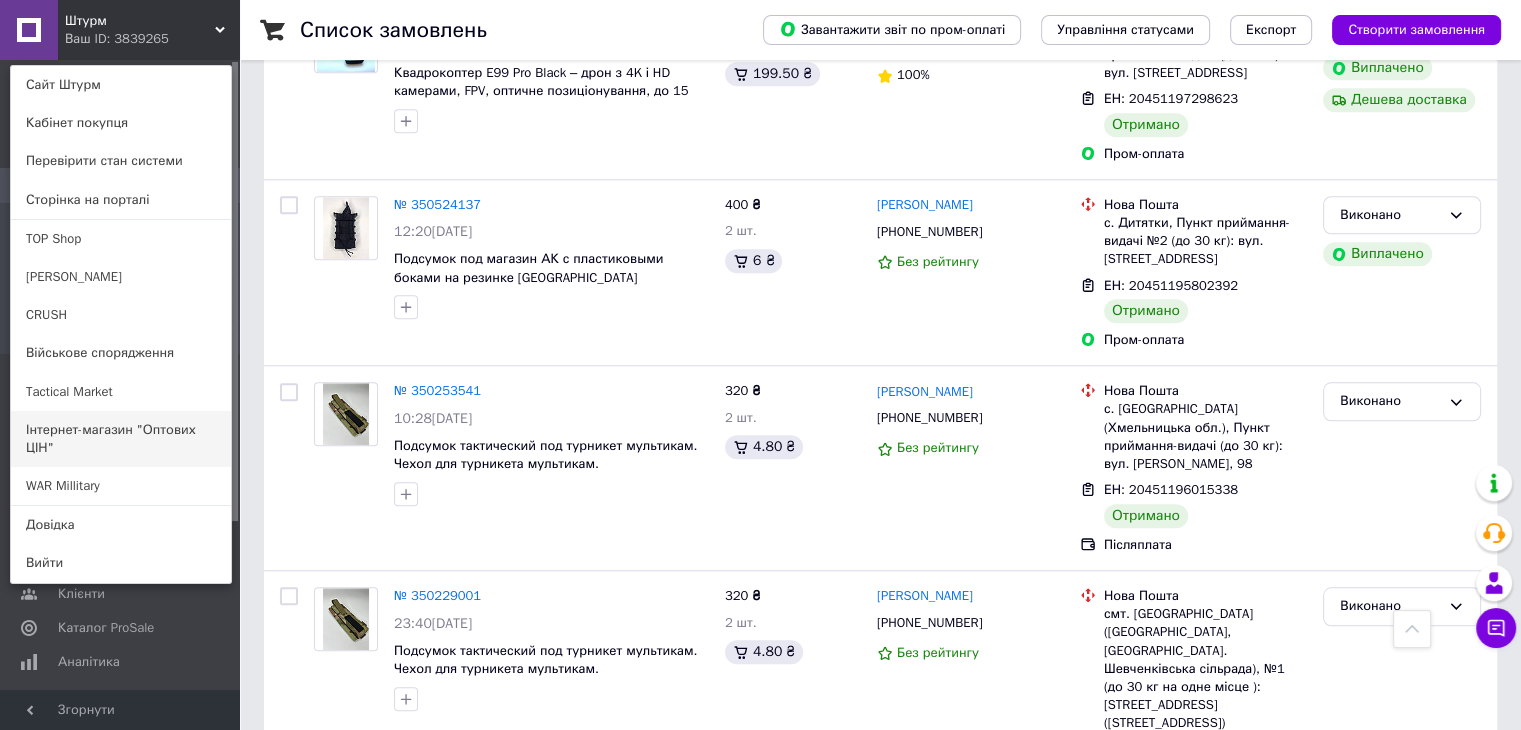 click on "Інтернет-магазин "Оптових ЦІН"" at bounding box center [121, 439] 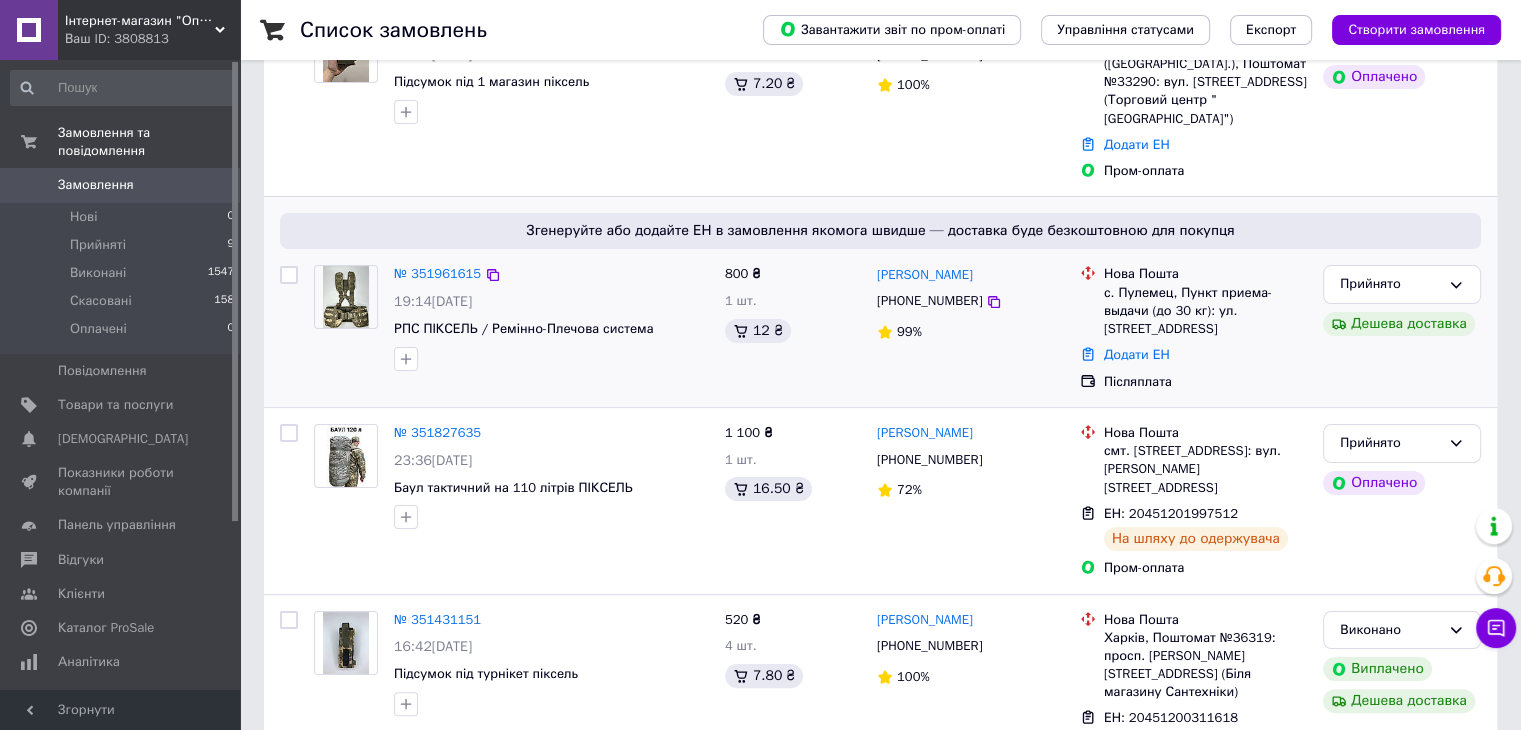 scroll, scrollTop: 300, scrollLeft: 0, axis: vertical 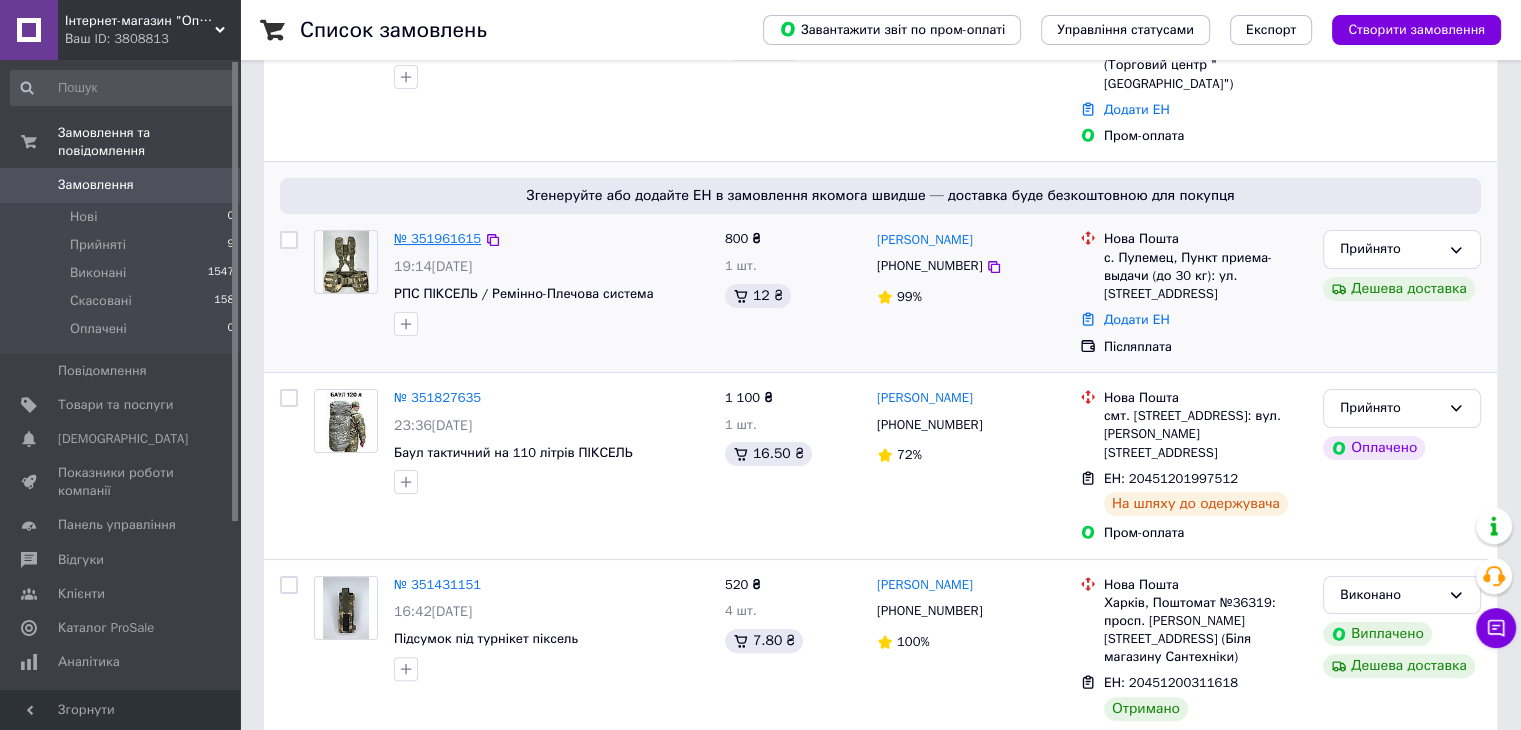 click on "№ 351961615" at bounding box center [437, 238] 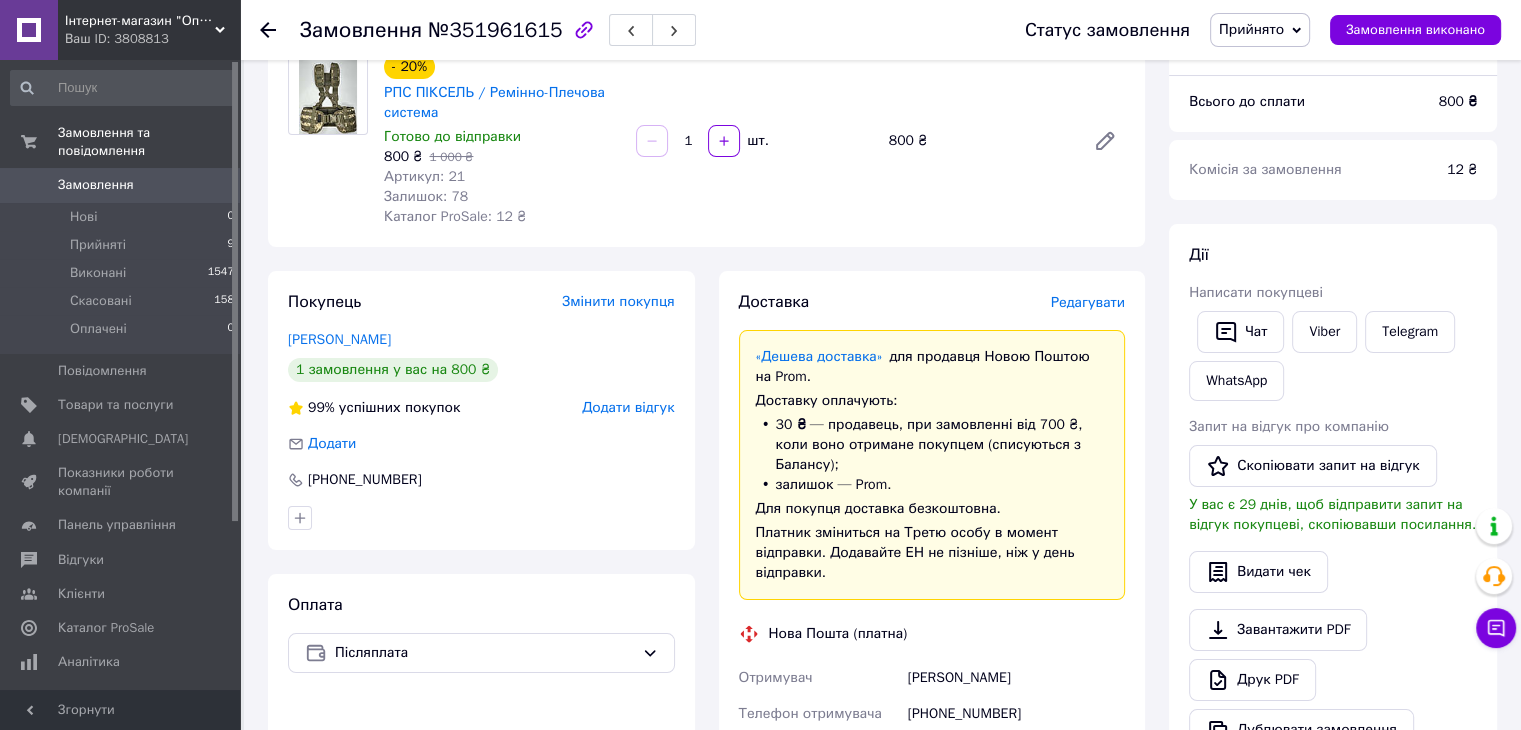 scroll, scrollTop: 300, scrollLeft: 0, axis: vertical 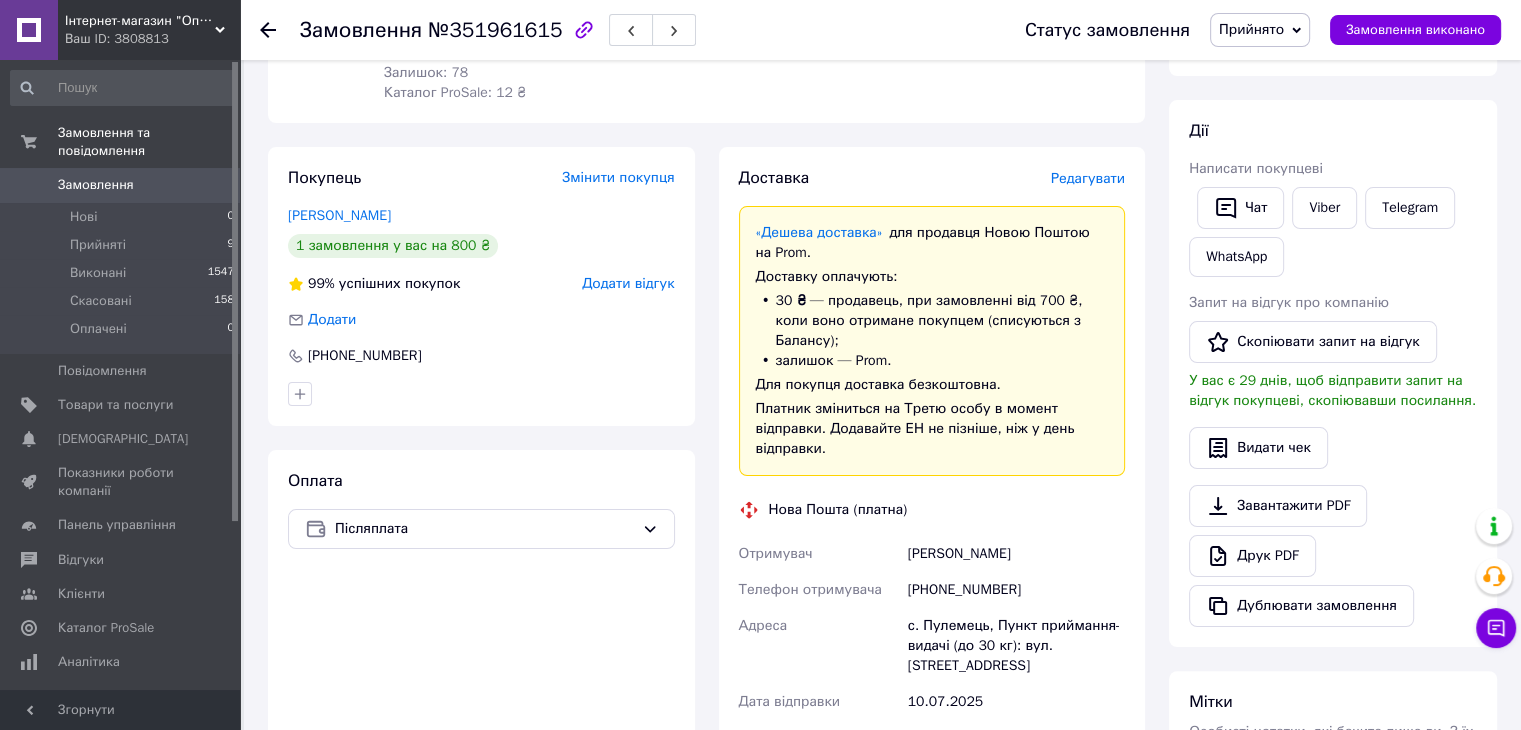 click on "+380664726364" at bounding box center [1016, 590] 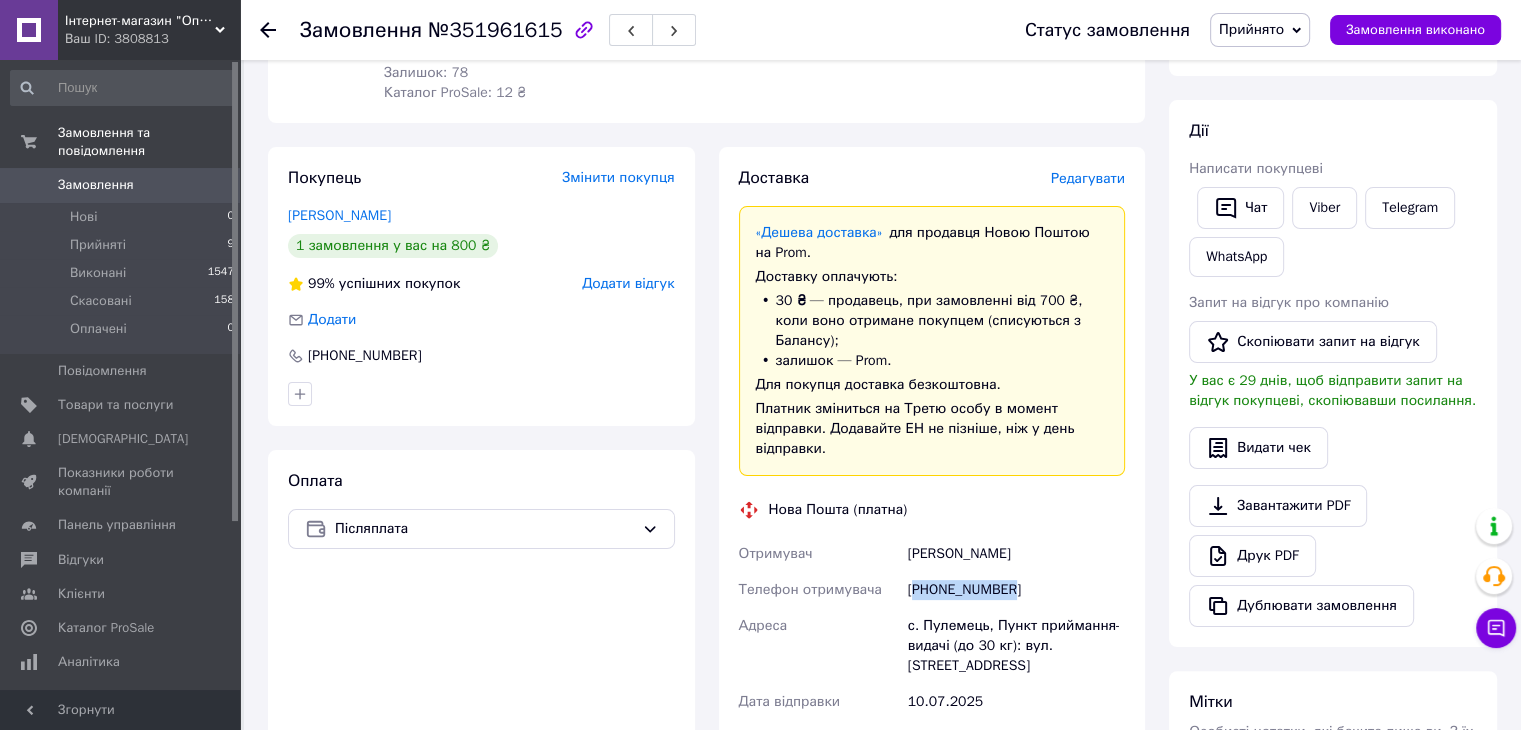 click on "+380664726364" at bounding box center [1016, 590] 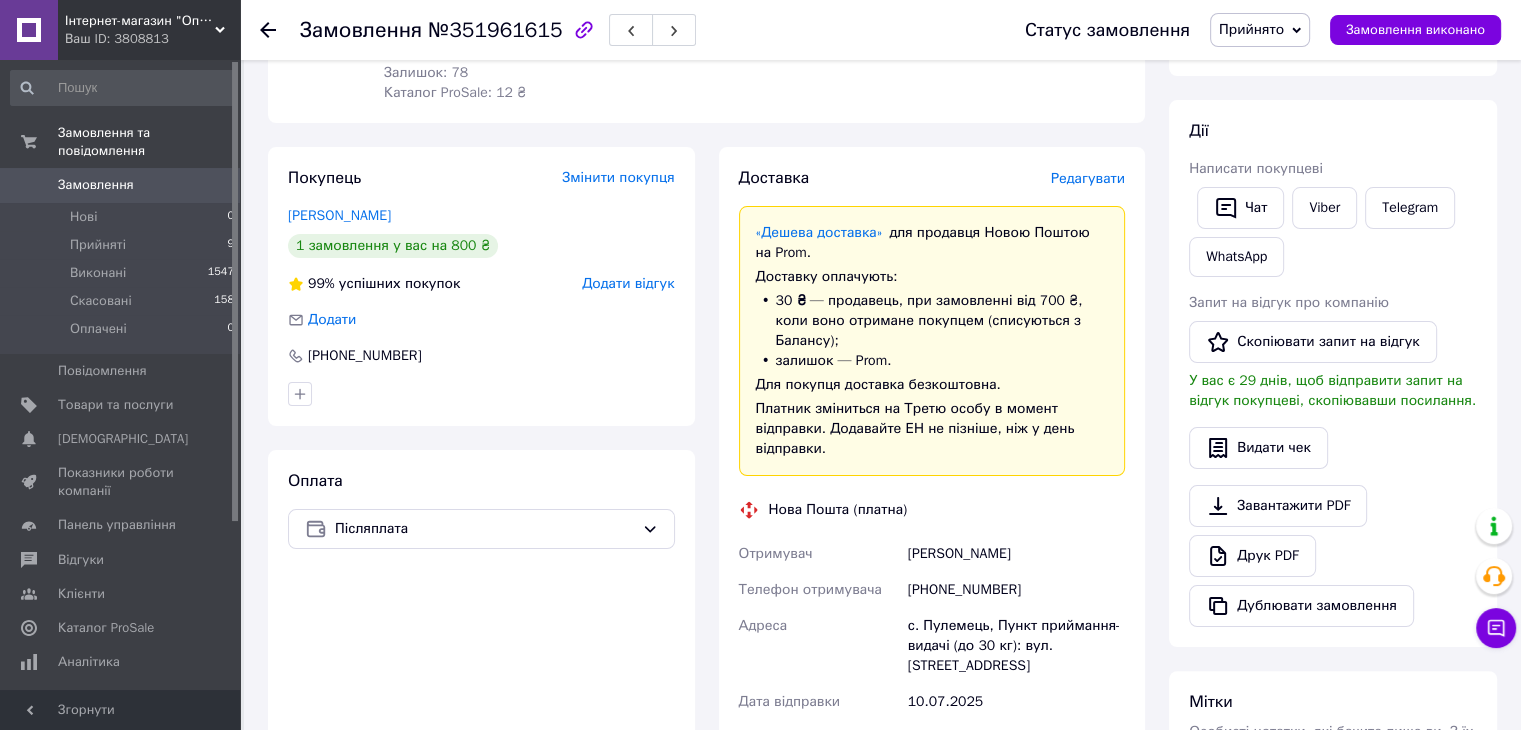 click on "Всього 1 товар 800 ₴ Доставка Необхідно уточнити Знижка Додати Всього до сплати 800 ₴ Комісія за замовлення 12 ₴ Дії Написати покупцеві   Чат Viber Telegram WhatsApp Запит на відгук про компанію   Скопіювати запит на відгук У вас є 29 днів, щоб відправити запит на відгук покупцеві, скопіювавши посилання.   Видати чек   Завантажити PDF   Друк PDF   Дублювати замовлення Мітки Особисті нотатки, які бачите лише ви. З їх допомогою можна фільтрувати замовлення Примітки Залишилося 300 символів Очистити Зберегти" at bounding box center [1333, 554] 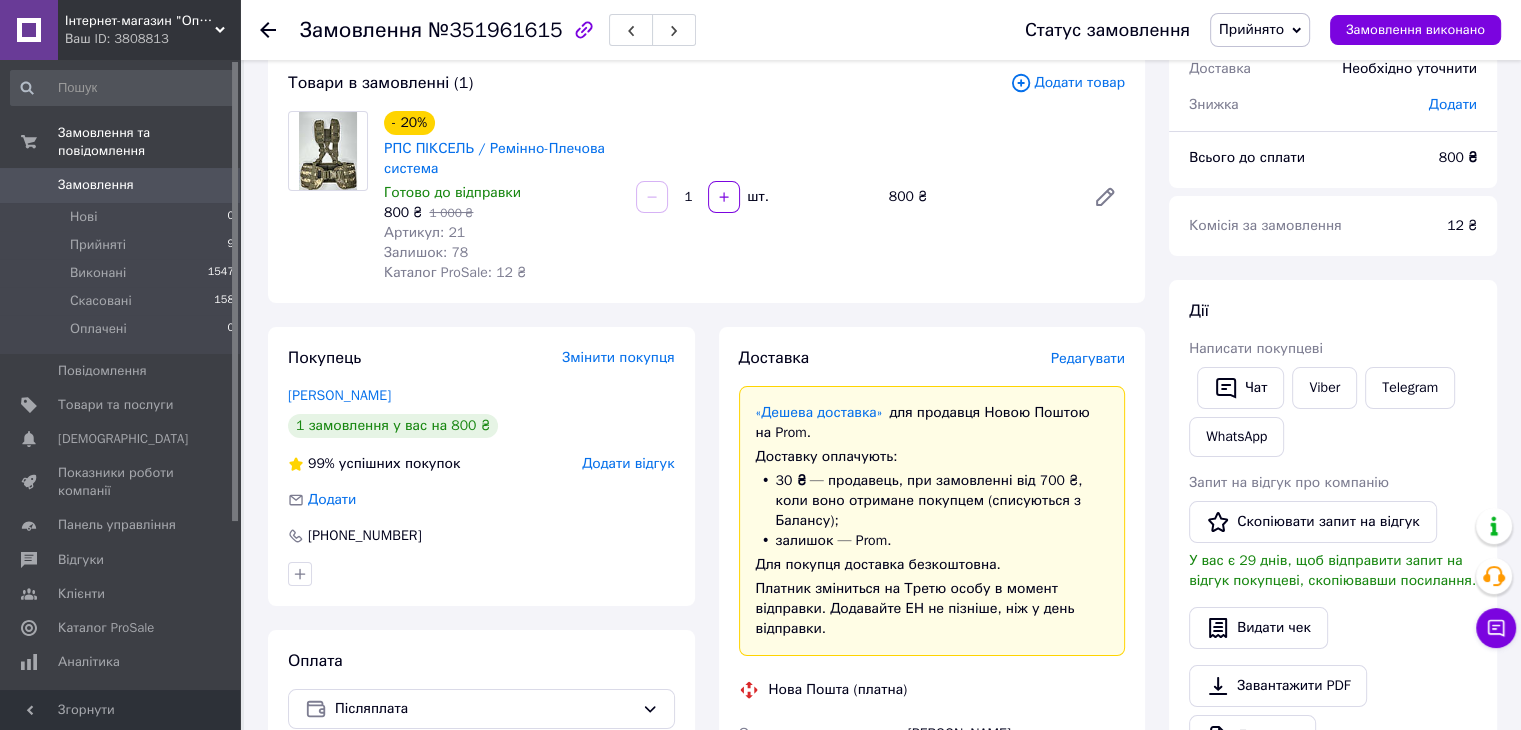 scroll, scrollTop: 135, scrollLeft: 0, axis: vertical 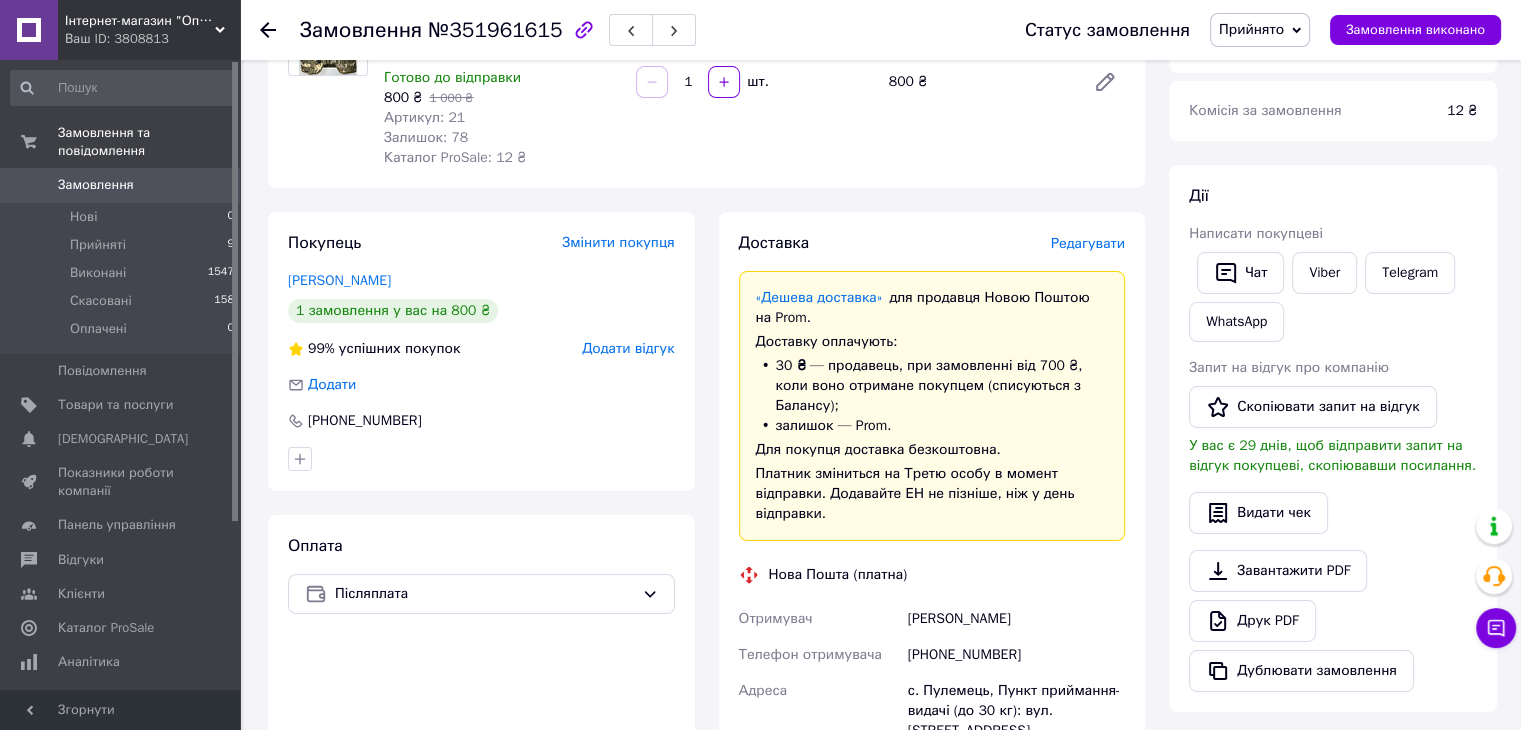 click on "Редагувати" at bounding box center [1088, 243] 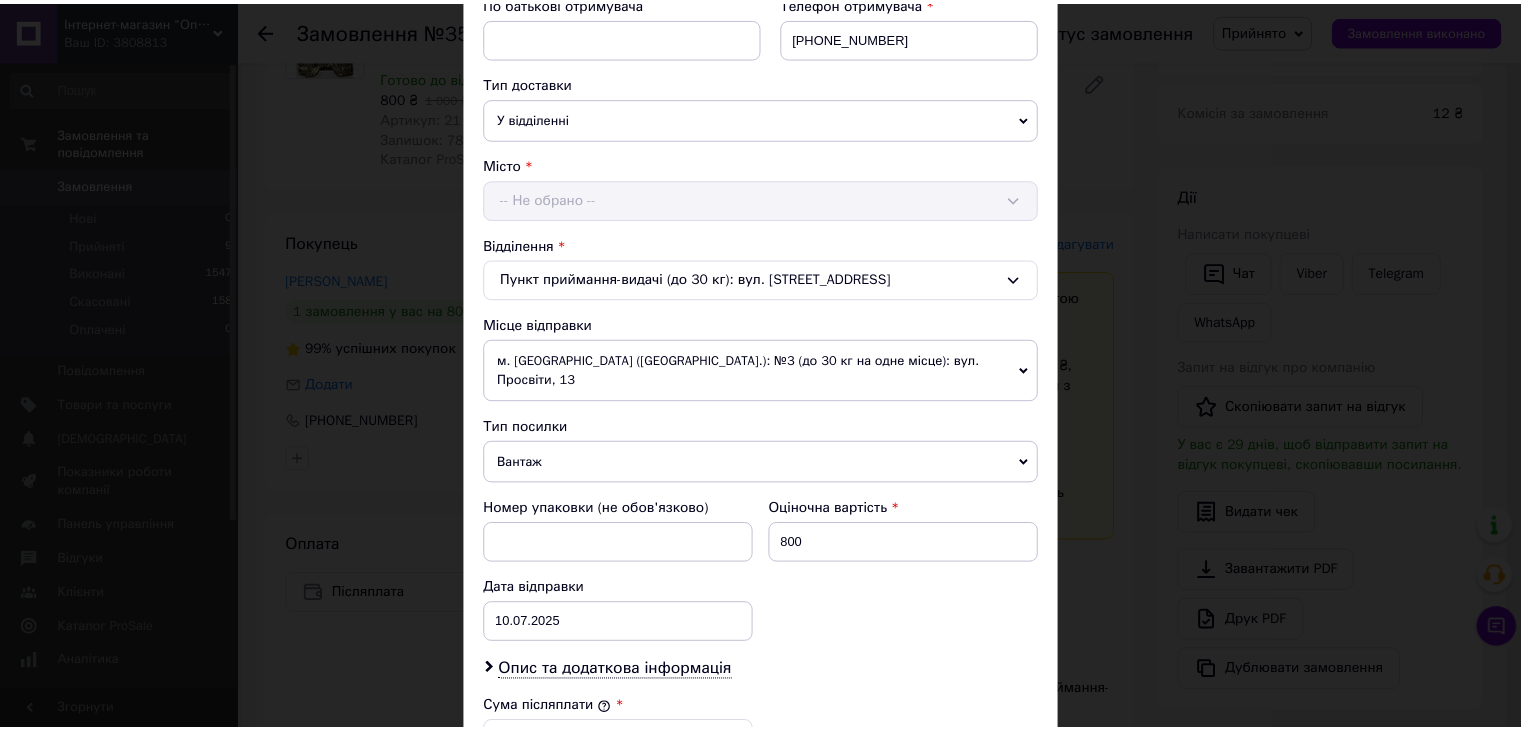 scroll, scrollTop: 790, scrollLeft: 0, axis: vertical 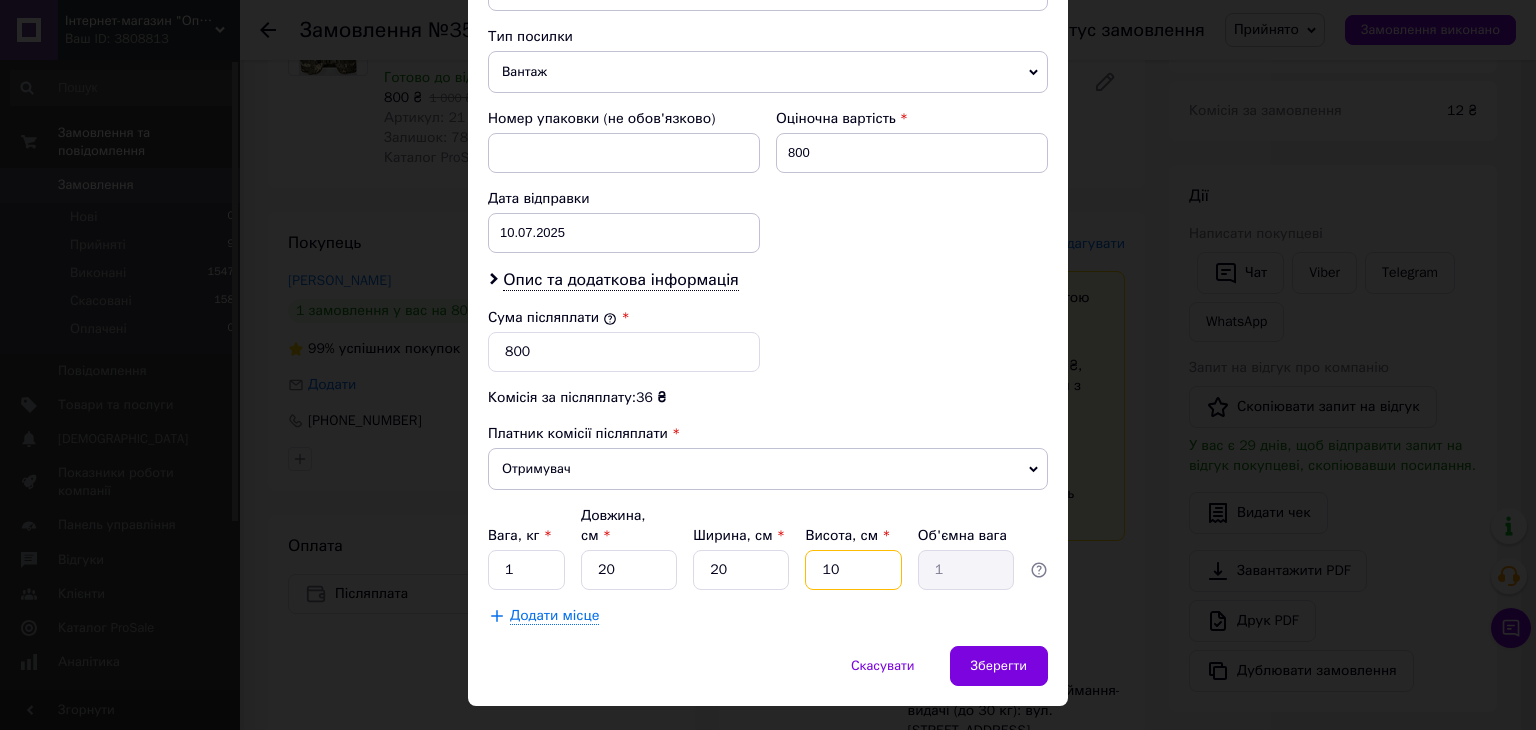 click on "10" at bounding box center [853, 570] 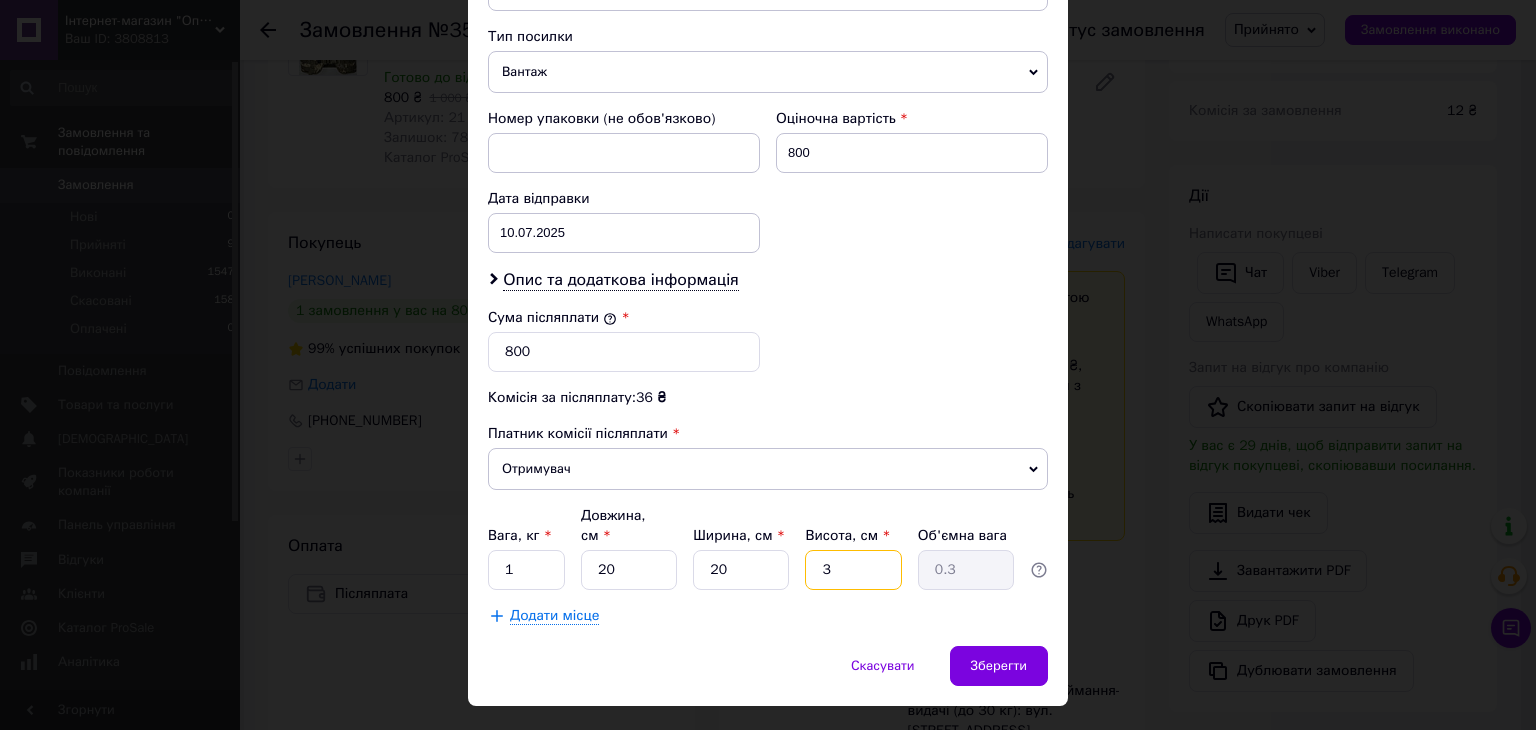 type on "30" 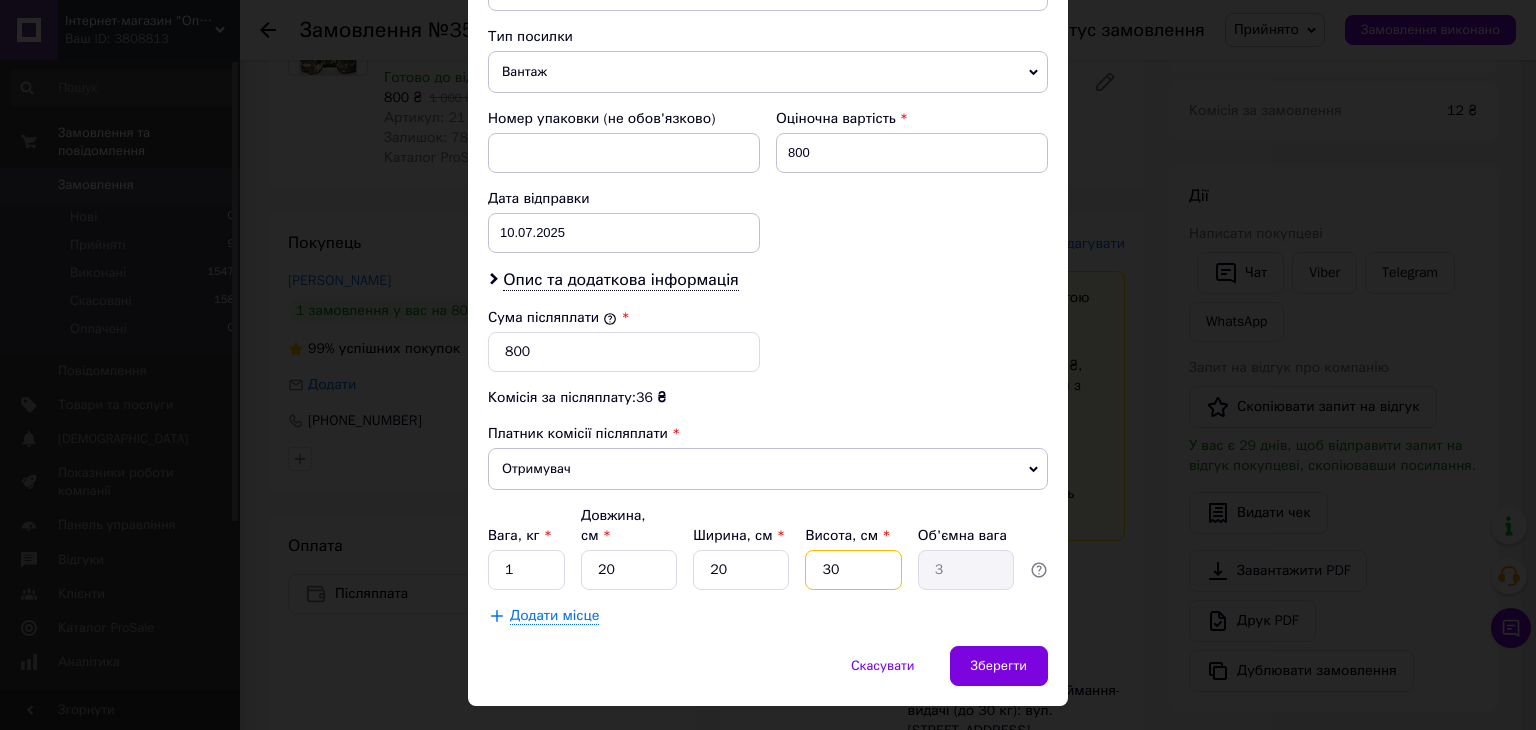 type on "30" 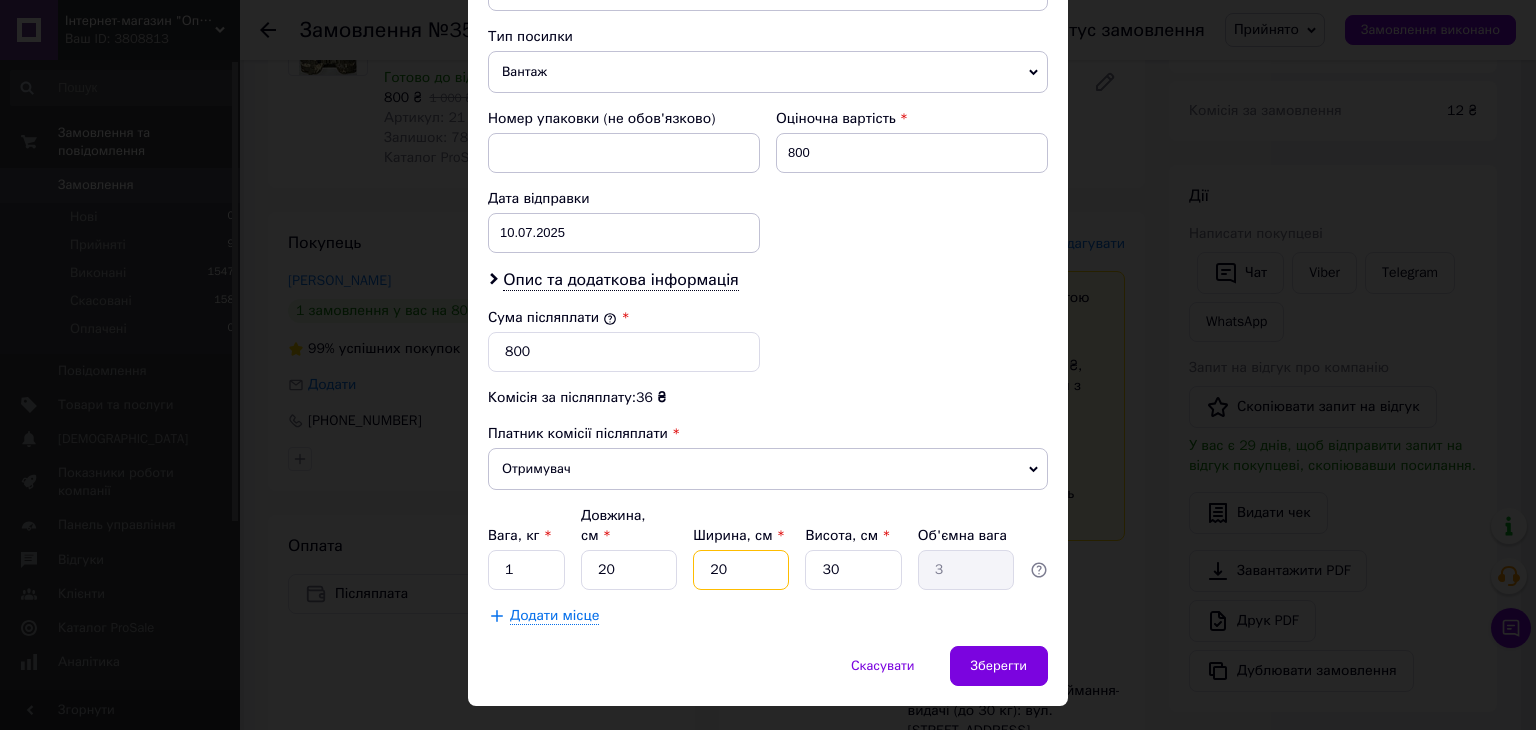 click on "20" at bounding box center [741, 570] 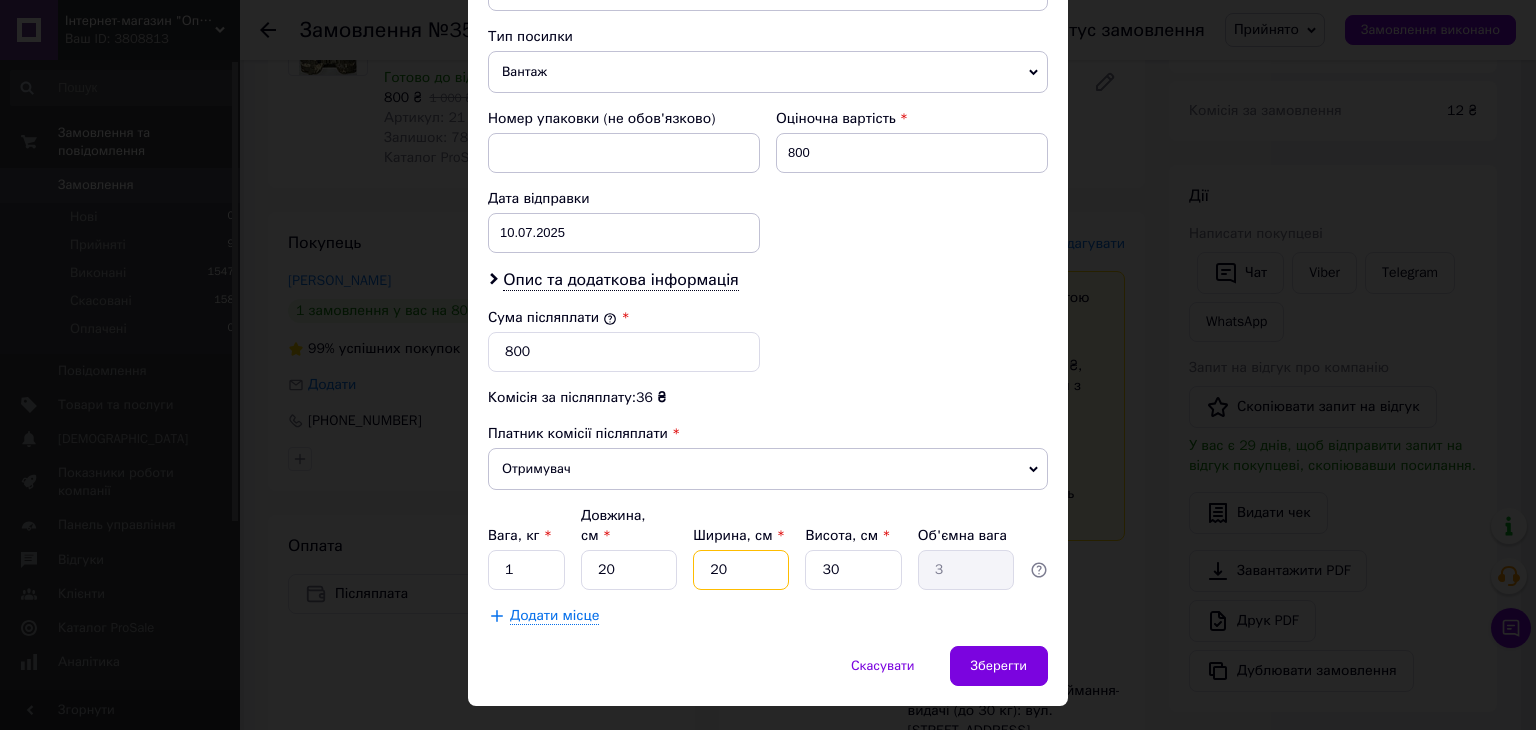 type on "7" 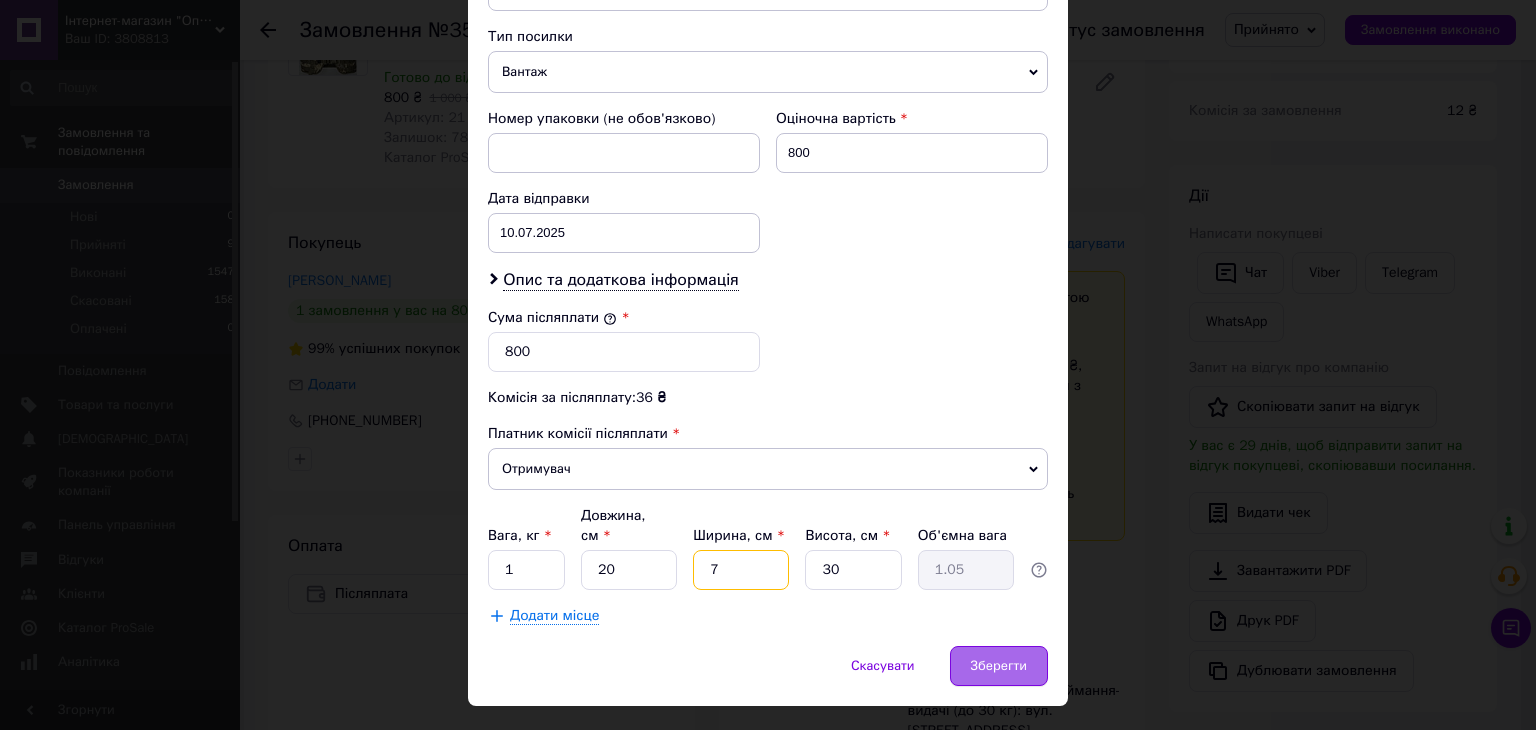 type on "7" 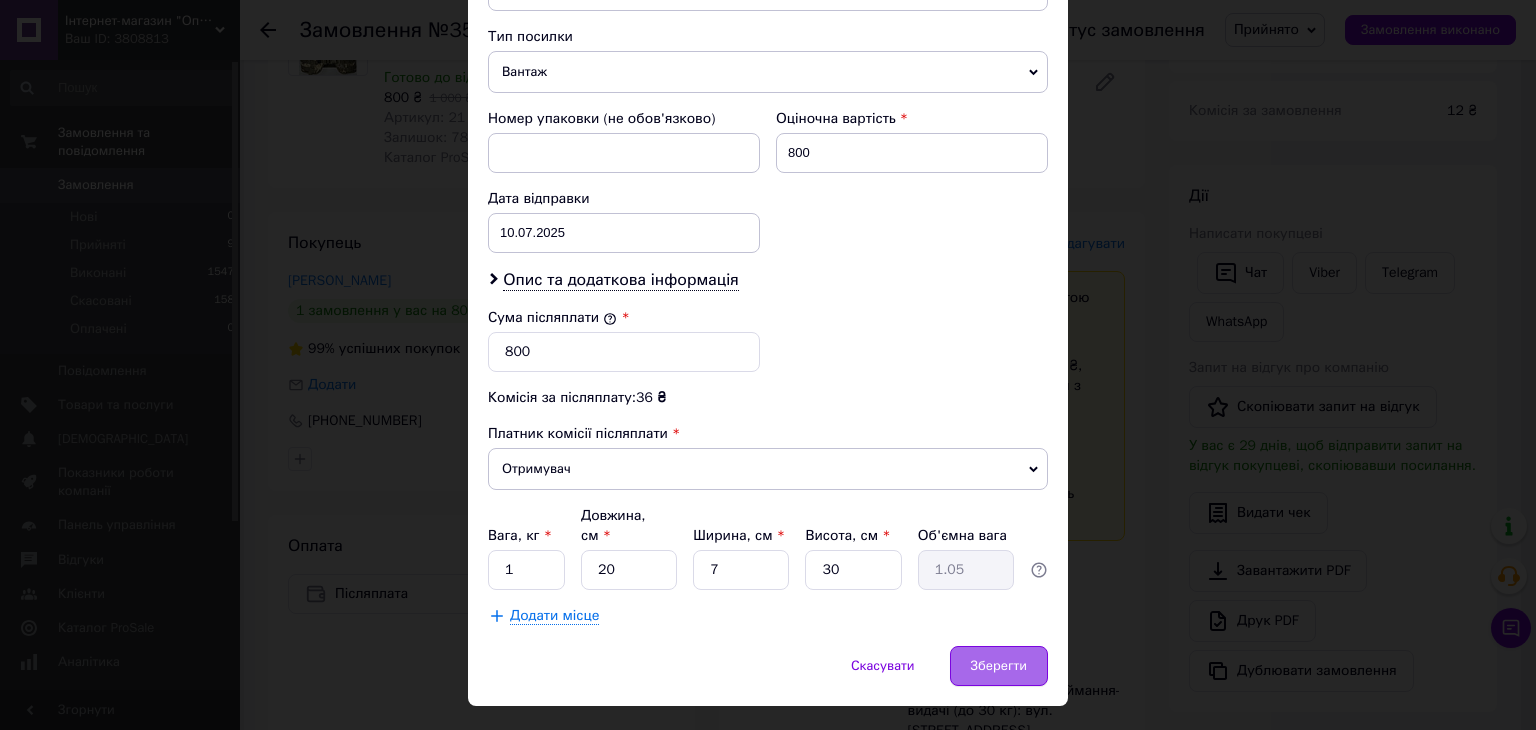 click on "Зберегти" at bounding box center (999, 666) 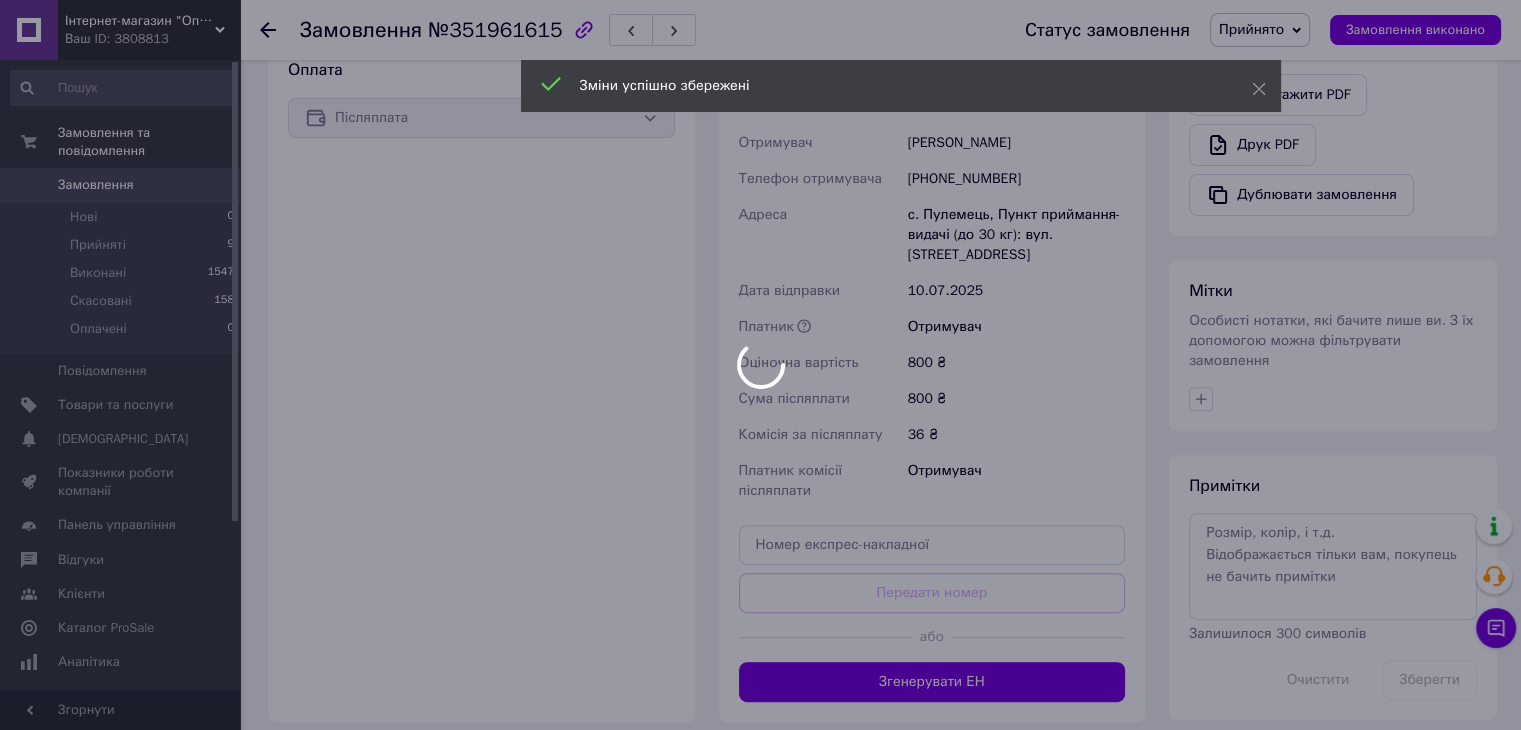 scroll, scrollTop: 735, scrollLeft: 0, axis: vertical 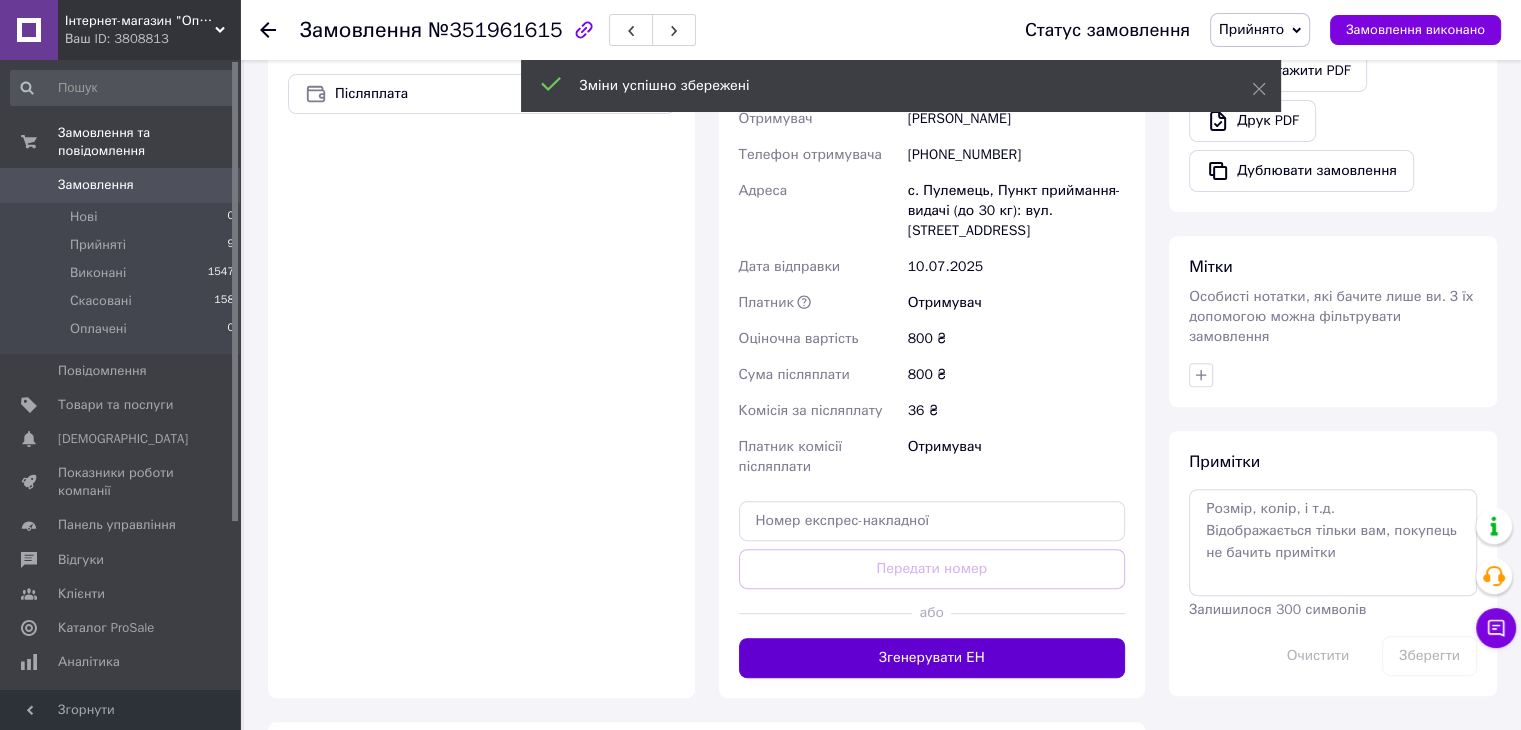 click on "Згенерувати ЕН" at bounding box center (932, 658) 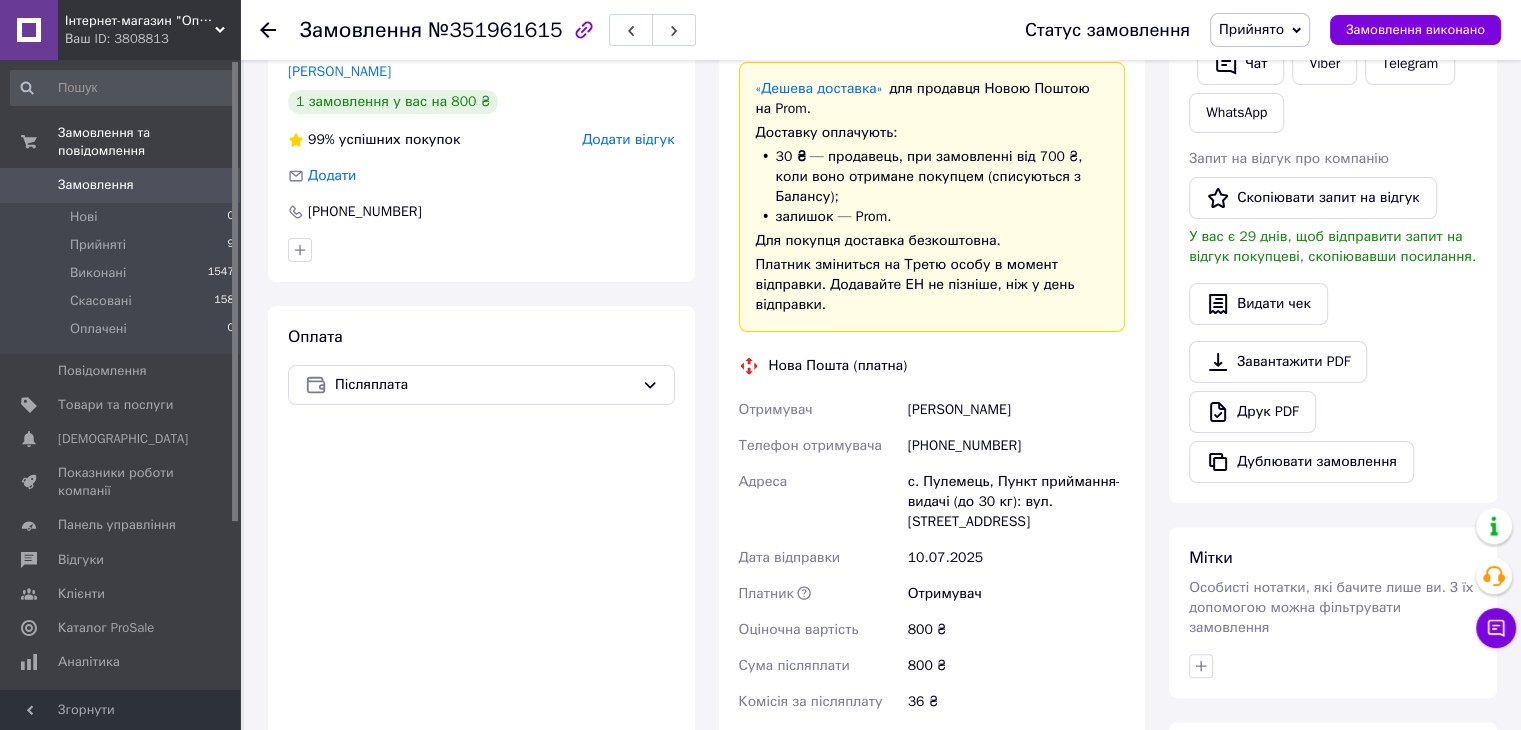 scroll, scrollTop: 435, scrollLeft: 0, axis: vertical 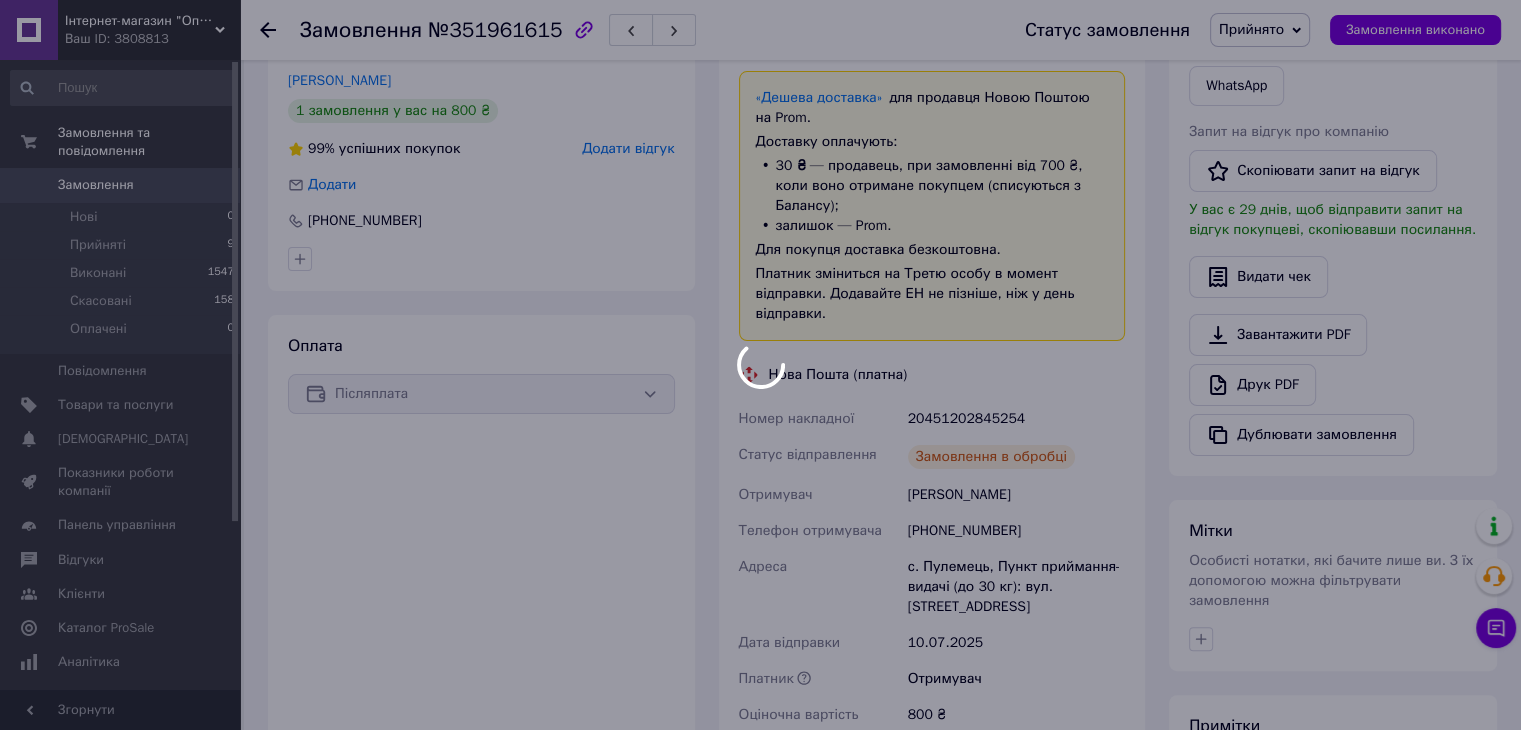 click at bounding box center [760, 365] 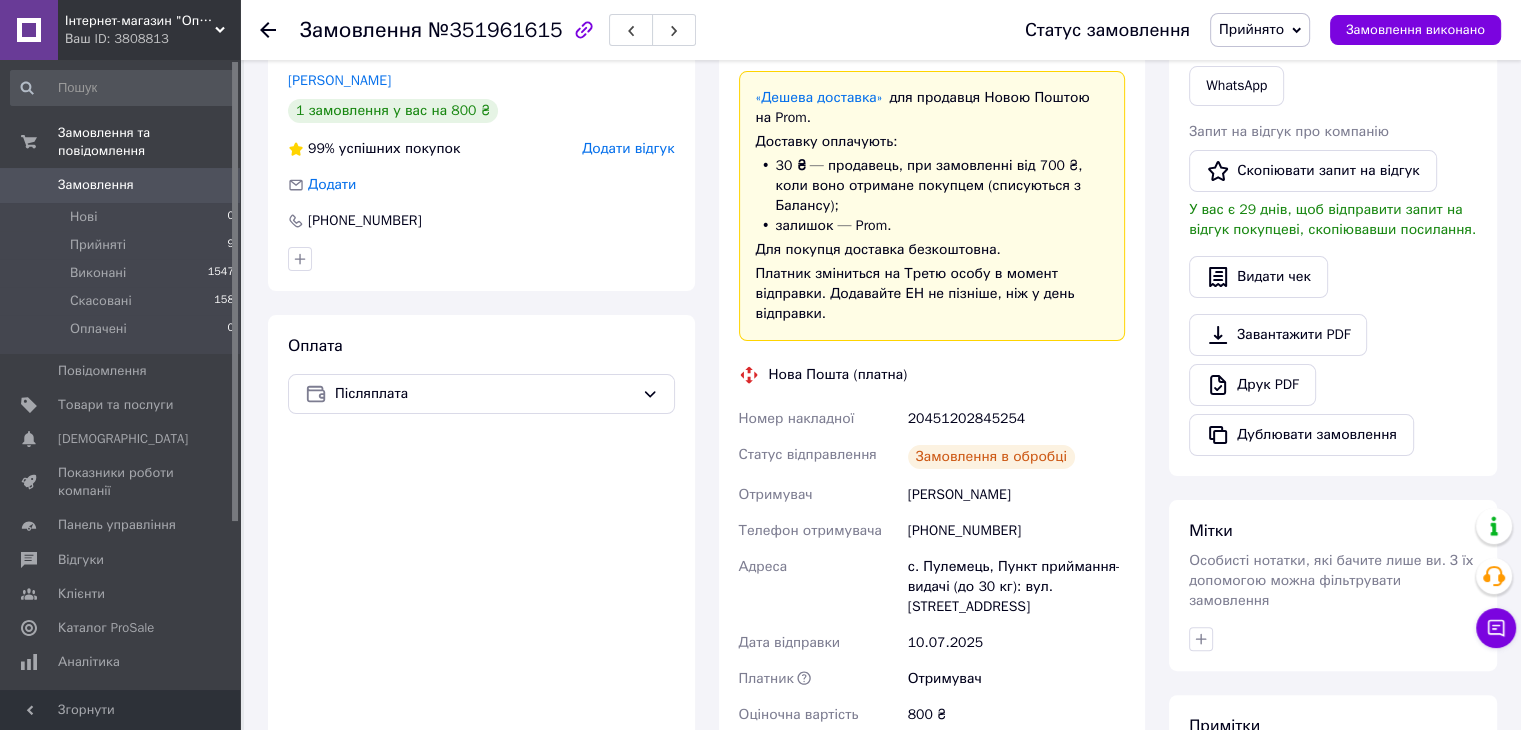 click on "20451202845254" at bounding box center (1016, 419) 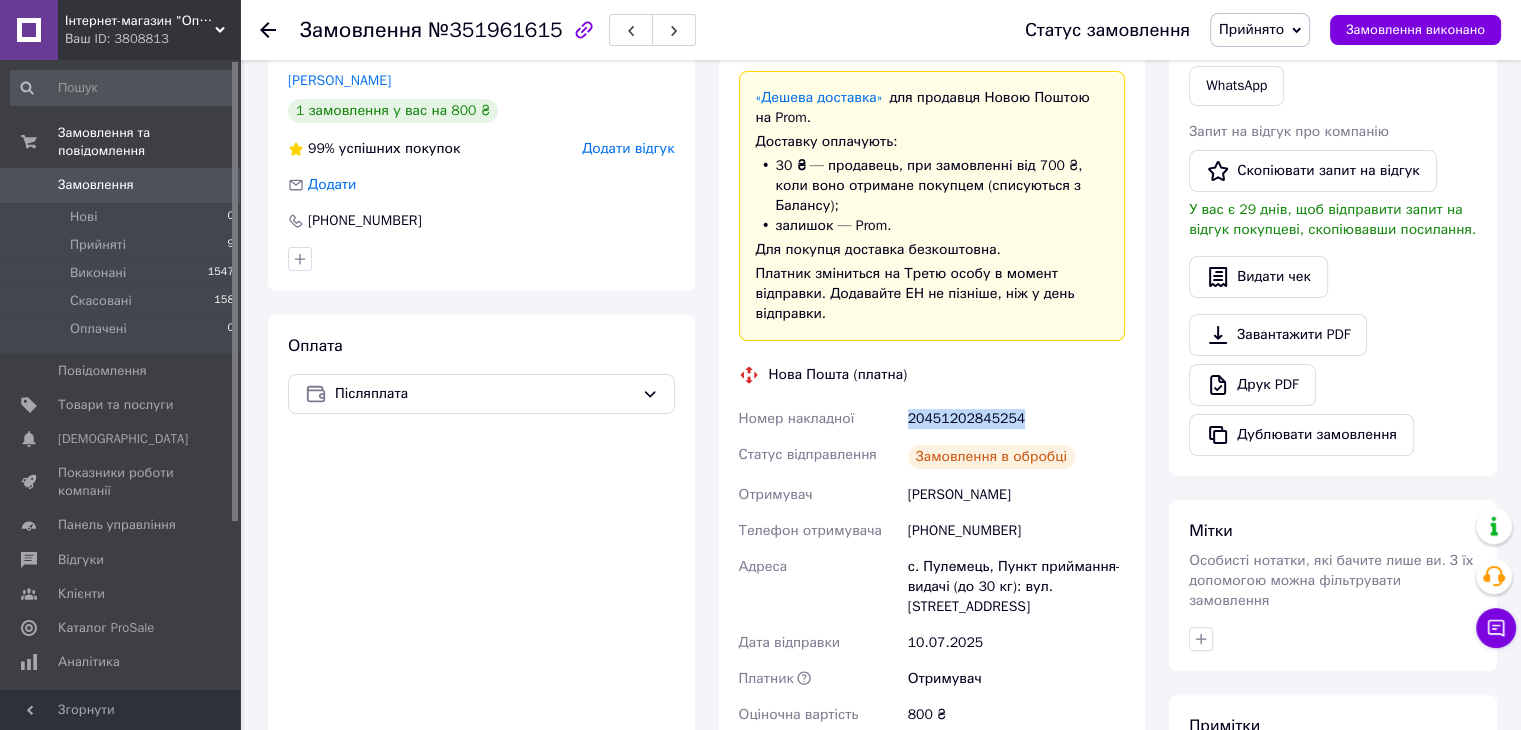 click on "20451202845254" at bounding box center (1016, 419) 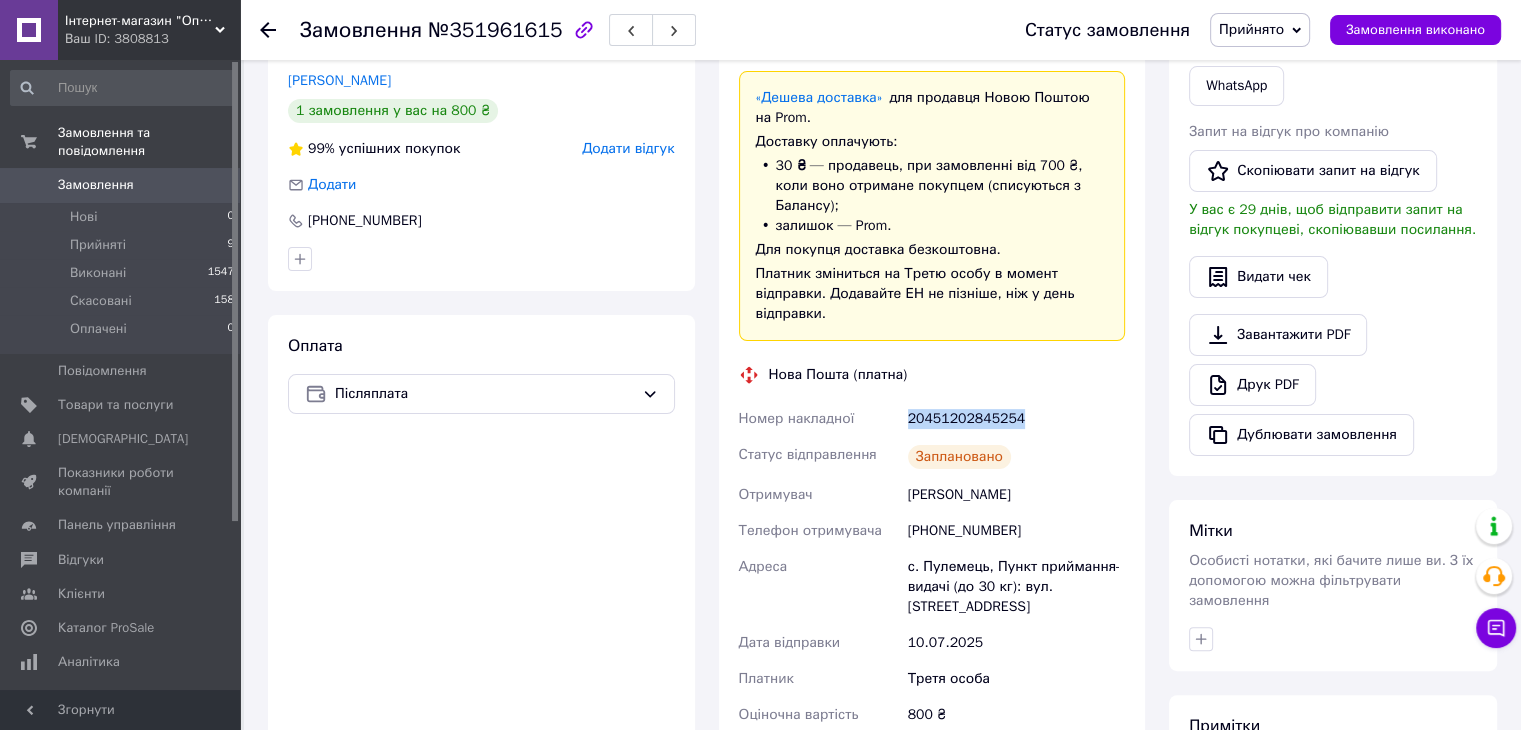 copy on "20451202845254" 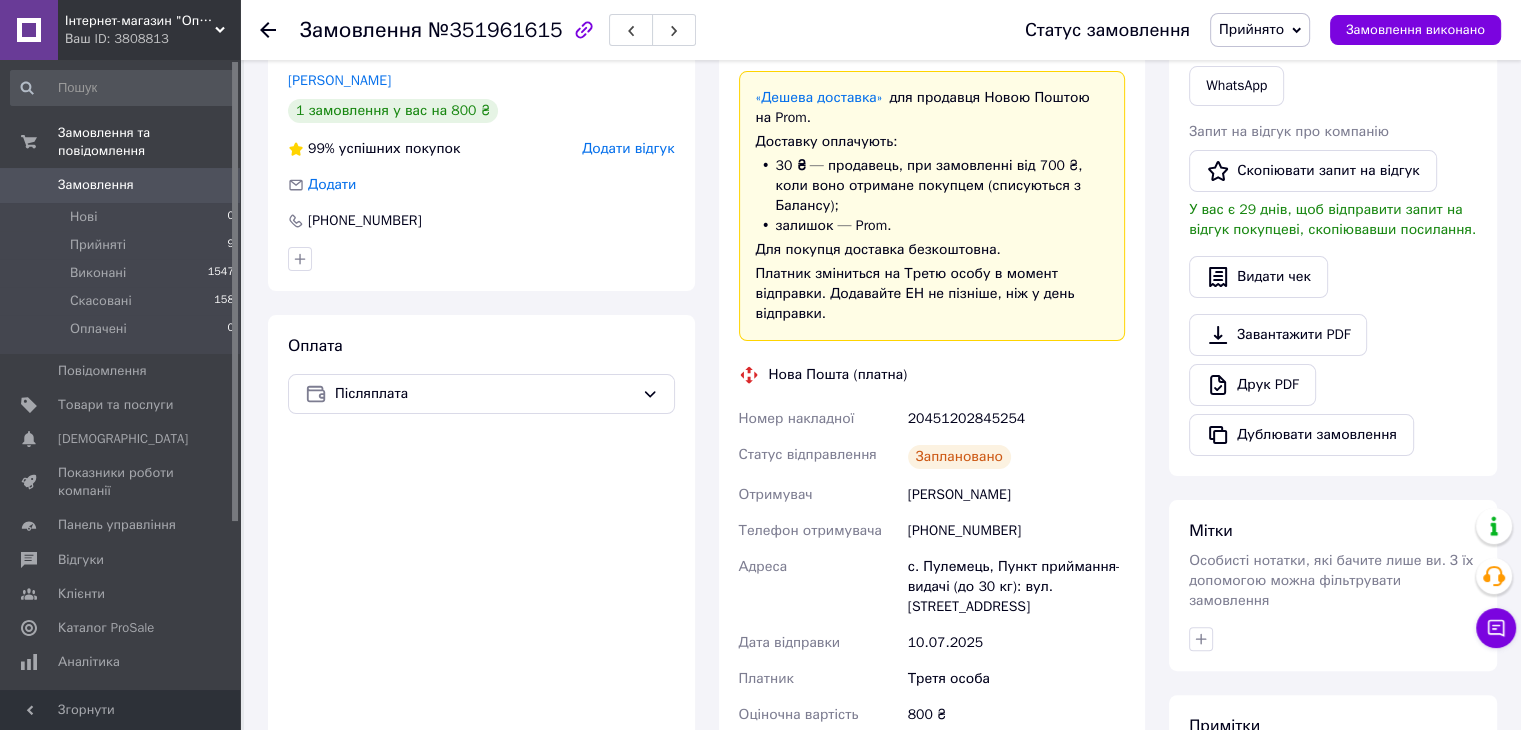 drag, startPoint x: 1428, startPoint y: 379, endPoint x: 1390, endPoint y: 386, distance: 38.63936 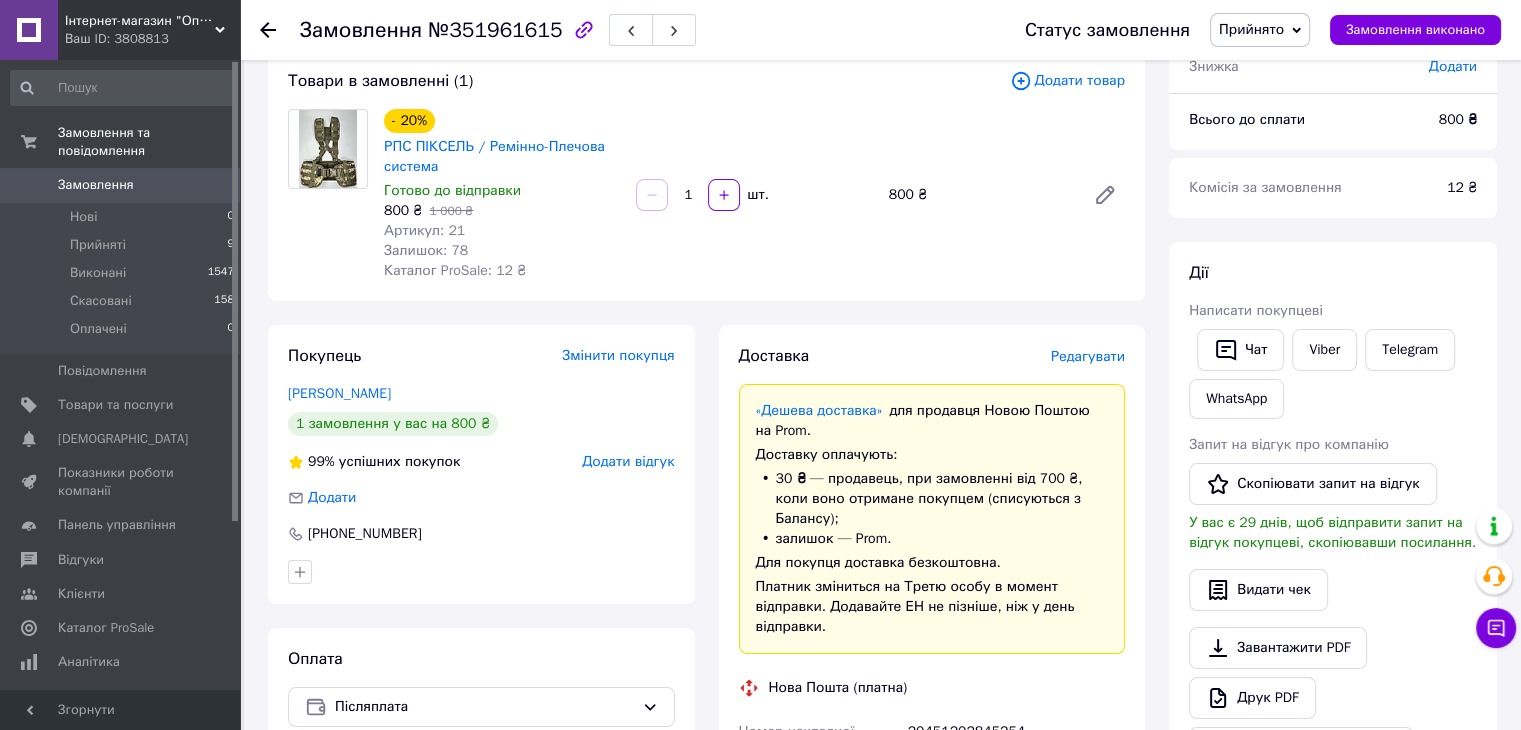 scroll, scrollTop: 35, scrollLeft: 0, axis: vertical 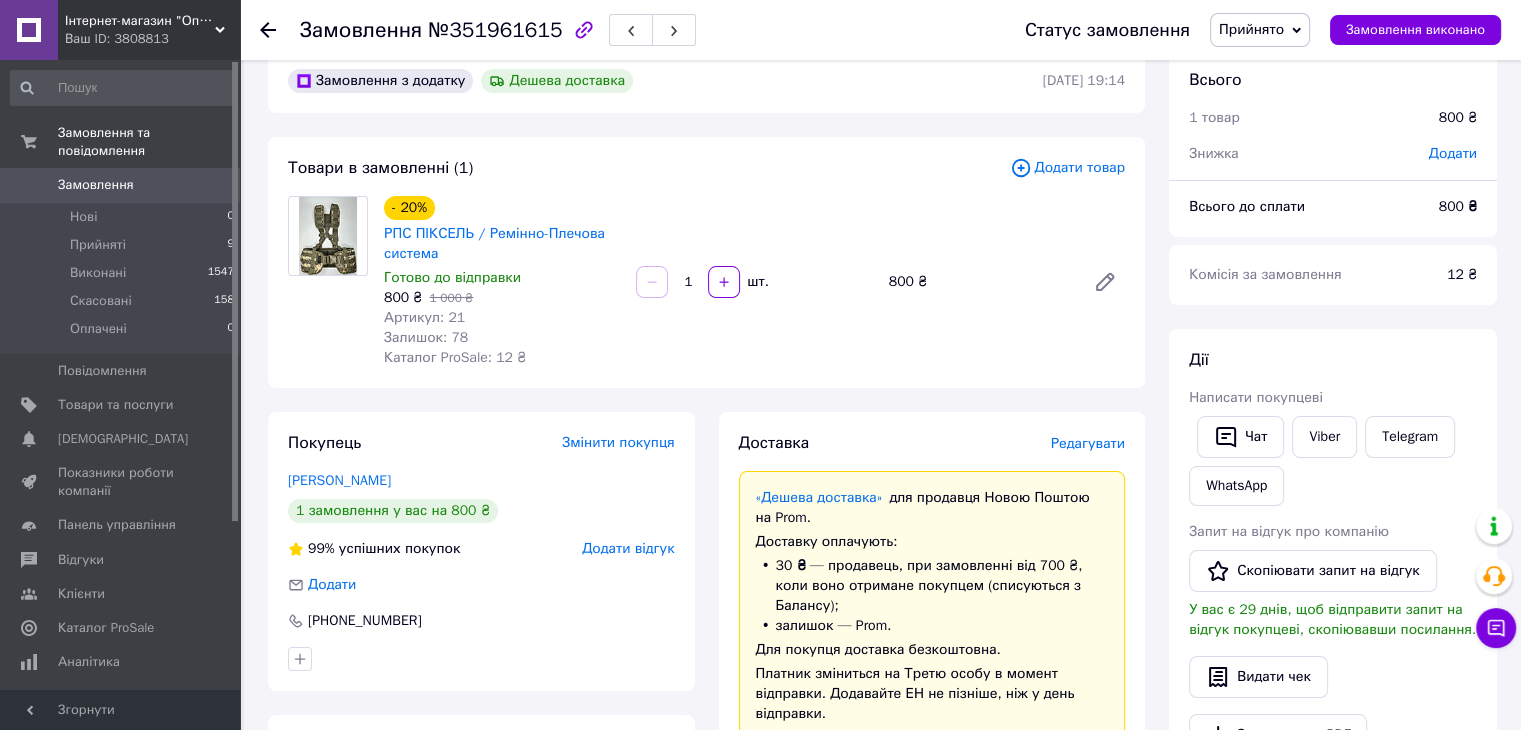 click 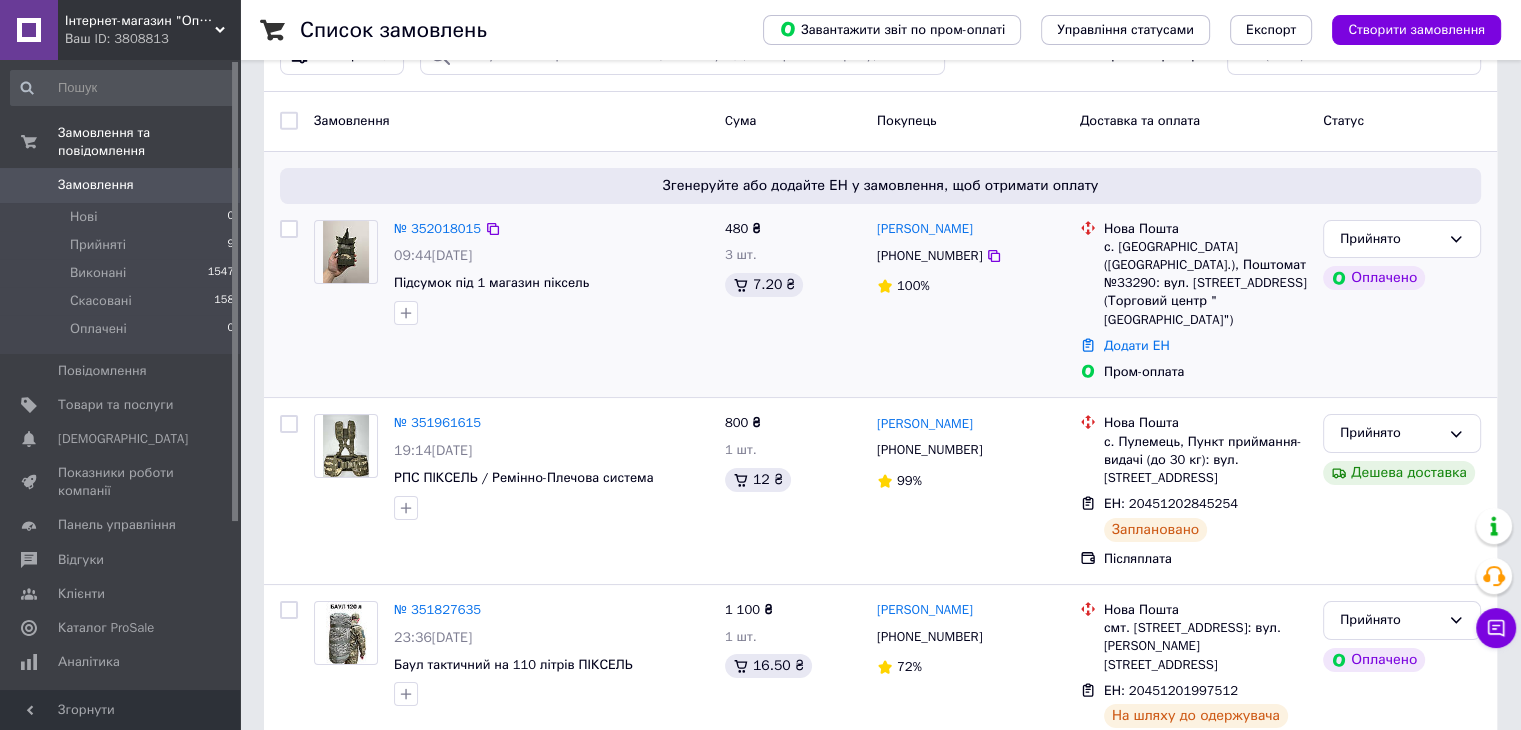 scroll, scrollTop: 100, scrollLeft: 0, axis: vertical 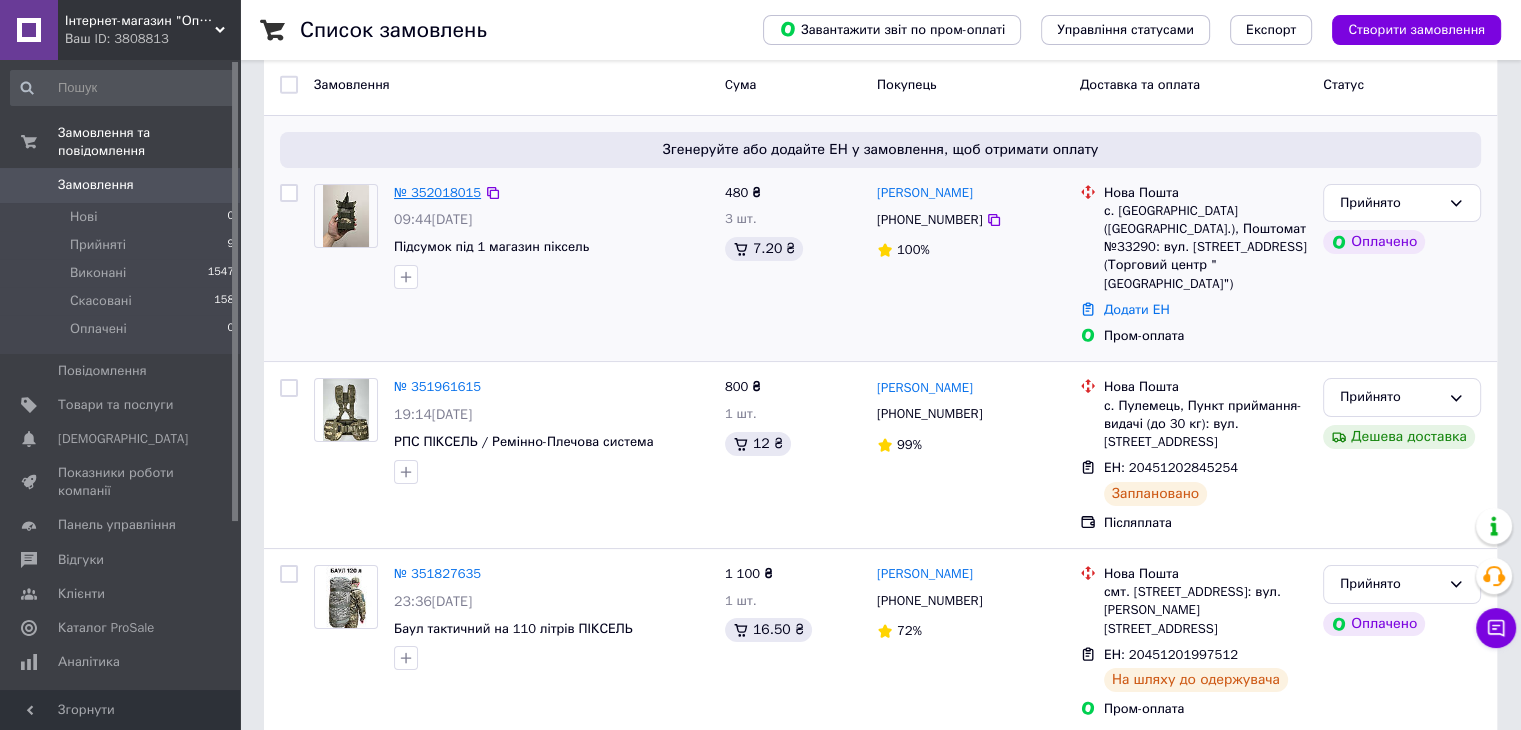 click on "№ 352018015" at bounding box center (437, 192) 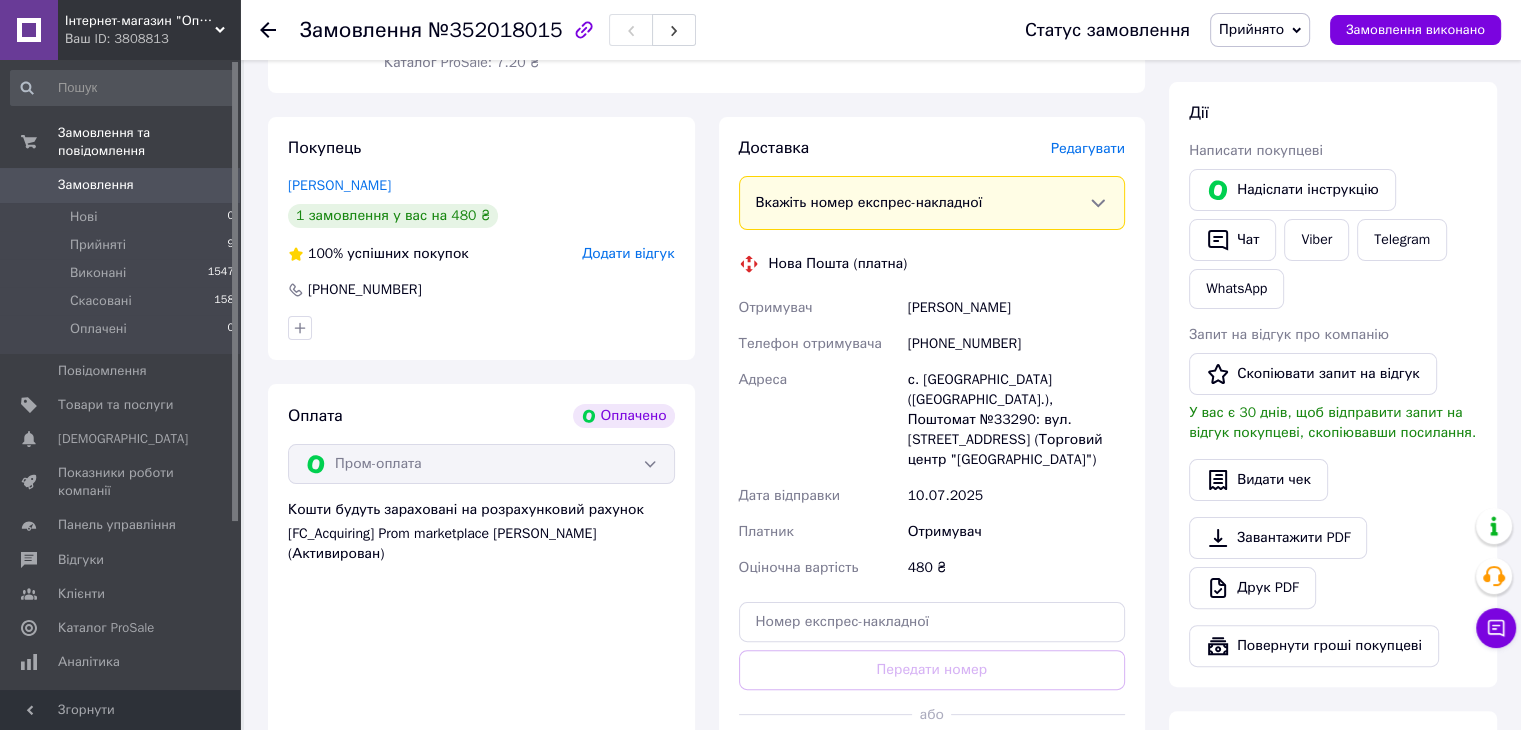 scroll, scrollTop: 400, scrollLeft: 0, axis: vertical 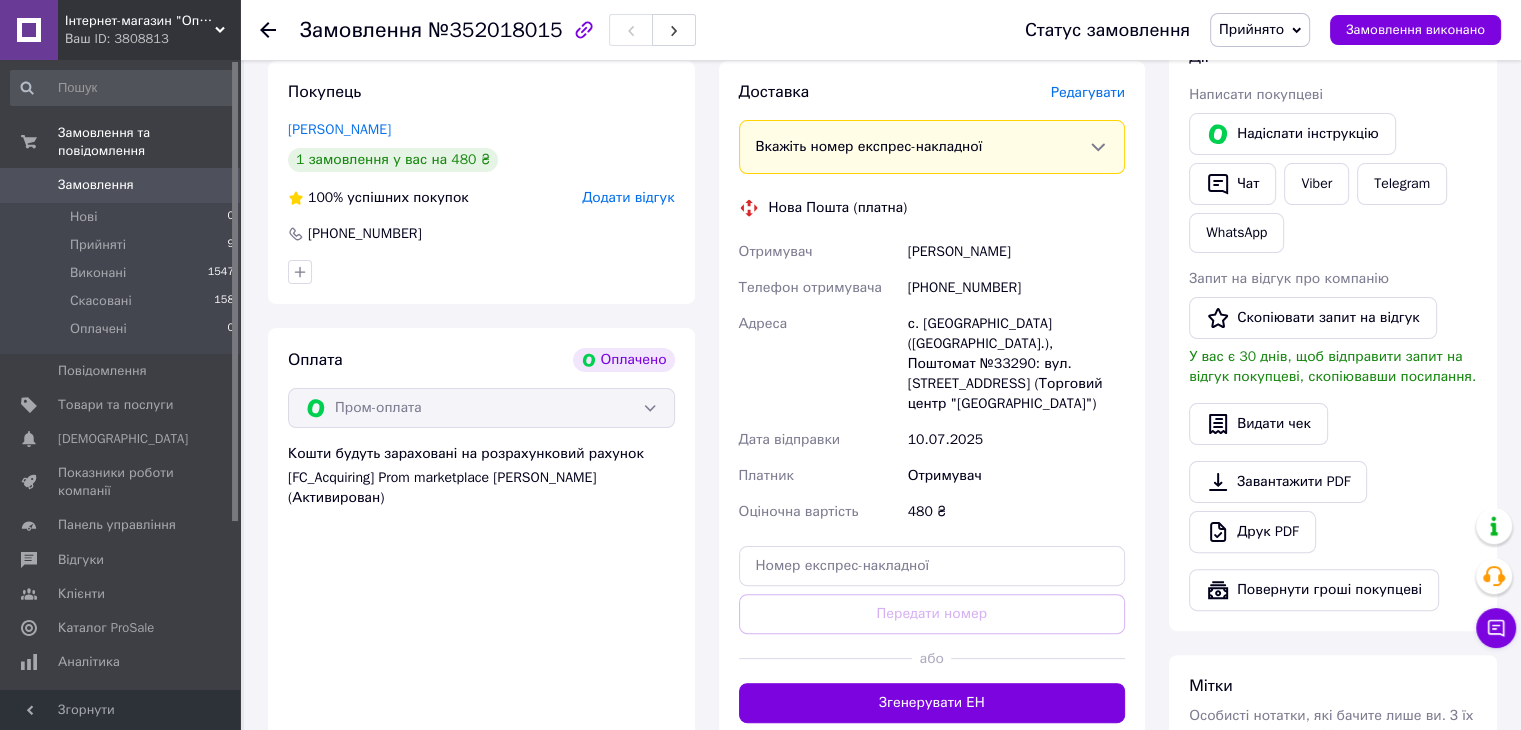 click on "+380990454415" at bounding box center (1016, 288) 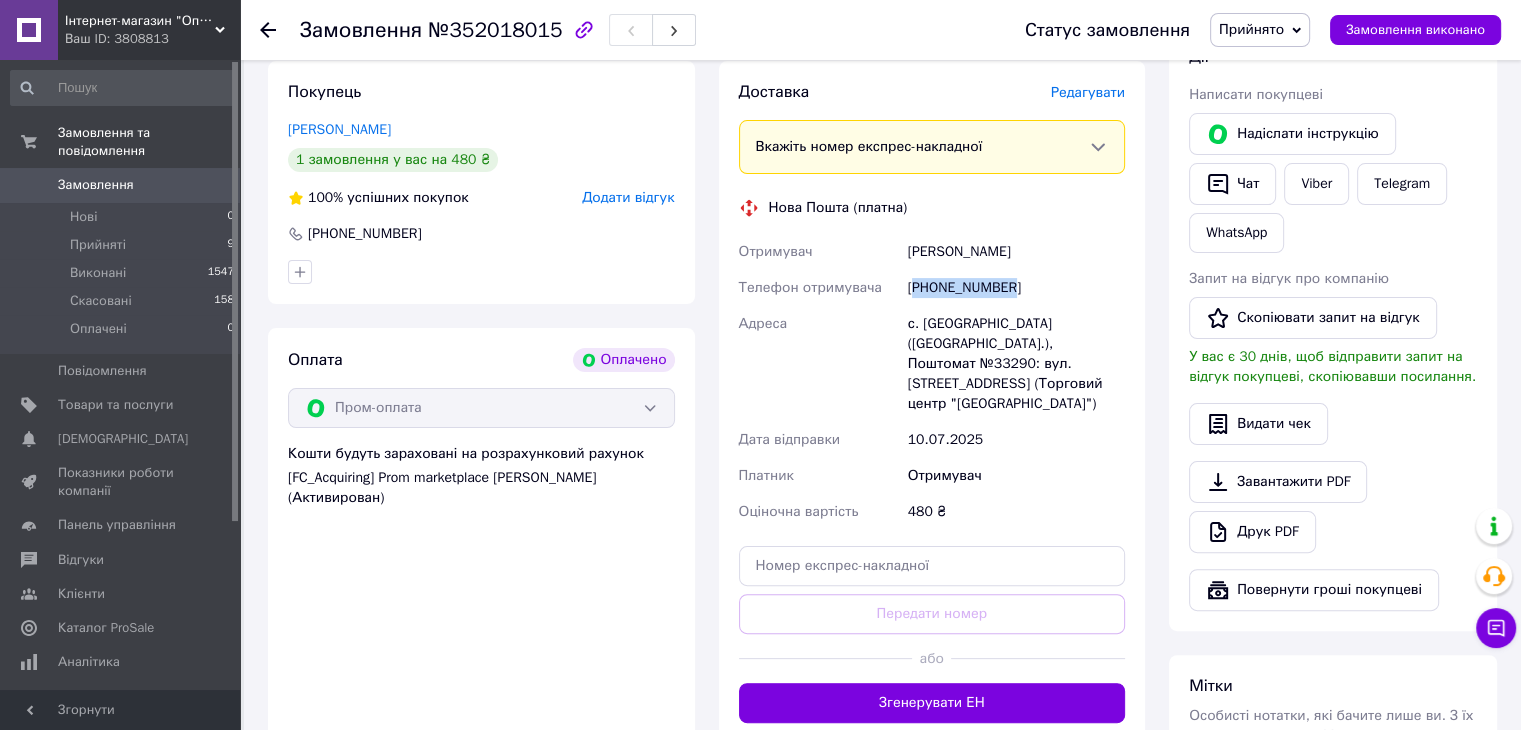 click on "+380990454415" at bounding box center (1016, 288) 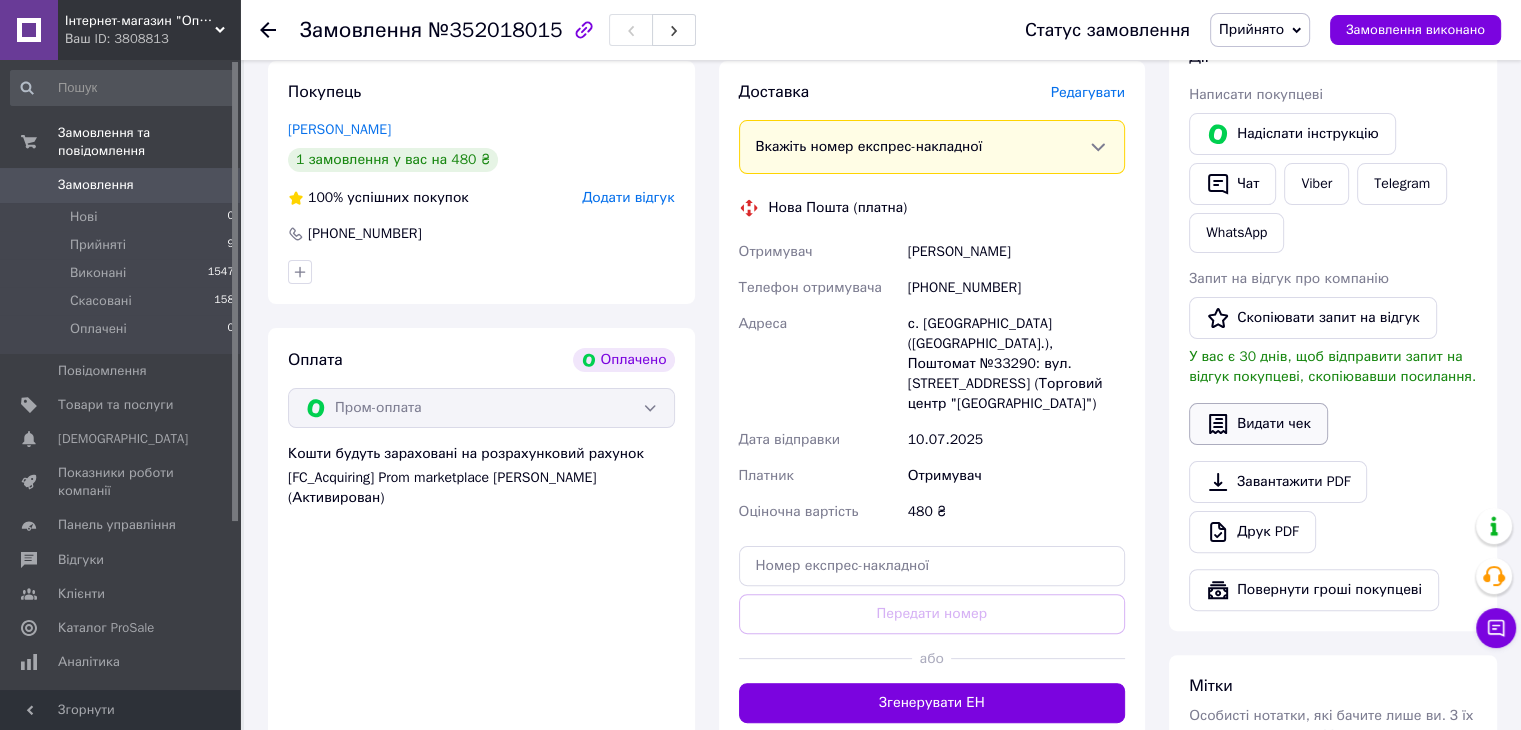 drag, startPoint x: 1407, startPoint y: 412, endPoint x: 1292, endPoint y: 417, distance: 115.10864 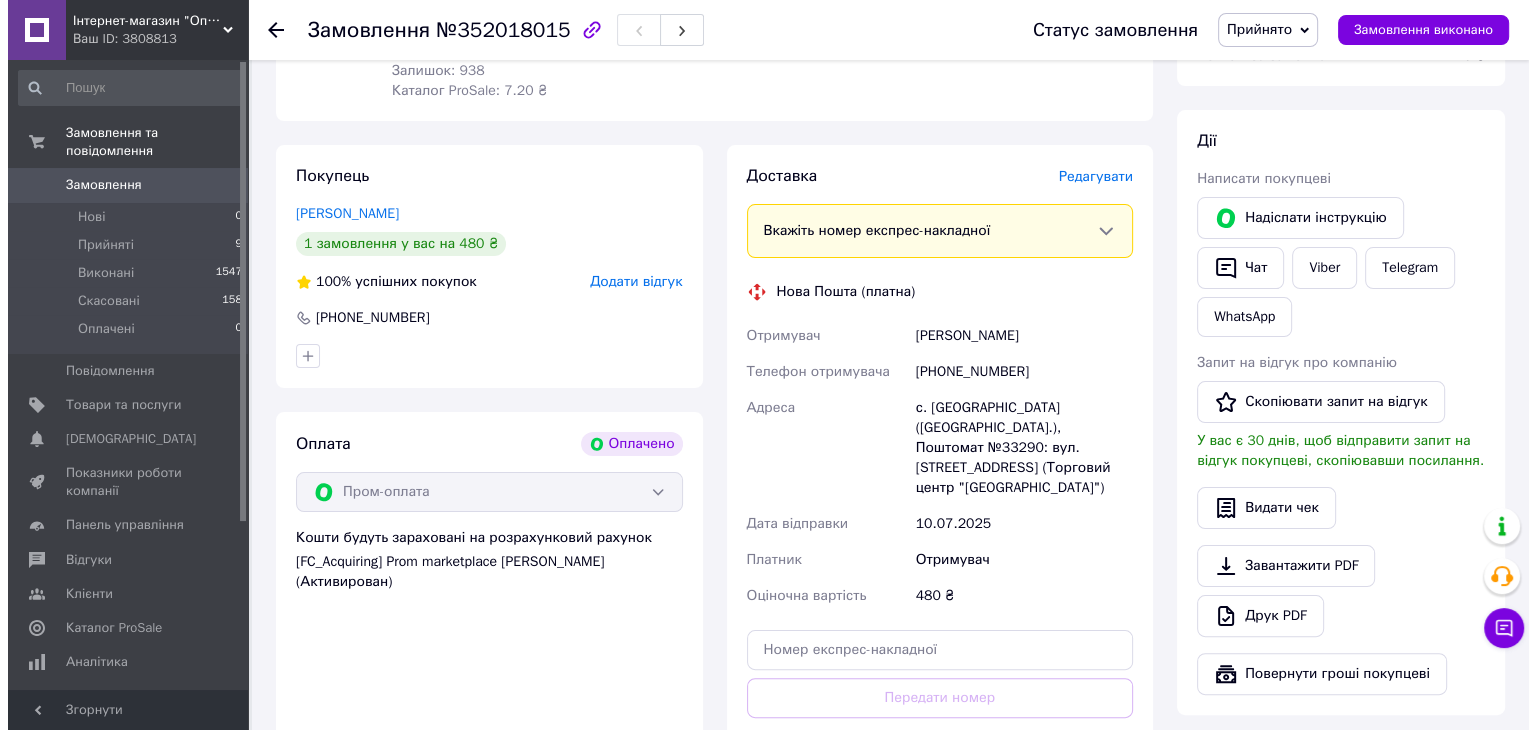 scroll, scrollTop: 200, scrollLeft: 0, axis: vertical 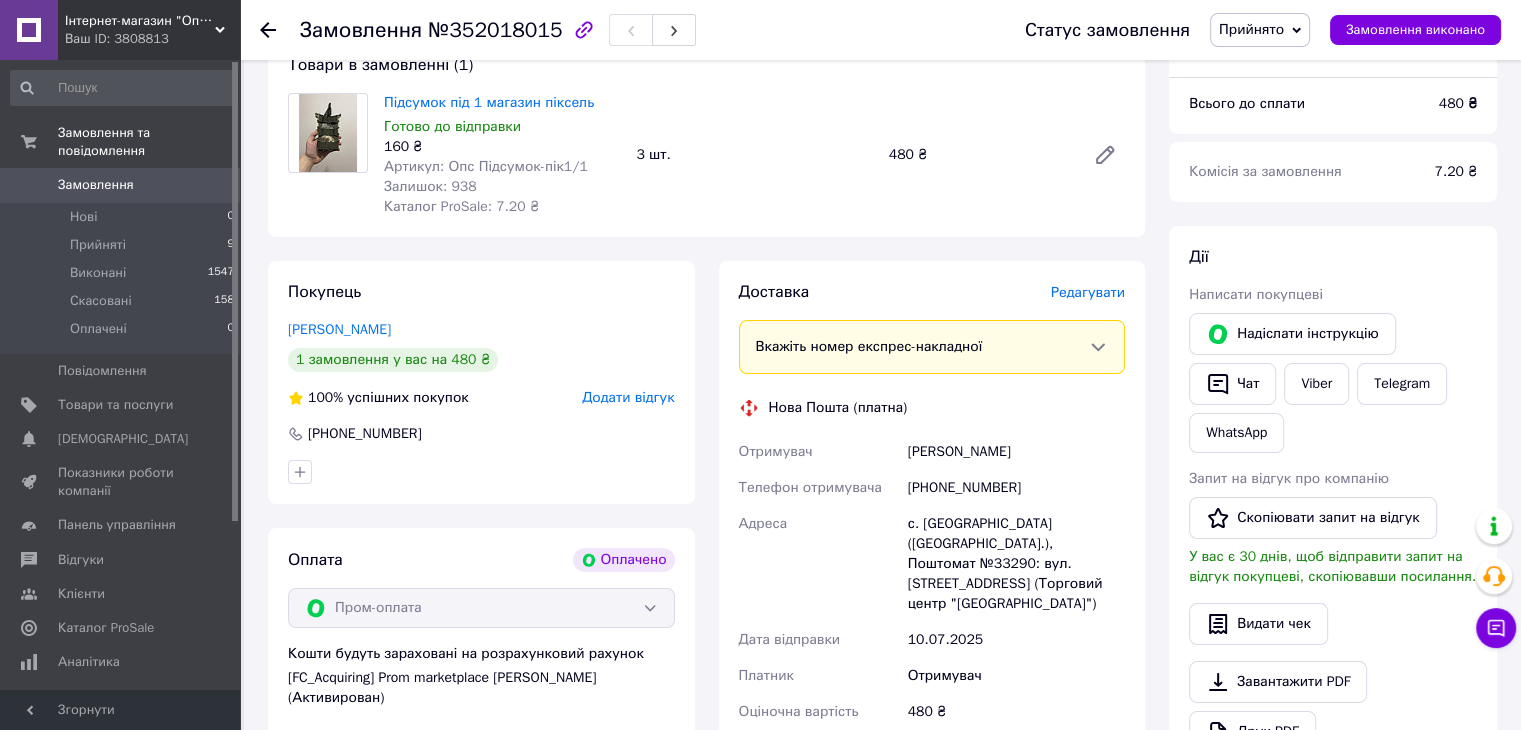 click on "Надіслати інструкцію   Чат Viber Telegram WhatsApp" at bounding box center (1333, 383) 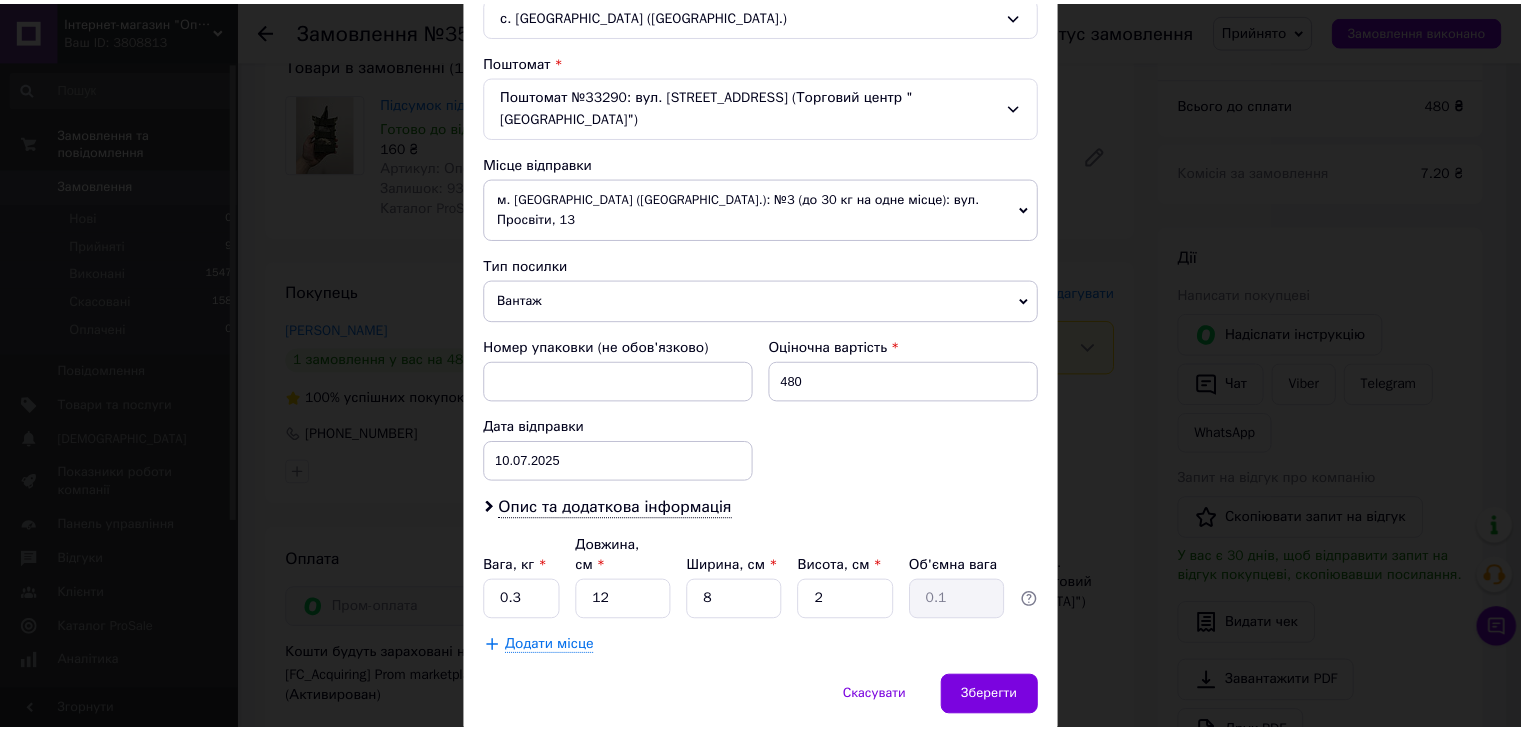 scroll, scrollTop: 592, scrollLeft: 0, axis: vertical 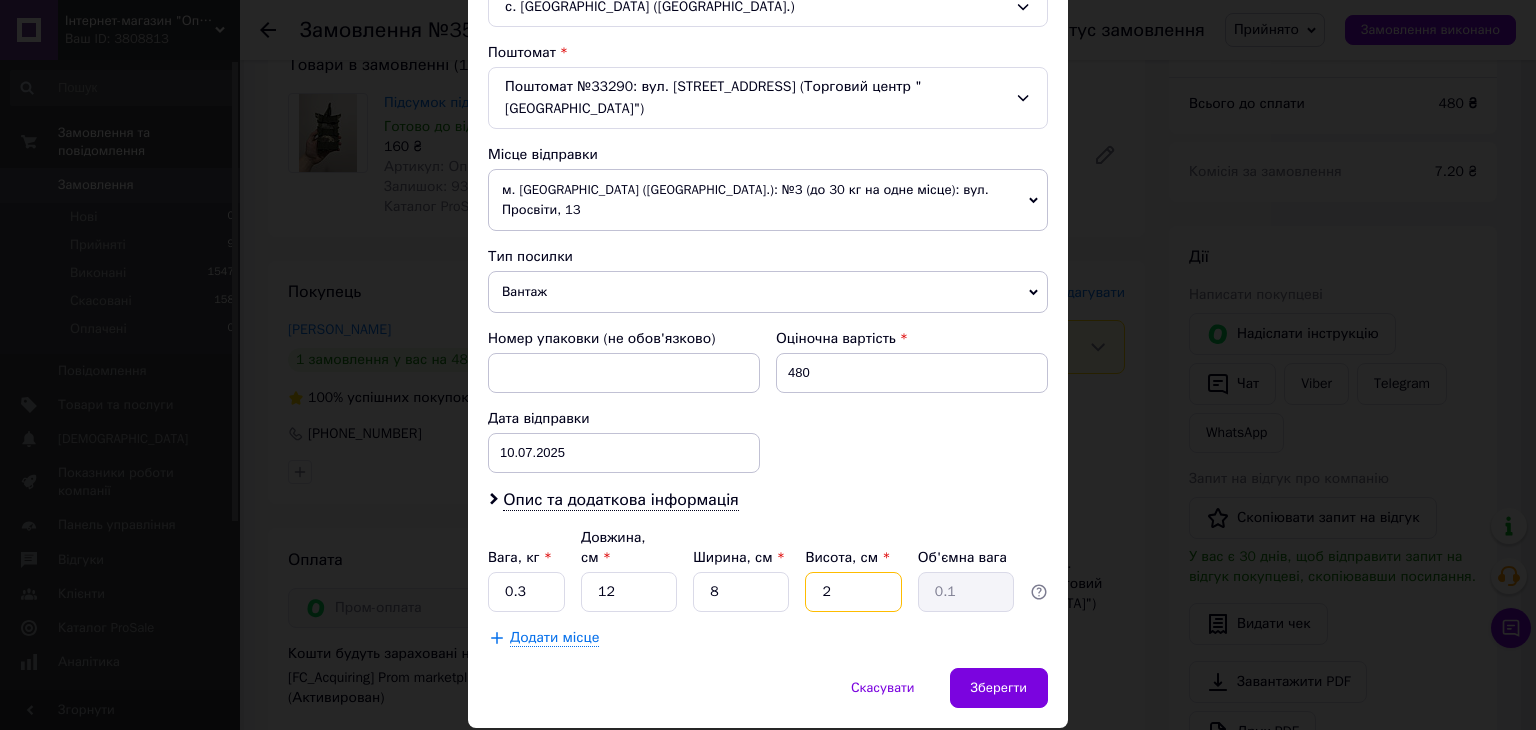 click on "2" at bounding box center (853, 592) 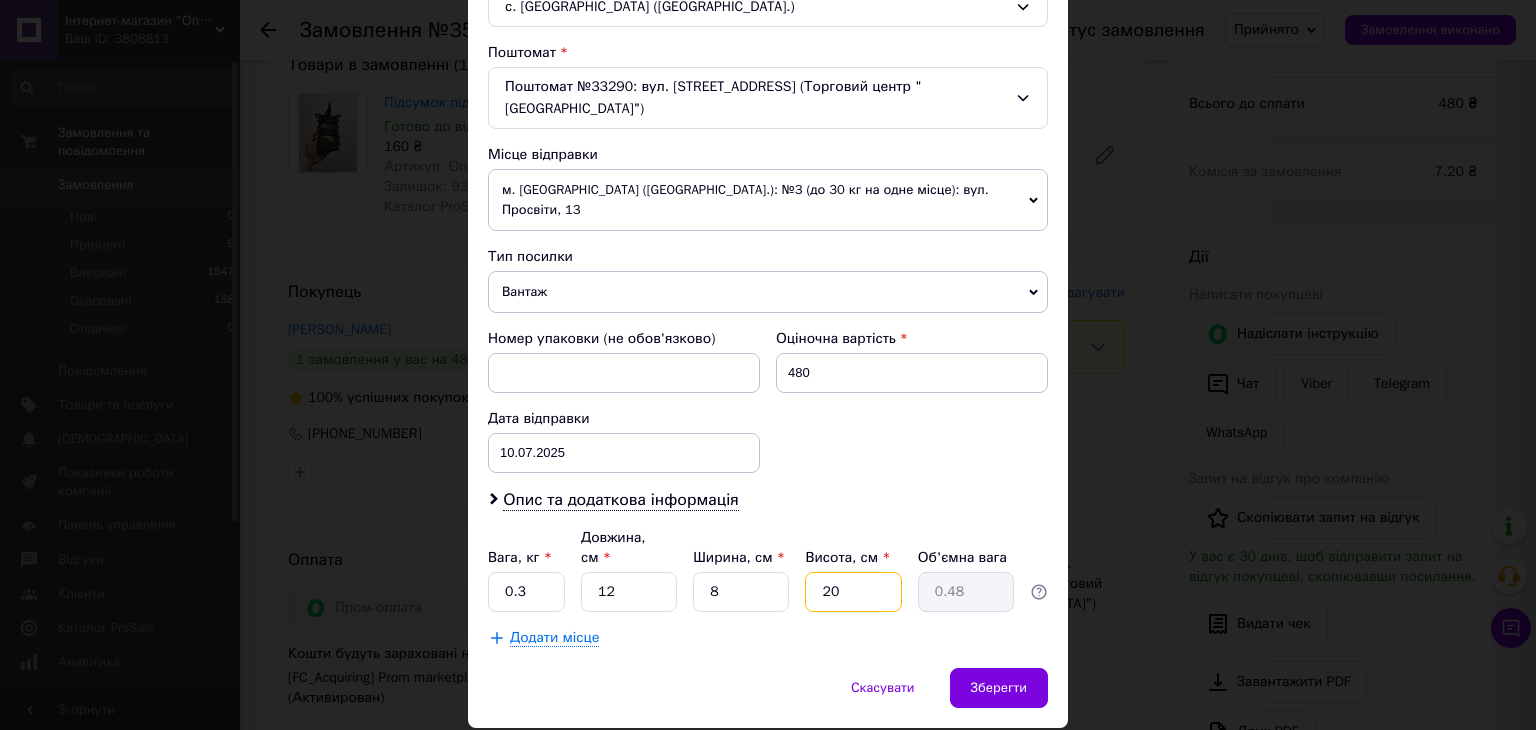 type on "20" 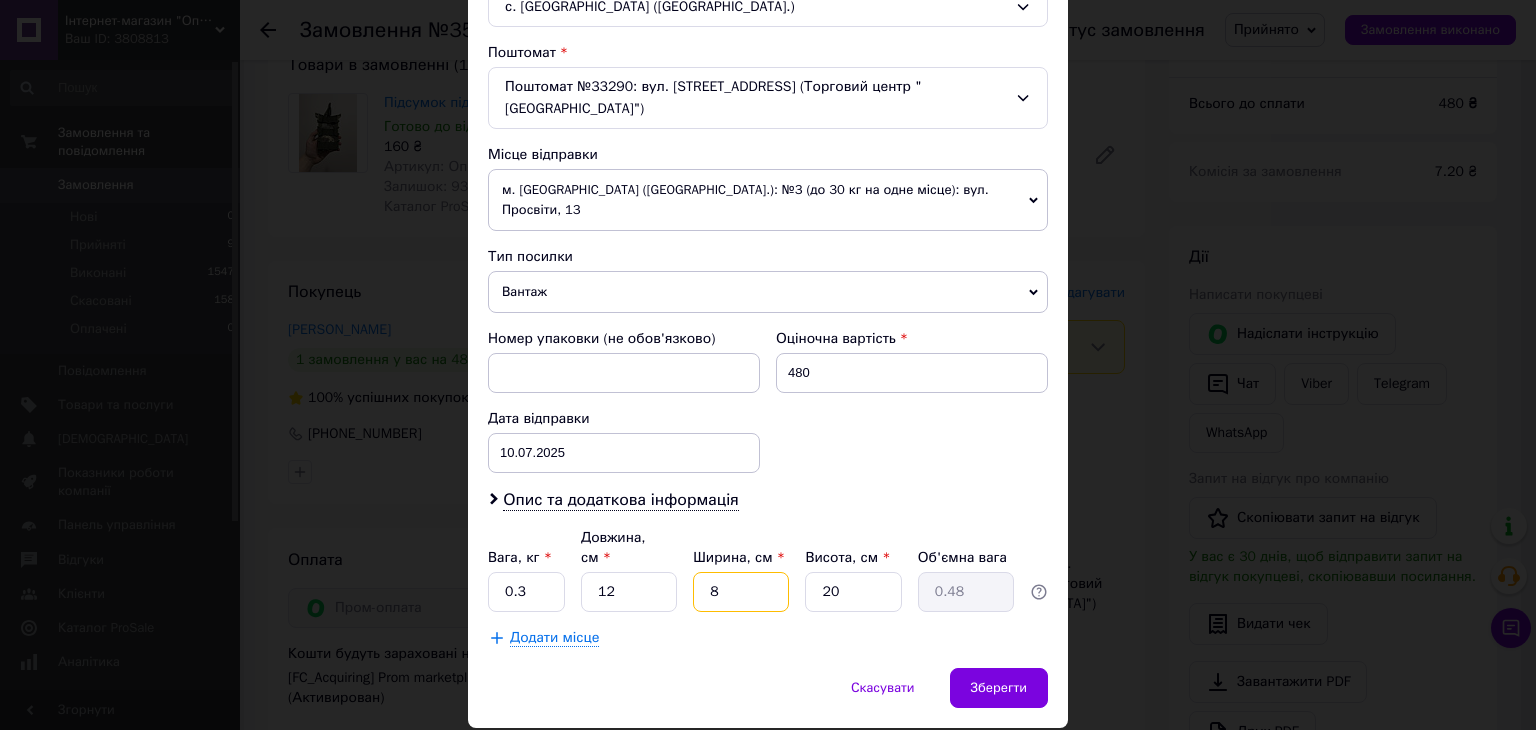 click on "8" at bounding box center (741, 592) 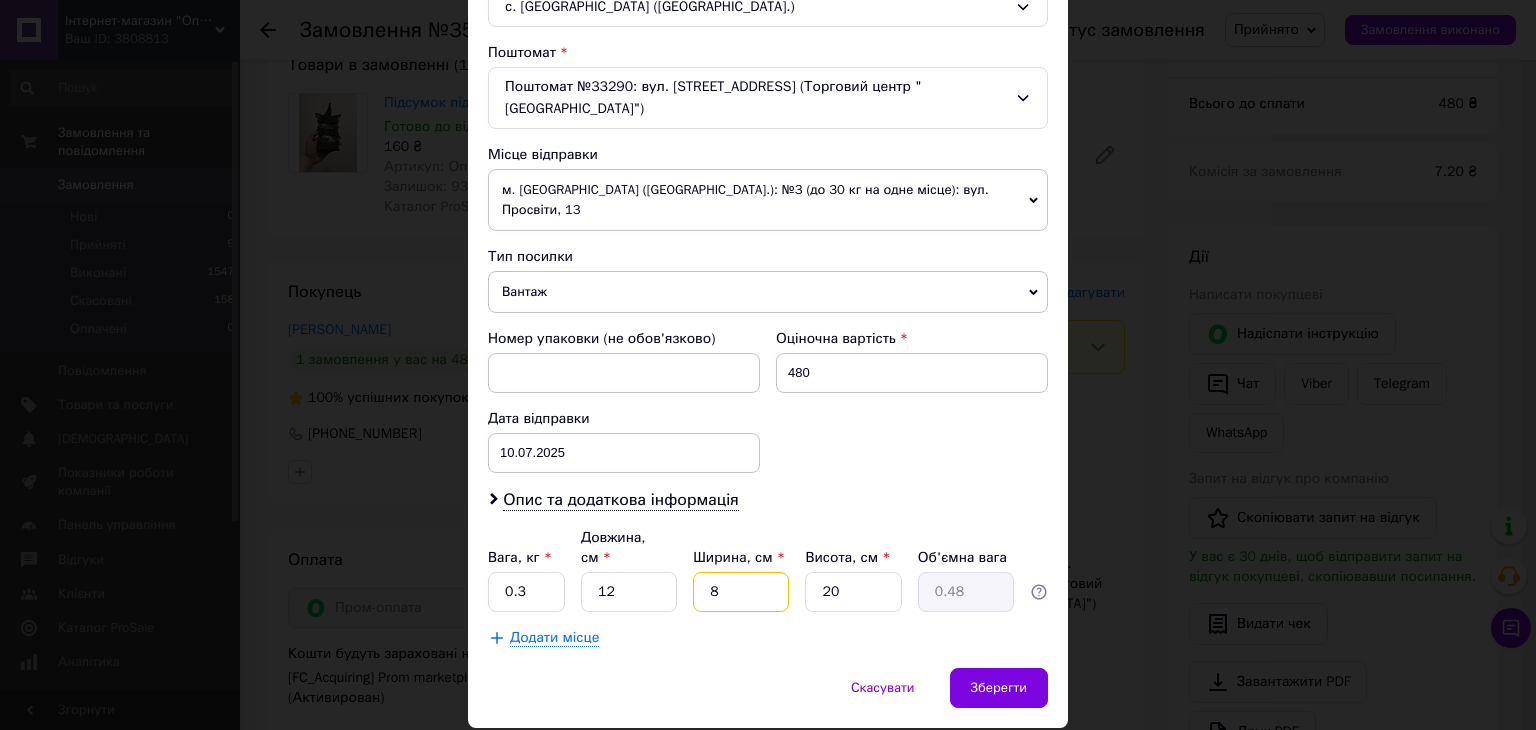 type on "5" 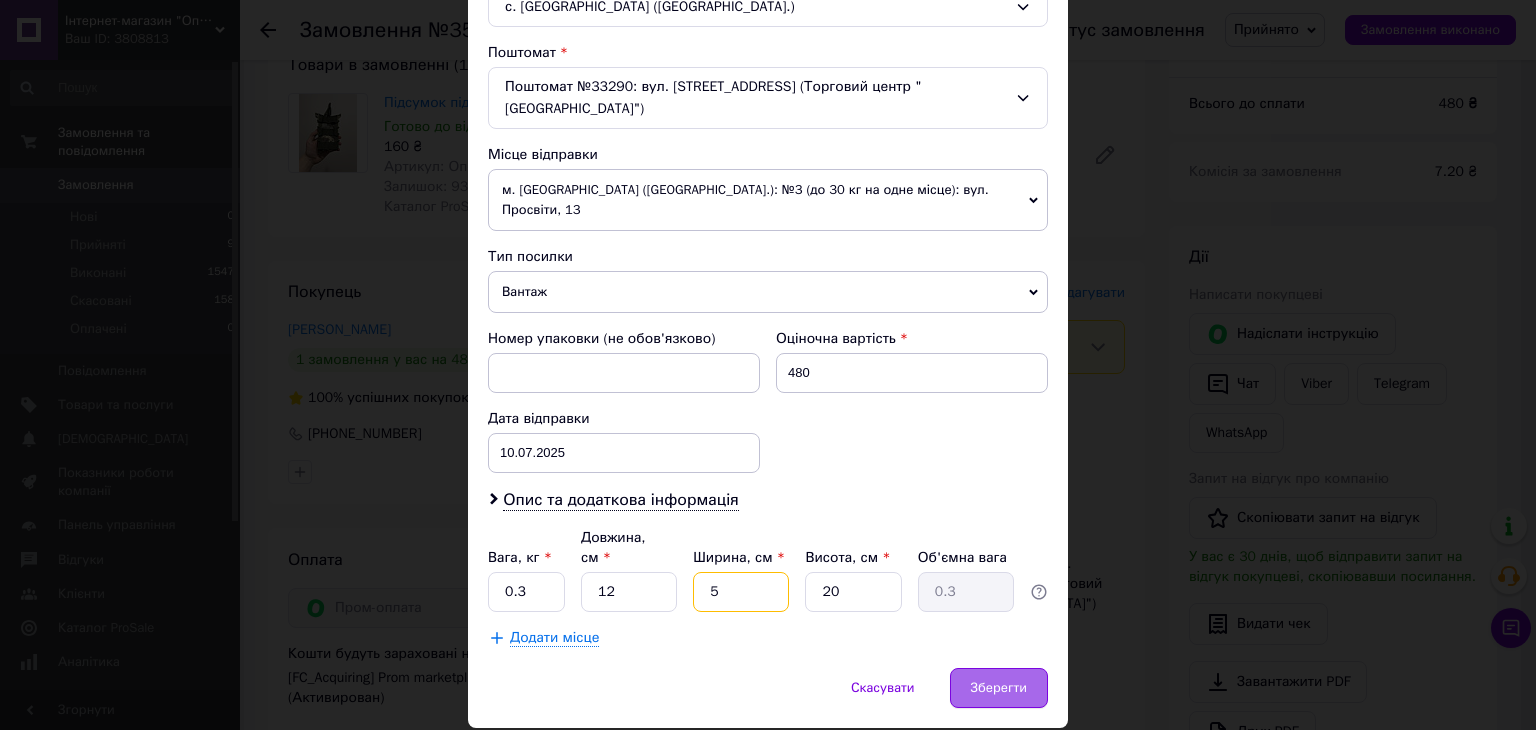 type on "5" 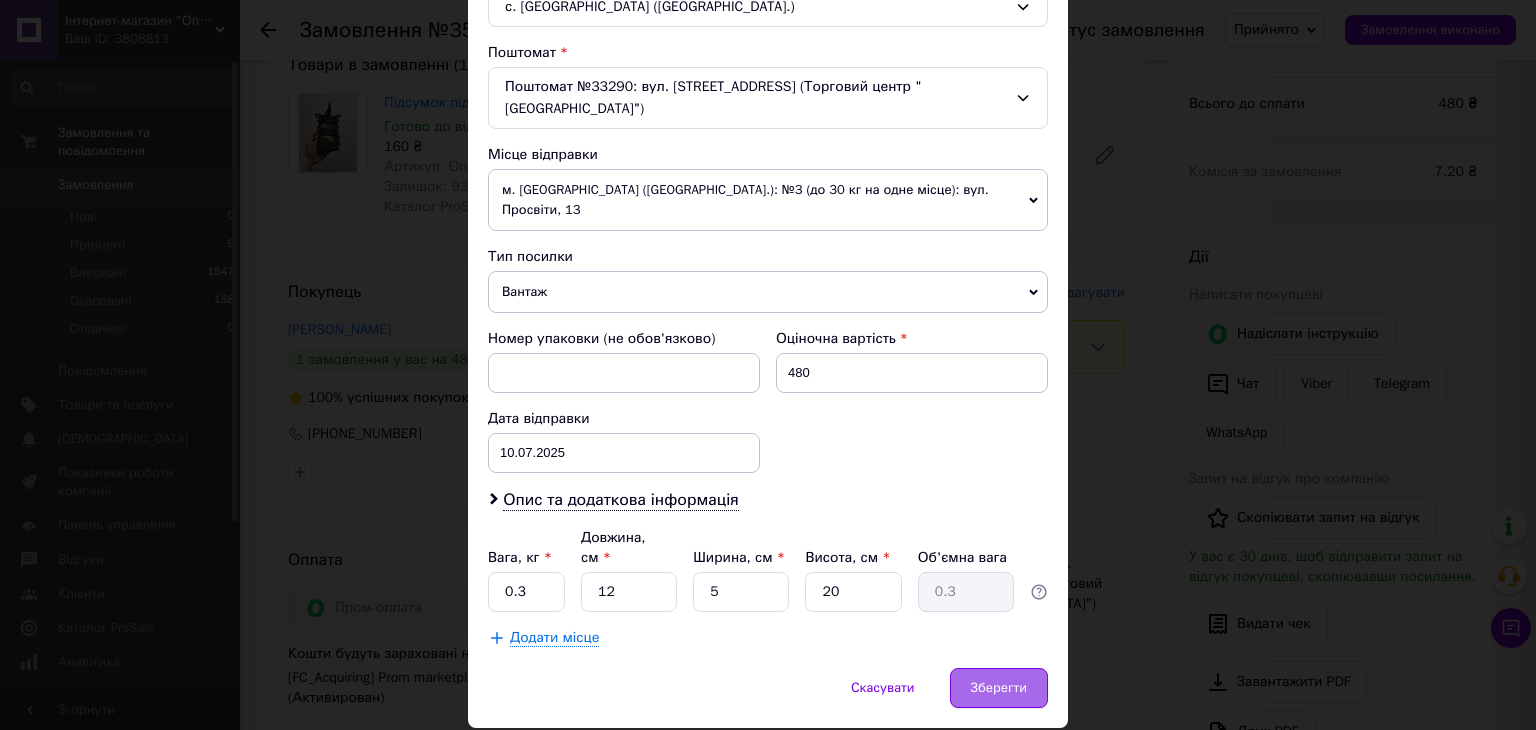 click on "Зберегти" at bounding box center (999, 688) 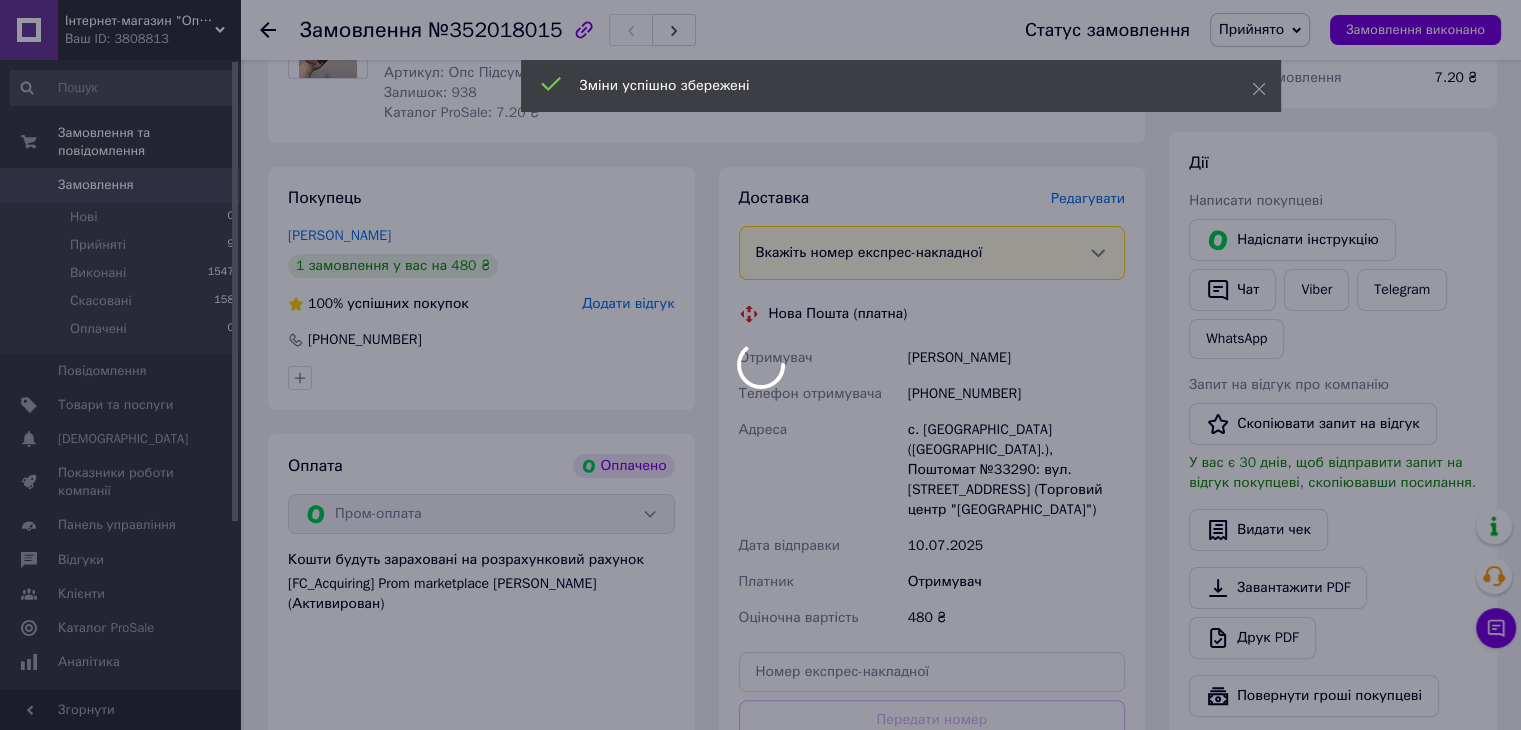 scroll, scrollTop: 400, scrollLeft: 0, axis: vertical 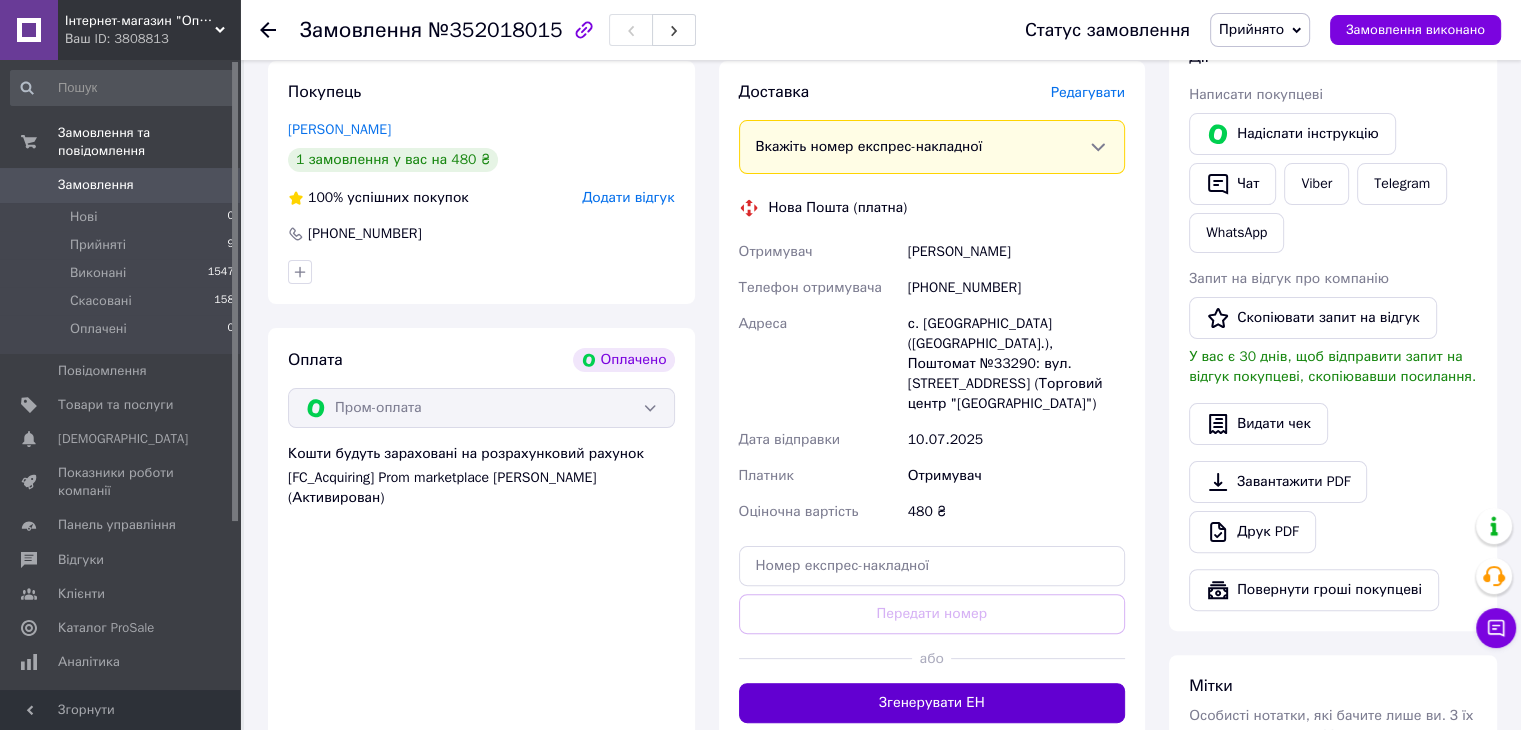 click on "Згенерувати ЕН" at bounding box center [932, 703] 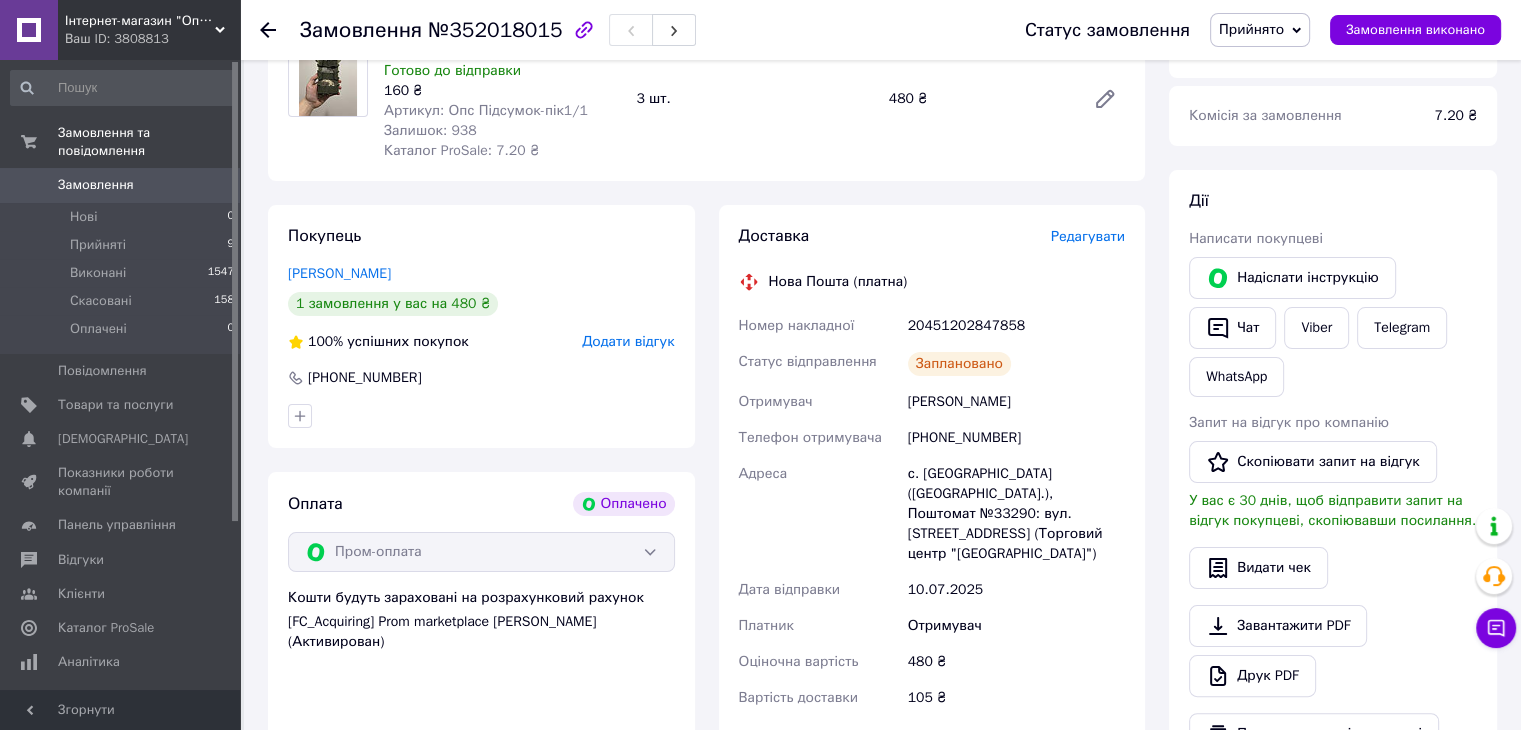 scroll, scrollTop: 200, scrollLeft: 0, axis: vertical 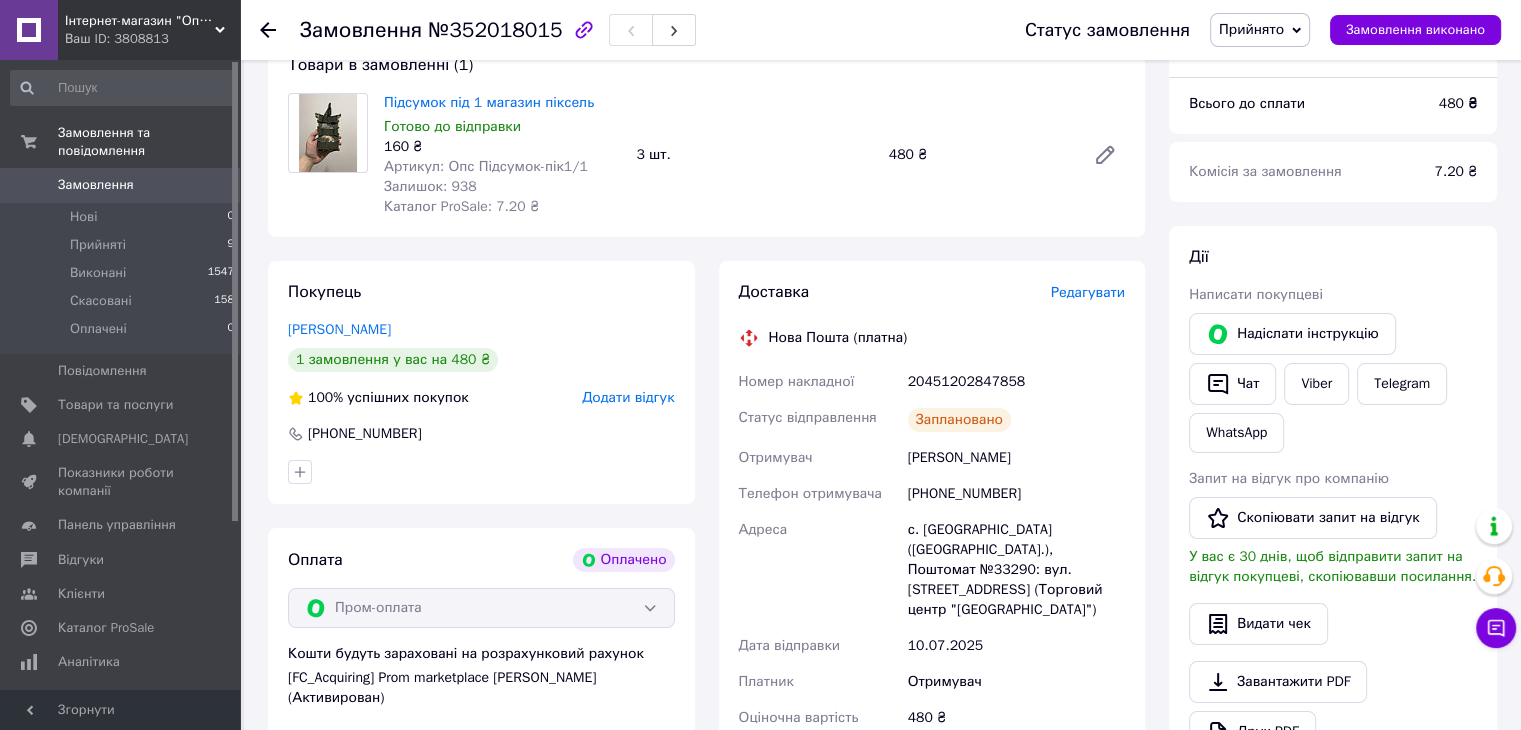 click on "20451202847858" at bounding box center [1016, 382] 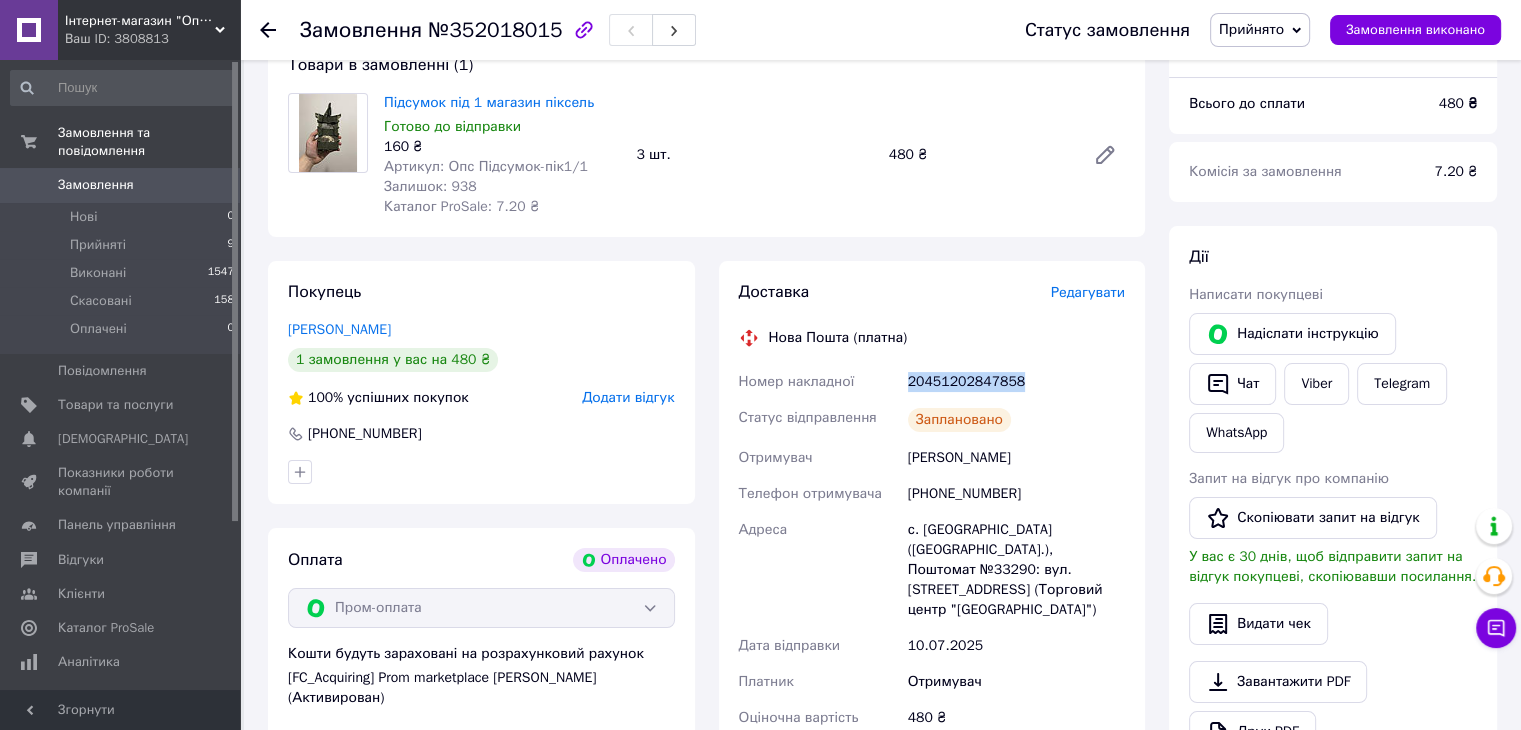 click on "20451202847858" at bounding box center [1016, 382] 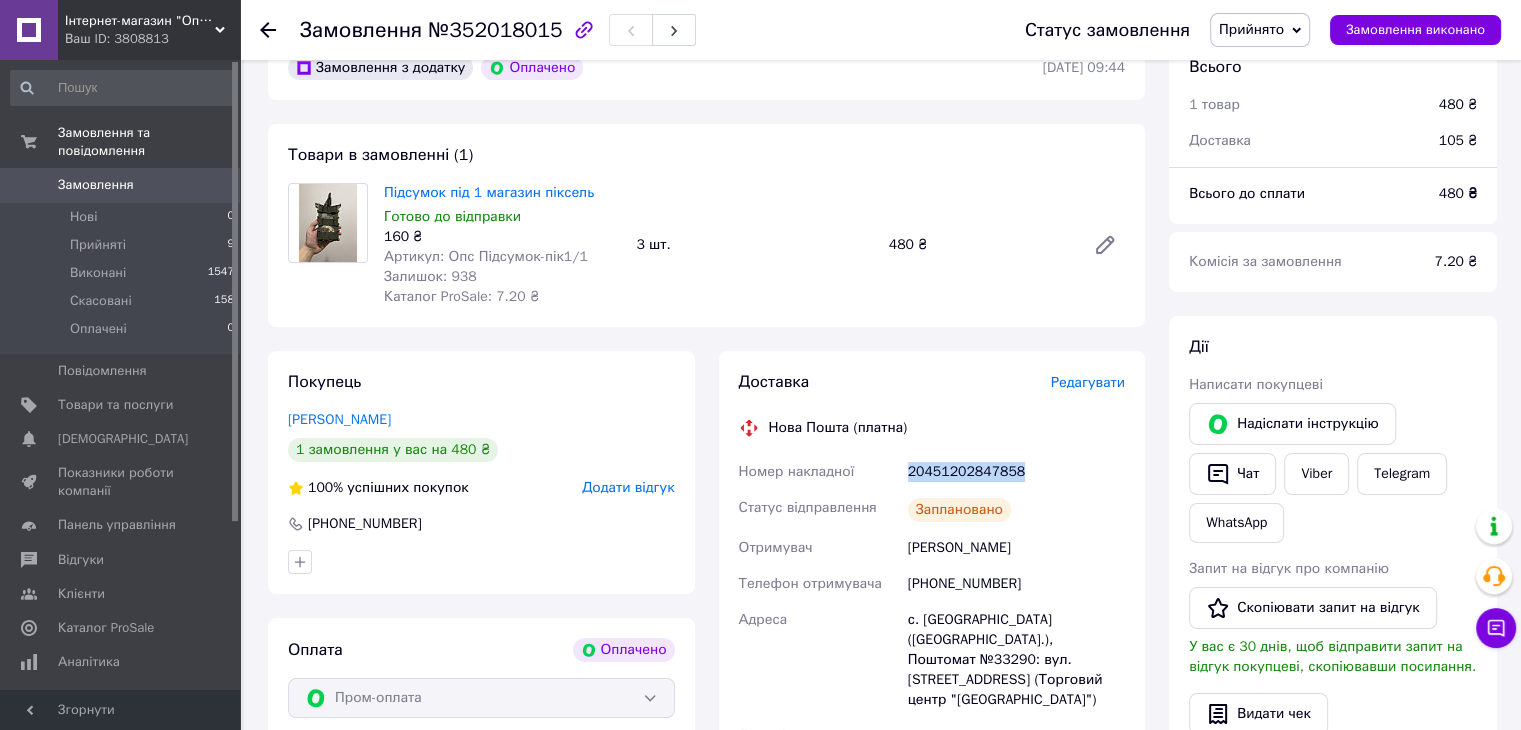 scroll, scrollTop: 0, scrollLeft: 0, axis: both 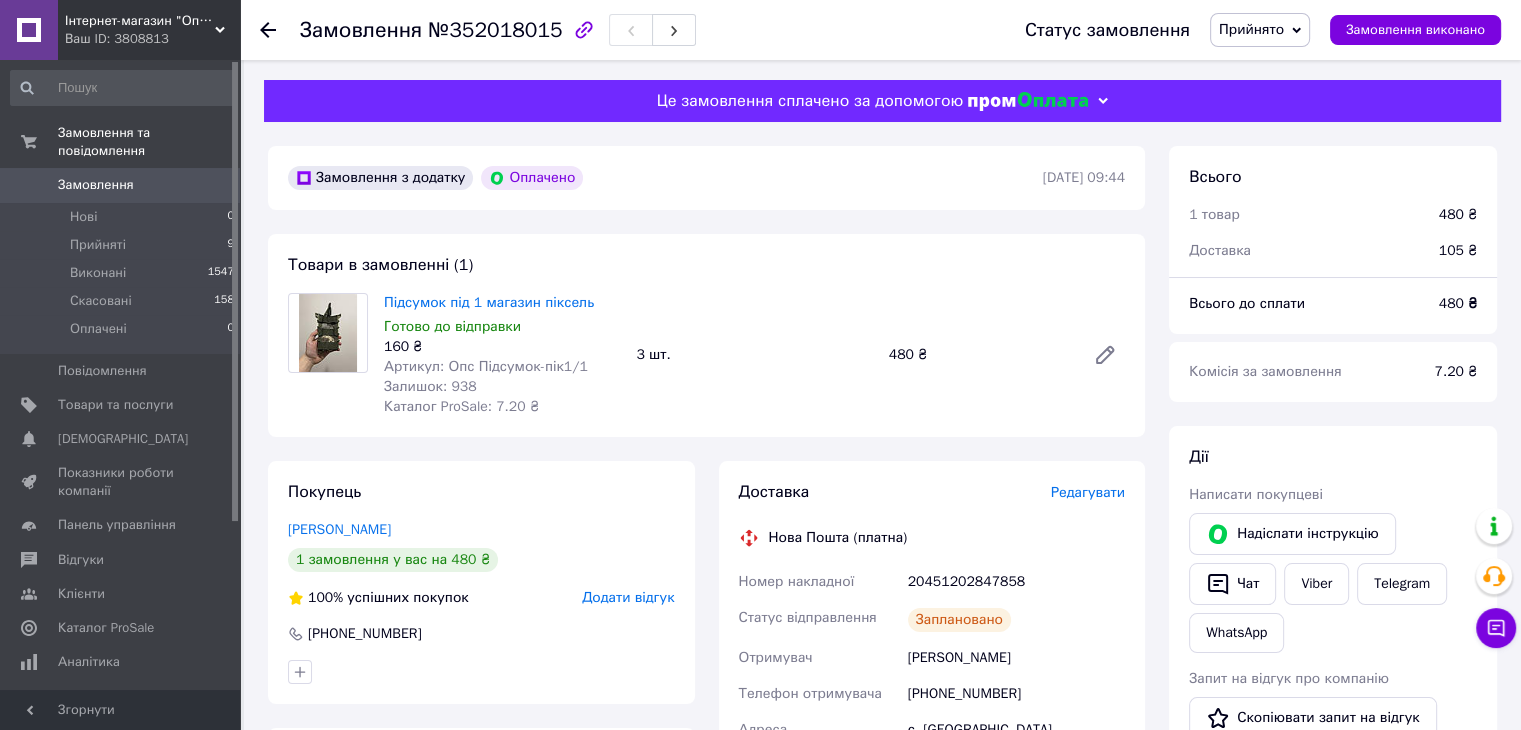 click on "Дії Написати покупцеві   Надіслати інструкцію   Чат Viber Telegram WhatsApp Запит на відгук про компанію   Скопіювати запит на відгук У вас є 30 днів, щоб відправити запит на відгук покупцеві, скопіювавши посилання.   Видати чек   Завантажити PDF   Друк PDF   Повернути гроші покупцеві" at bounding box center [1333, 728] 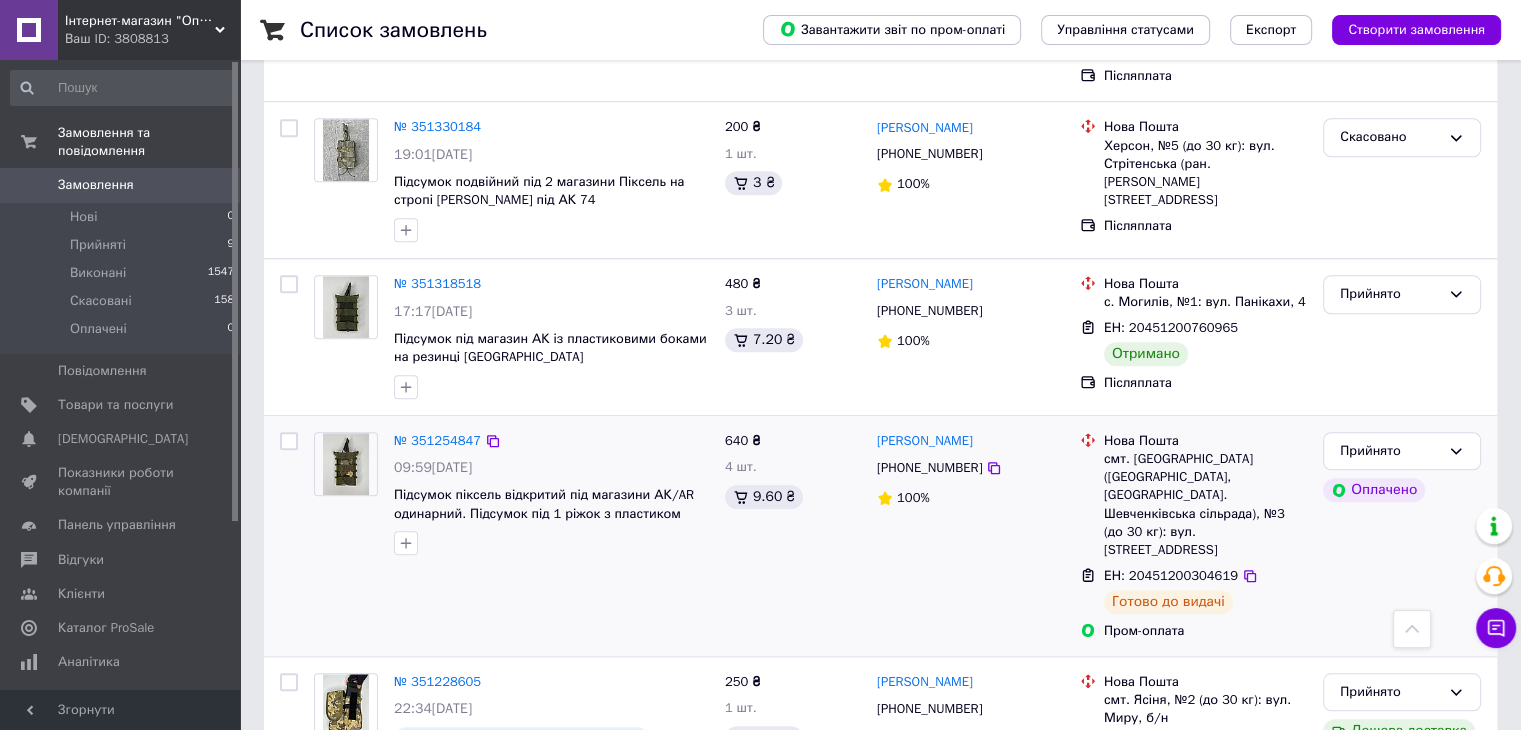 scroll, scrollTop: 1500, scrollLeft: 0, axis: vertical 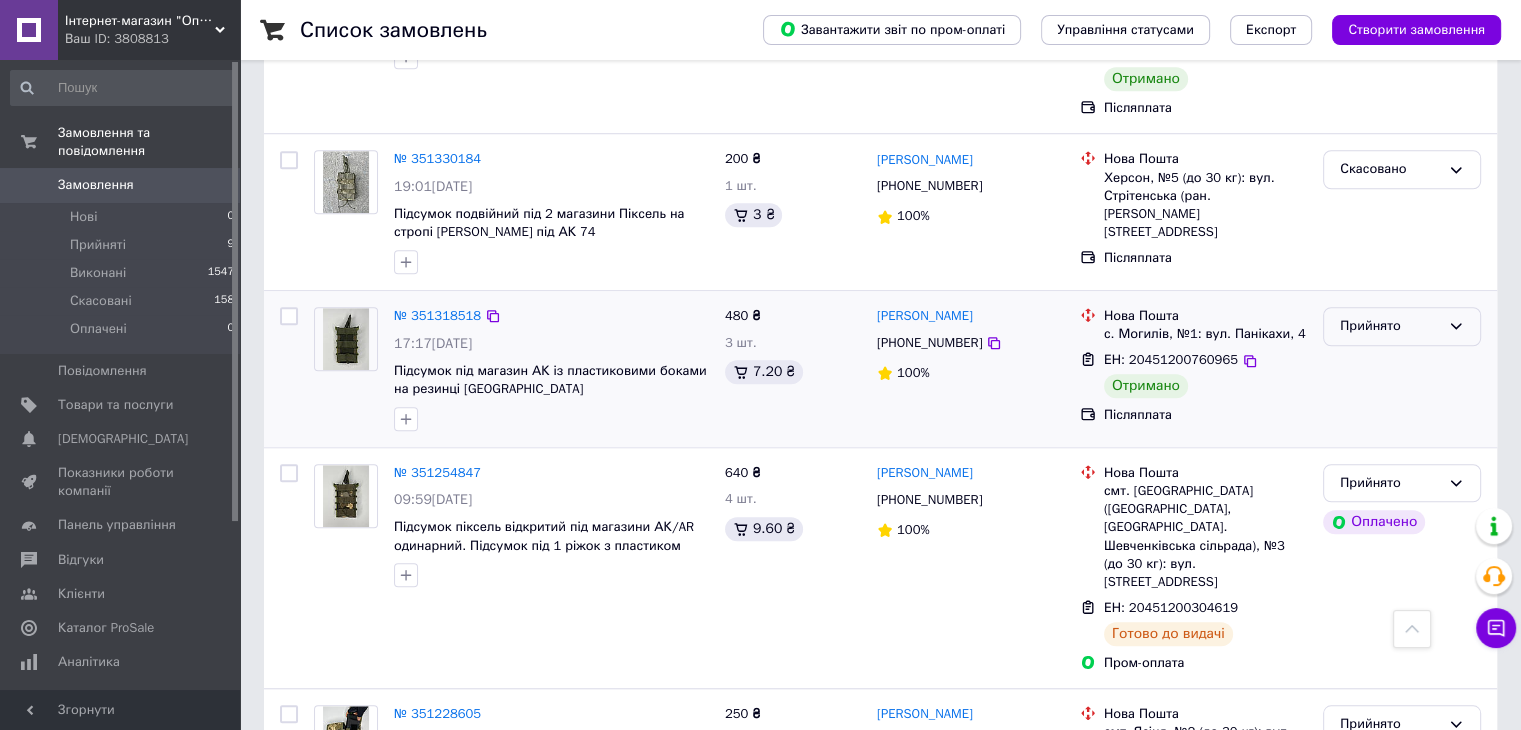 click on "Прийнято" at bounding box center (1390, 326) 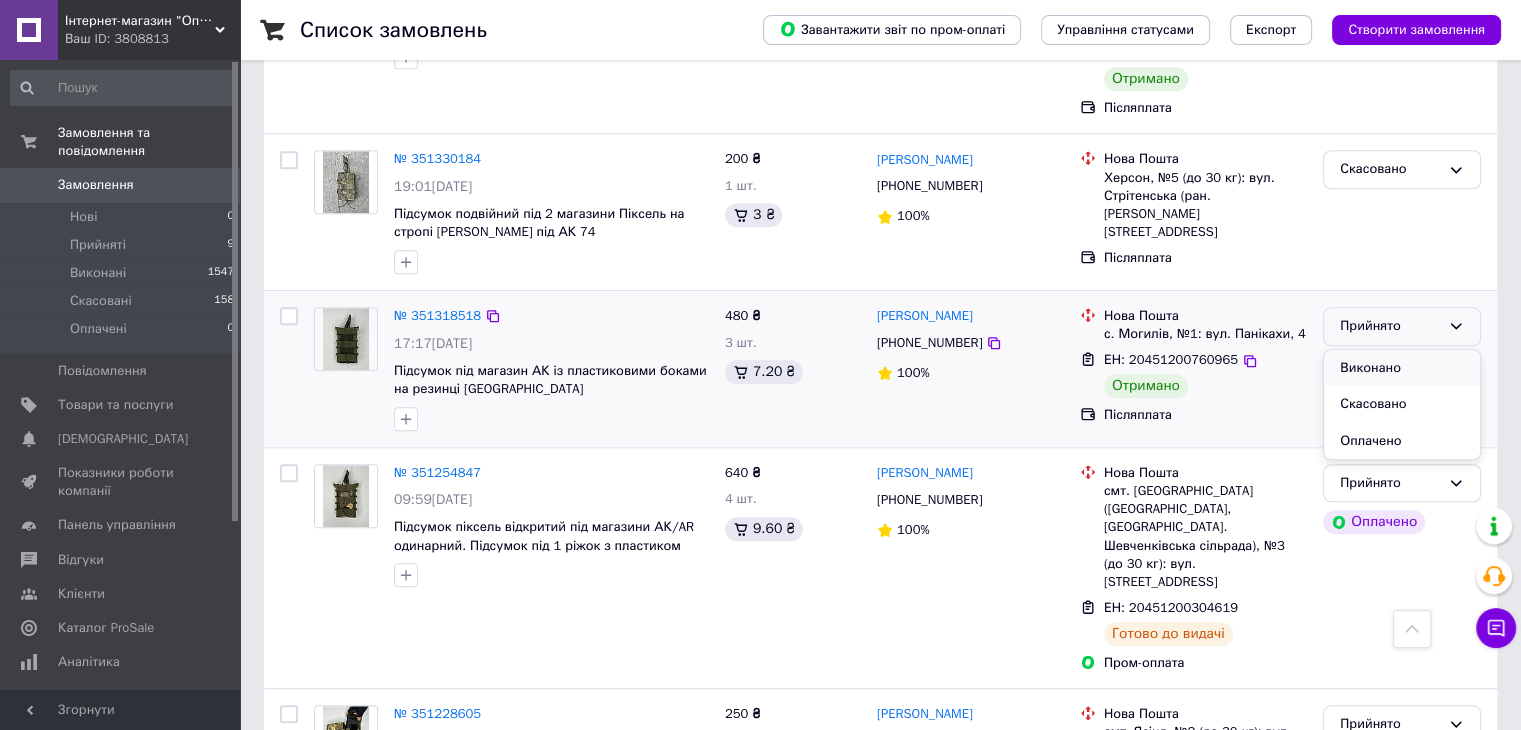 click on "Виконано" at bounding box center [1402, 368] 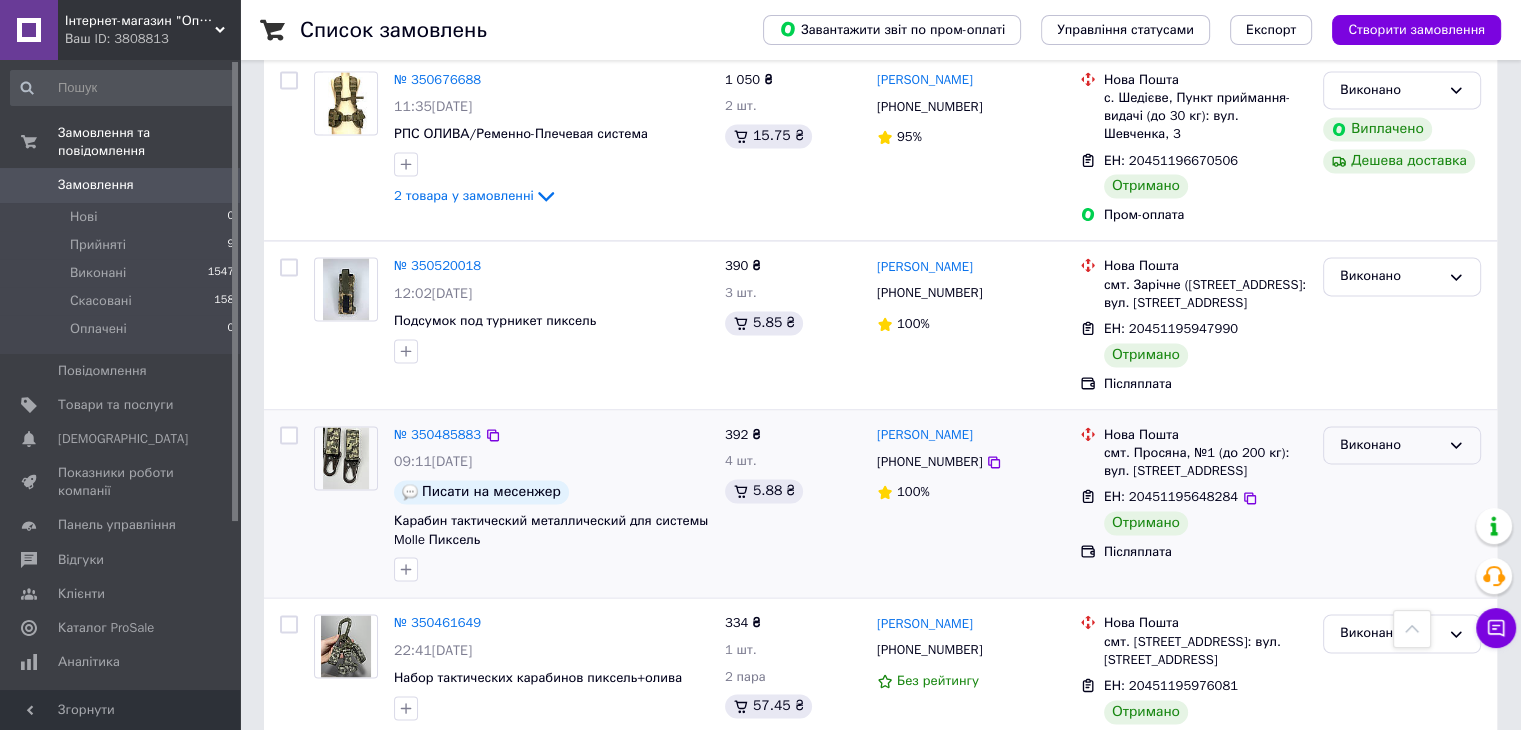 scroll, scrollTop: 3239, scrollLeft: 0, axis: vertical 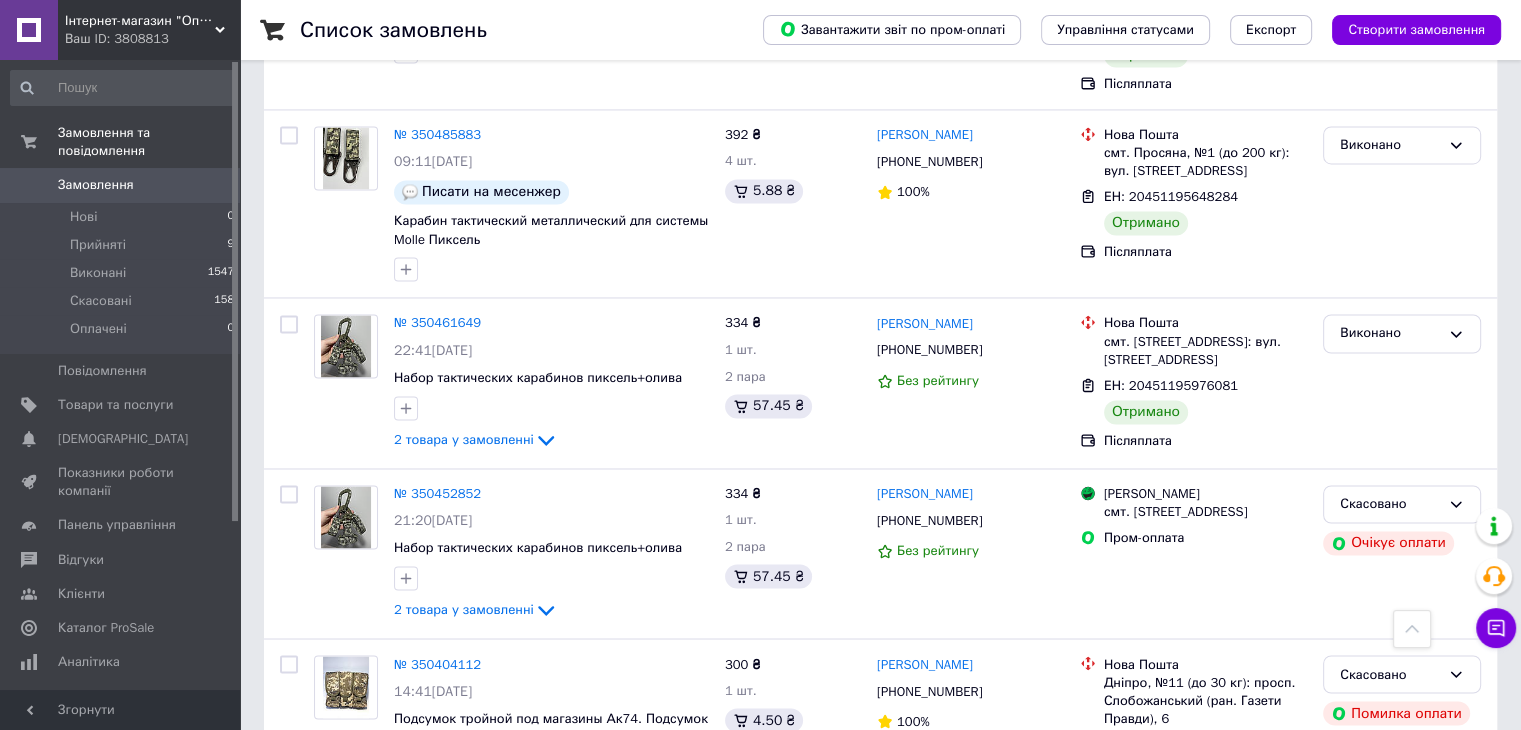 click on "Ваш ID: 3808813" at bounding box center [152, 39] 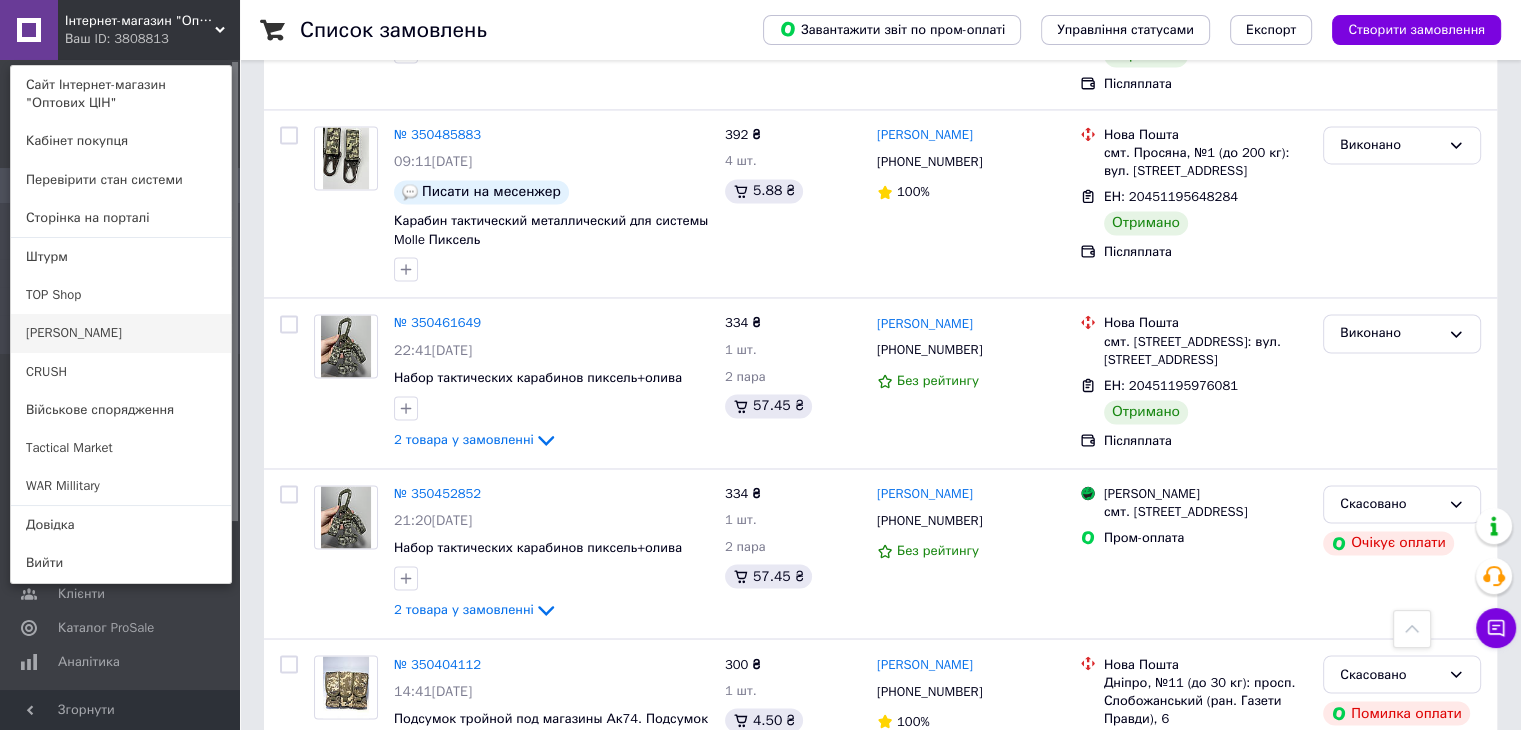 click on "[PERSON_NAME]" at bounding box center (121, 333) 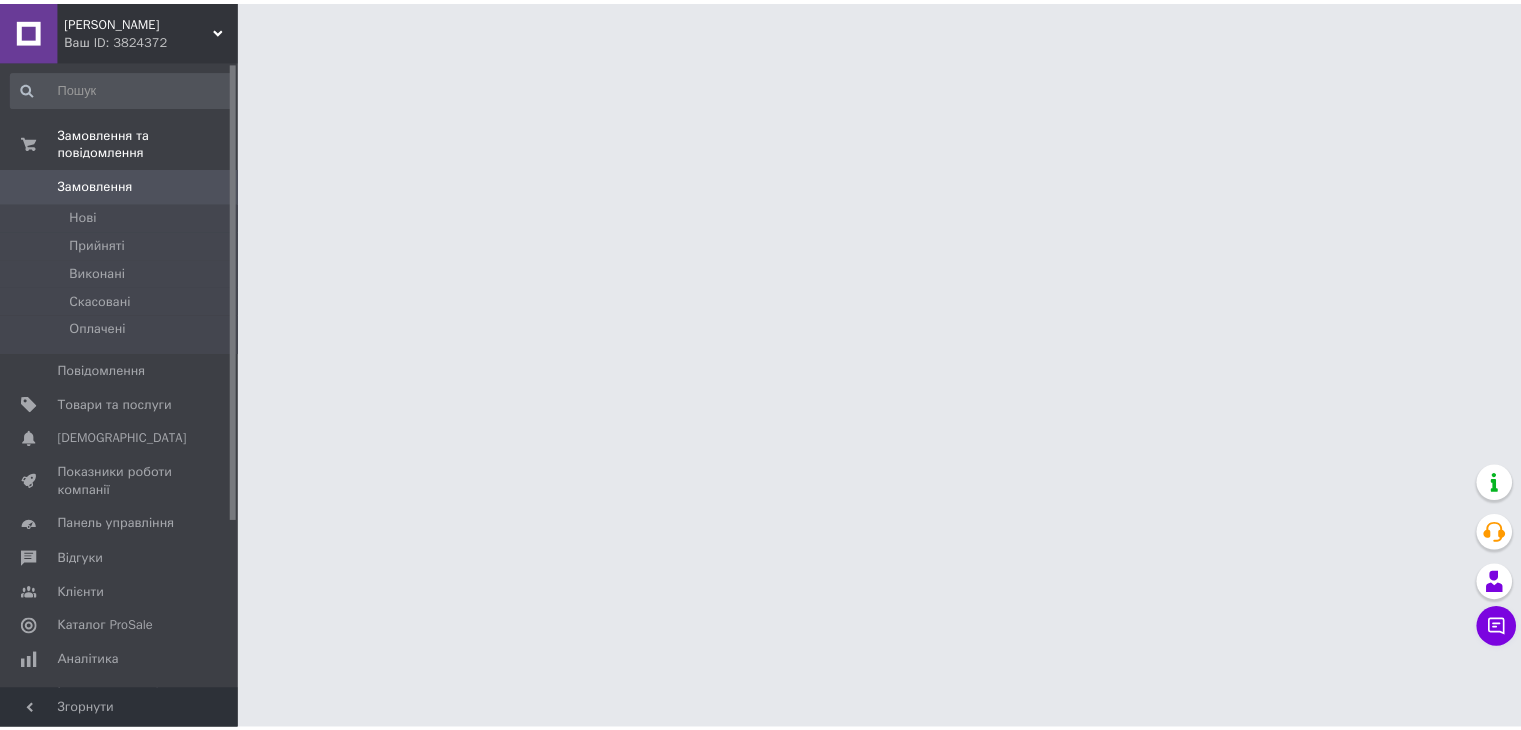 scroll, scrollTop: 0, scrollLeft: 0, axis: both 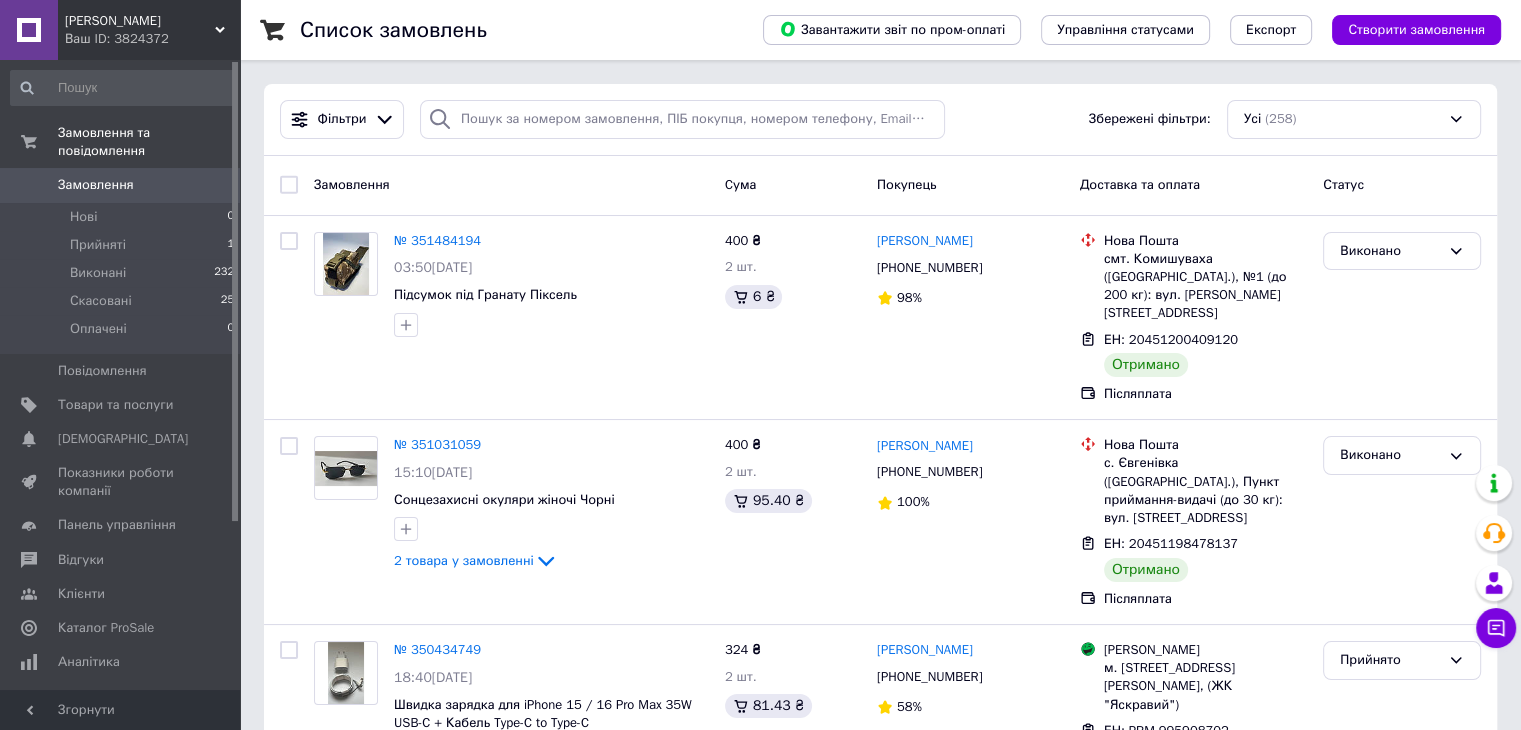 click on "Ваш ID: 3824372" at bounding box center (152, 39) 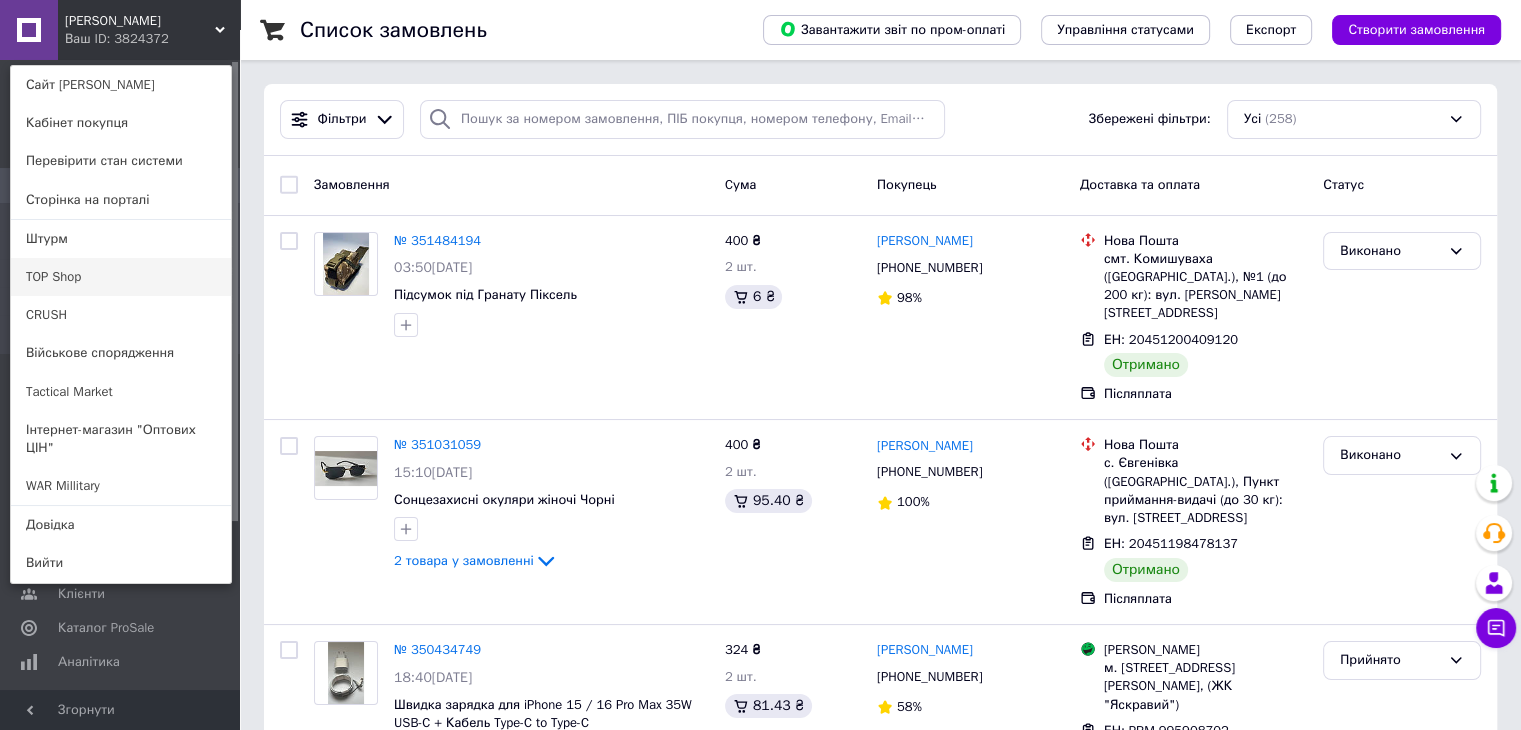 click on "TOP Shop" at bounding box center [121, 277] 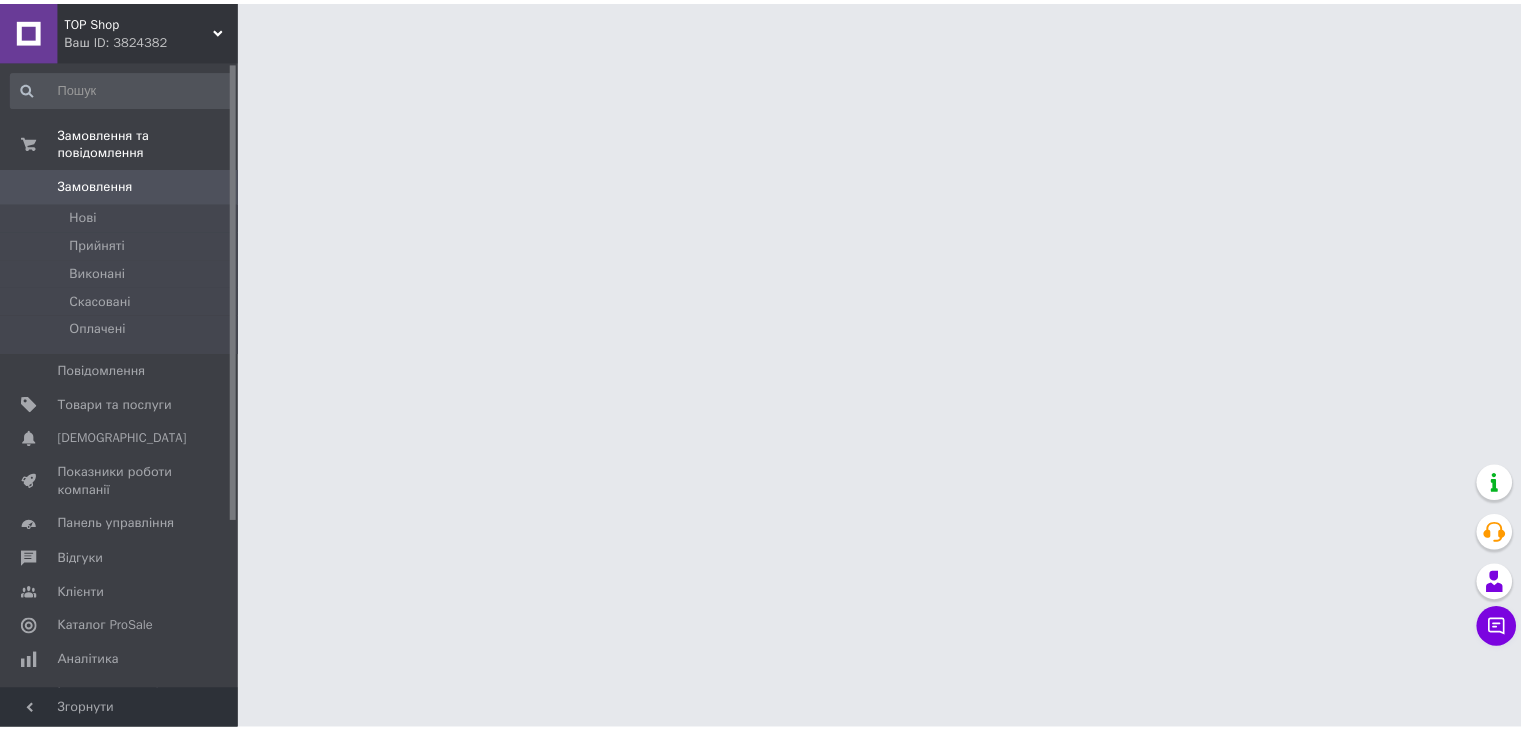 scroll, scrollTop: 0, scrollLeft: 0, axis: both 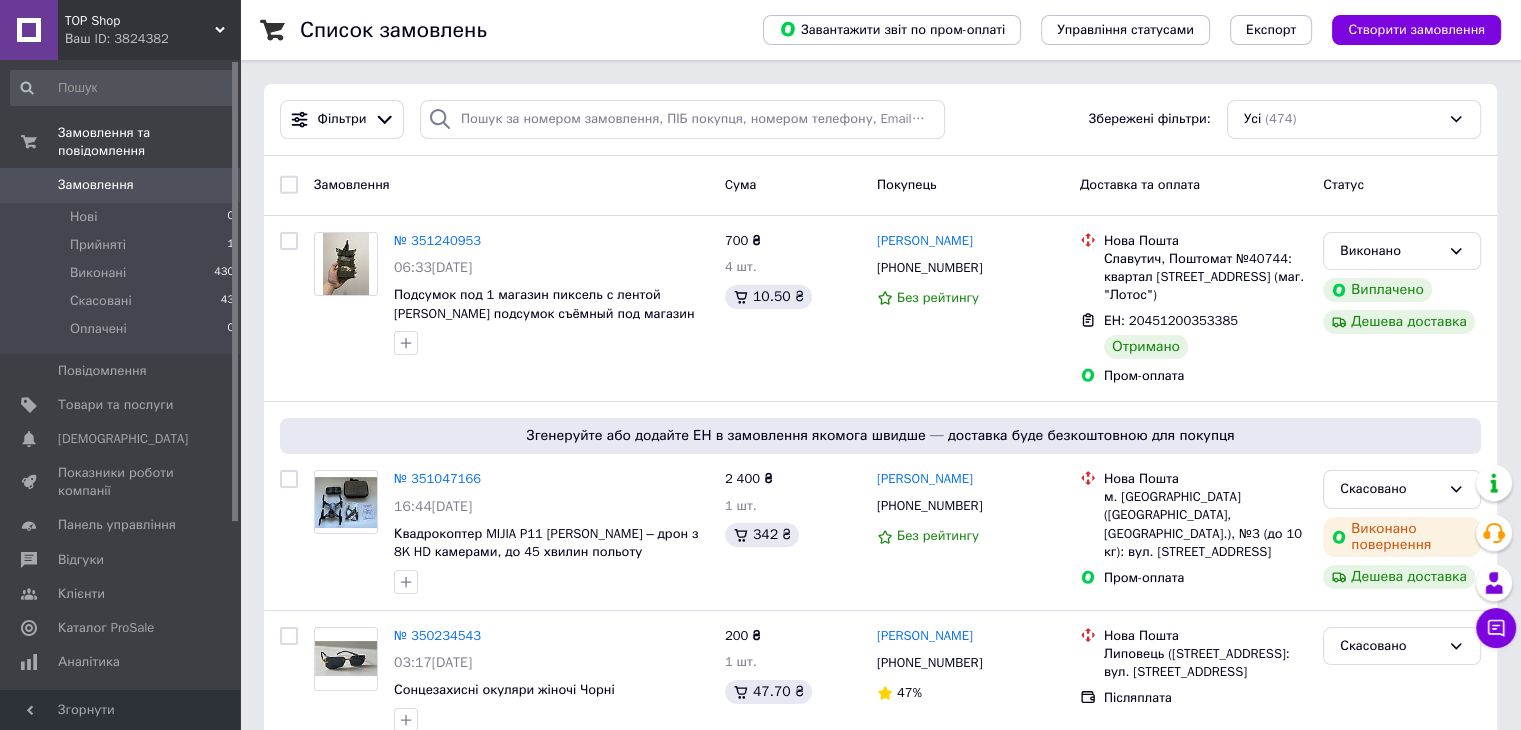 click on "Ваш ID: 3824382" at bounding box center (152, 39) 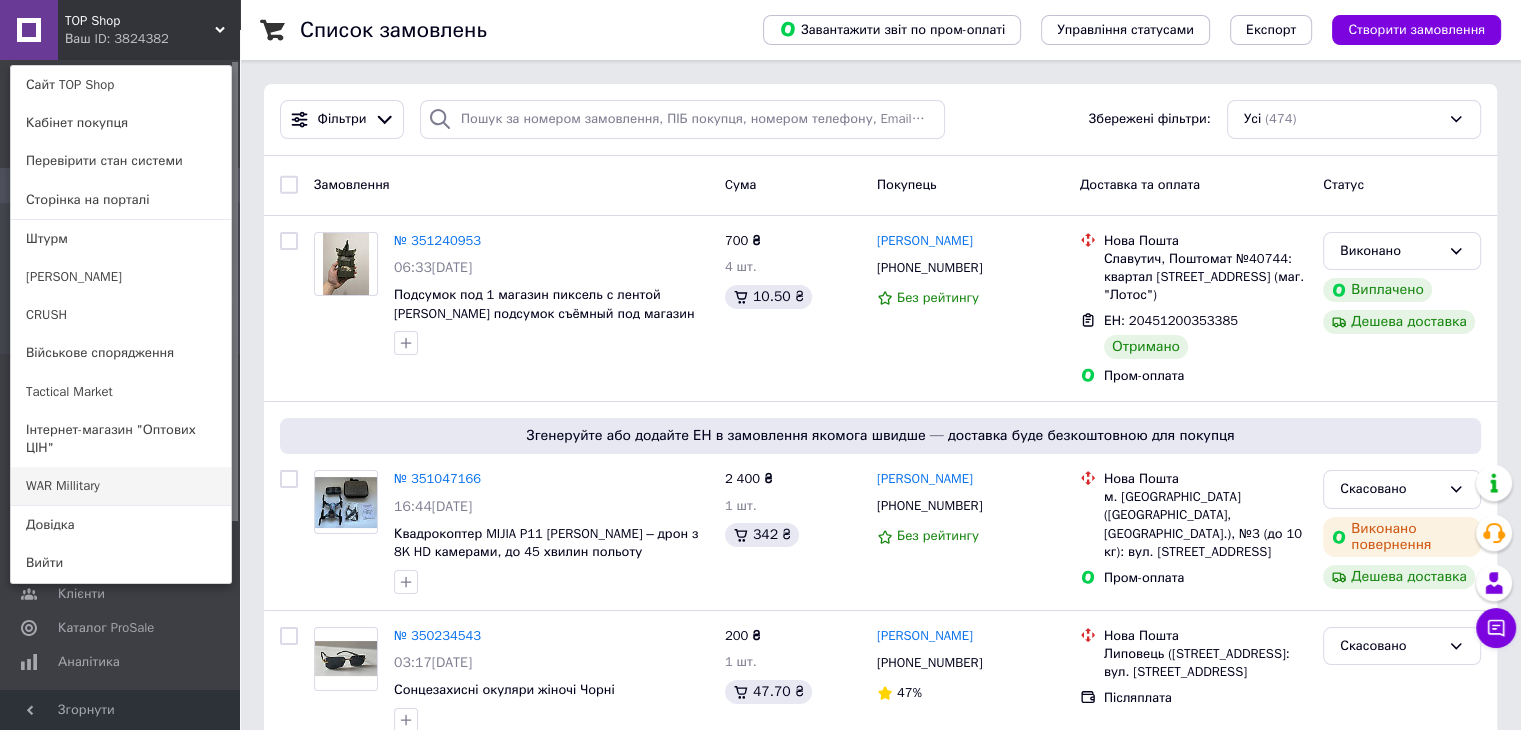 click on "WAR Millitary" at bounding box center [121, 486] 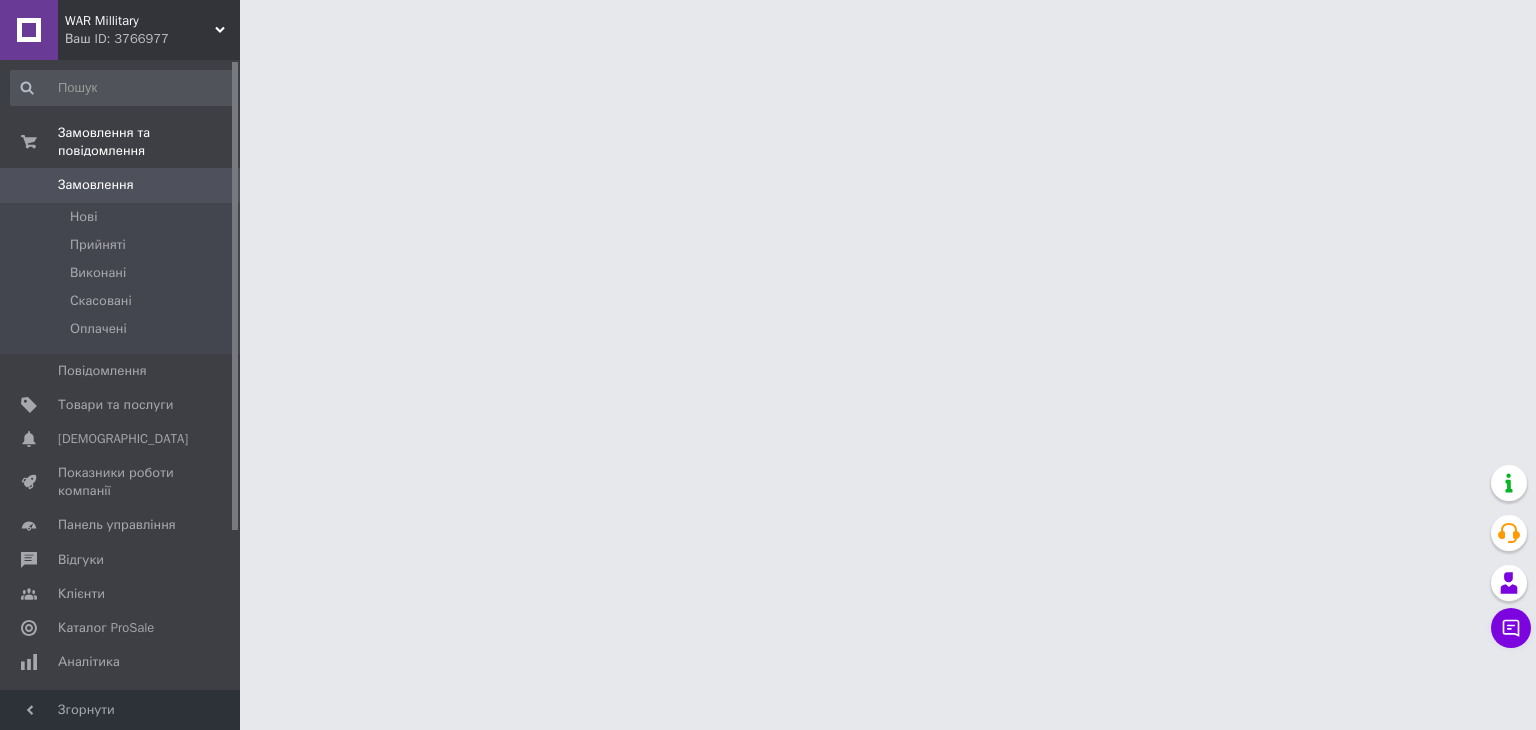 scroll, scrollTop: 0, scrollLeft: 0, axis: both 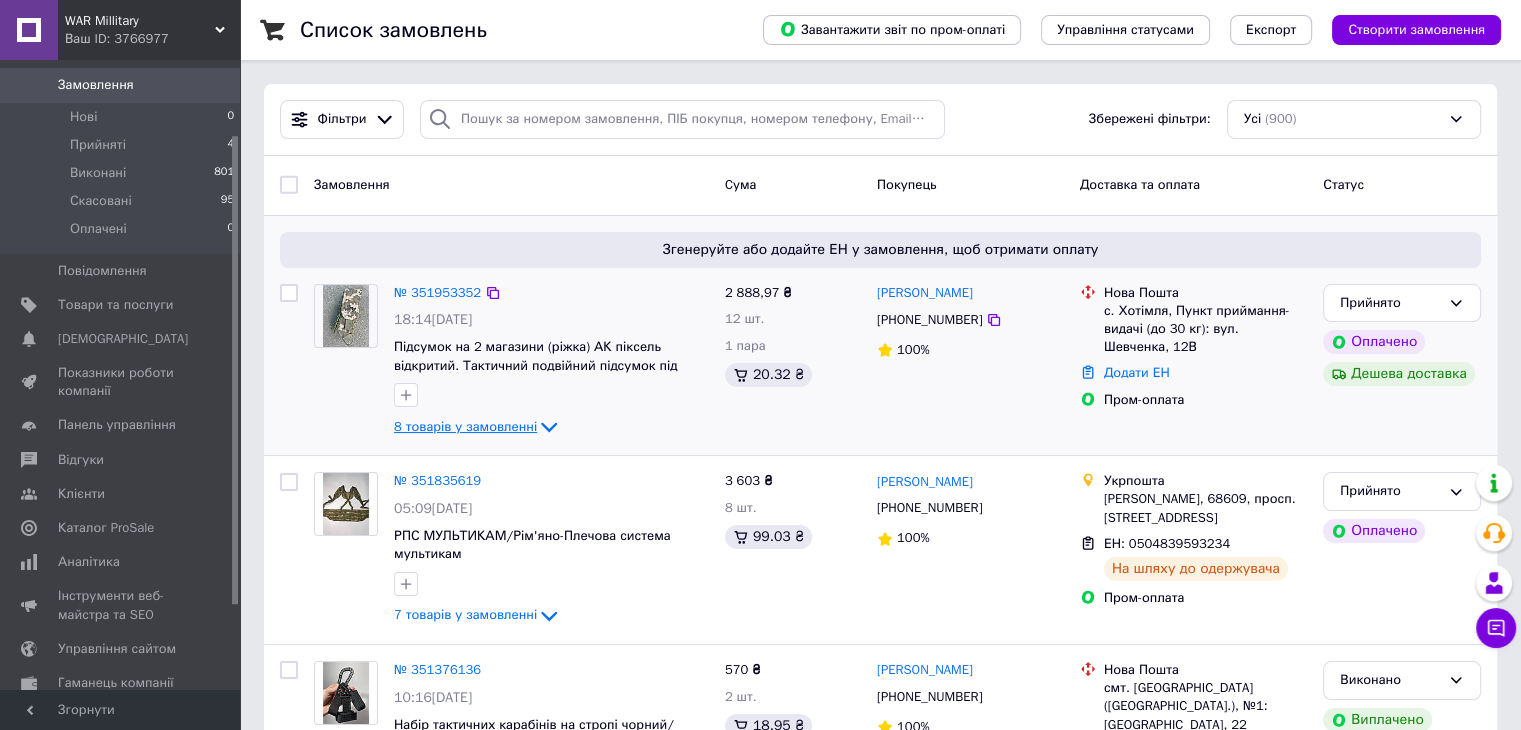 click on "8 товарів у замовленні" at bounding box center (465, 426) 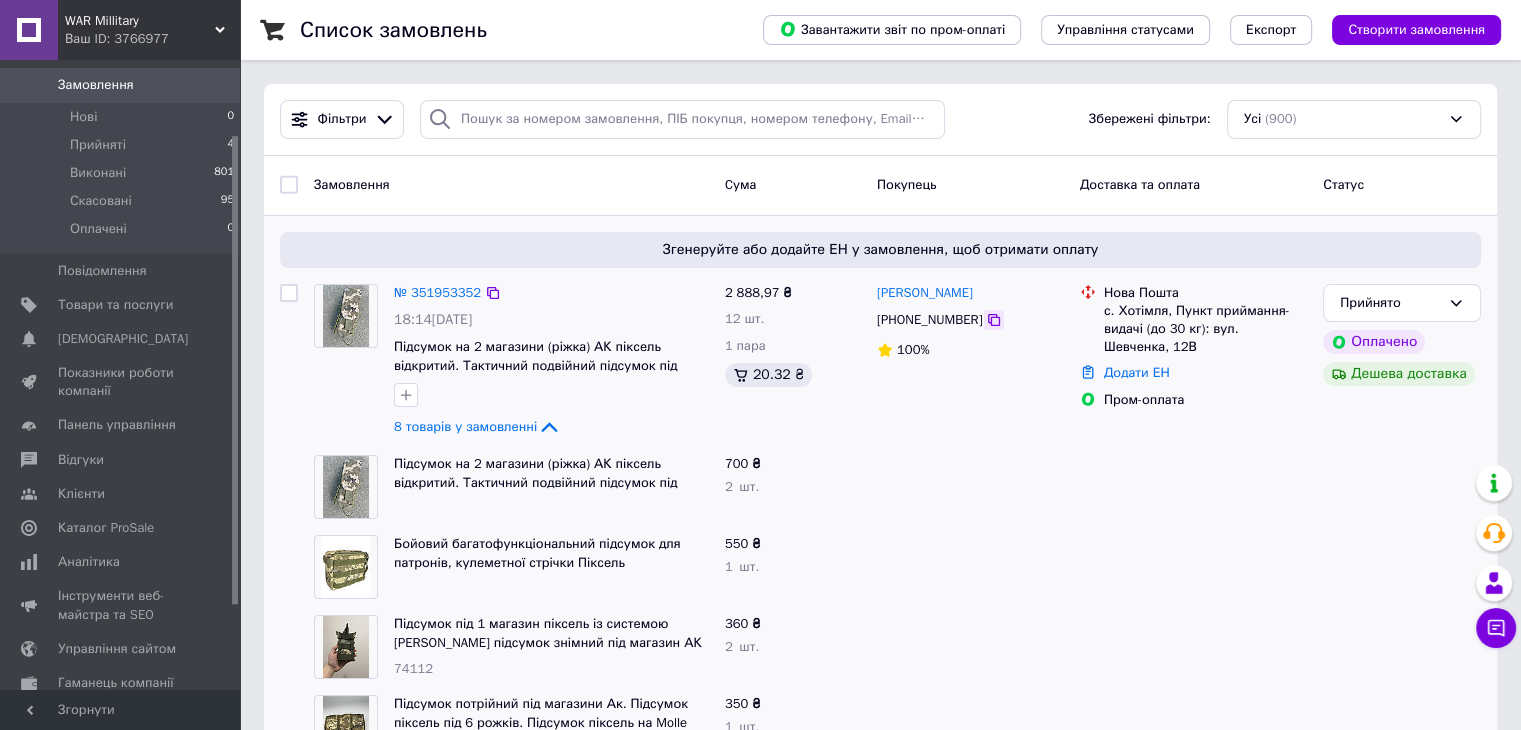 click 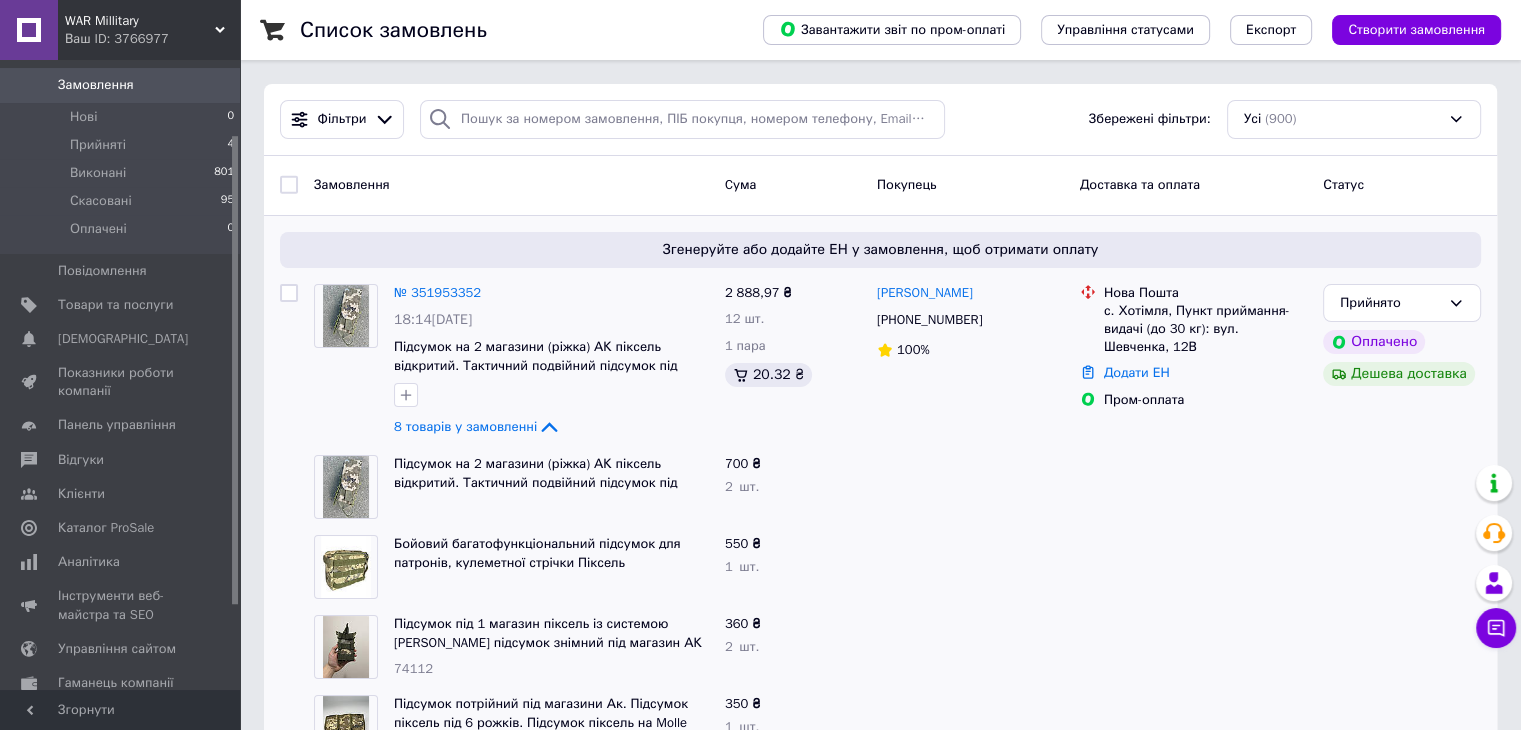 click at bounding box center (1193, 487) 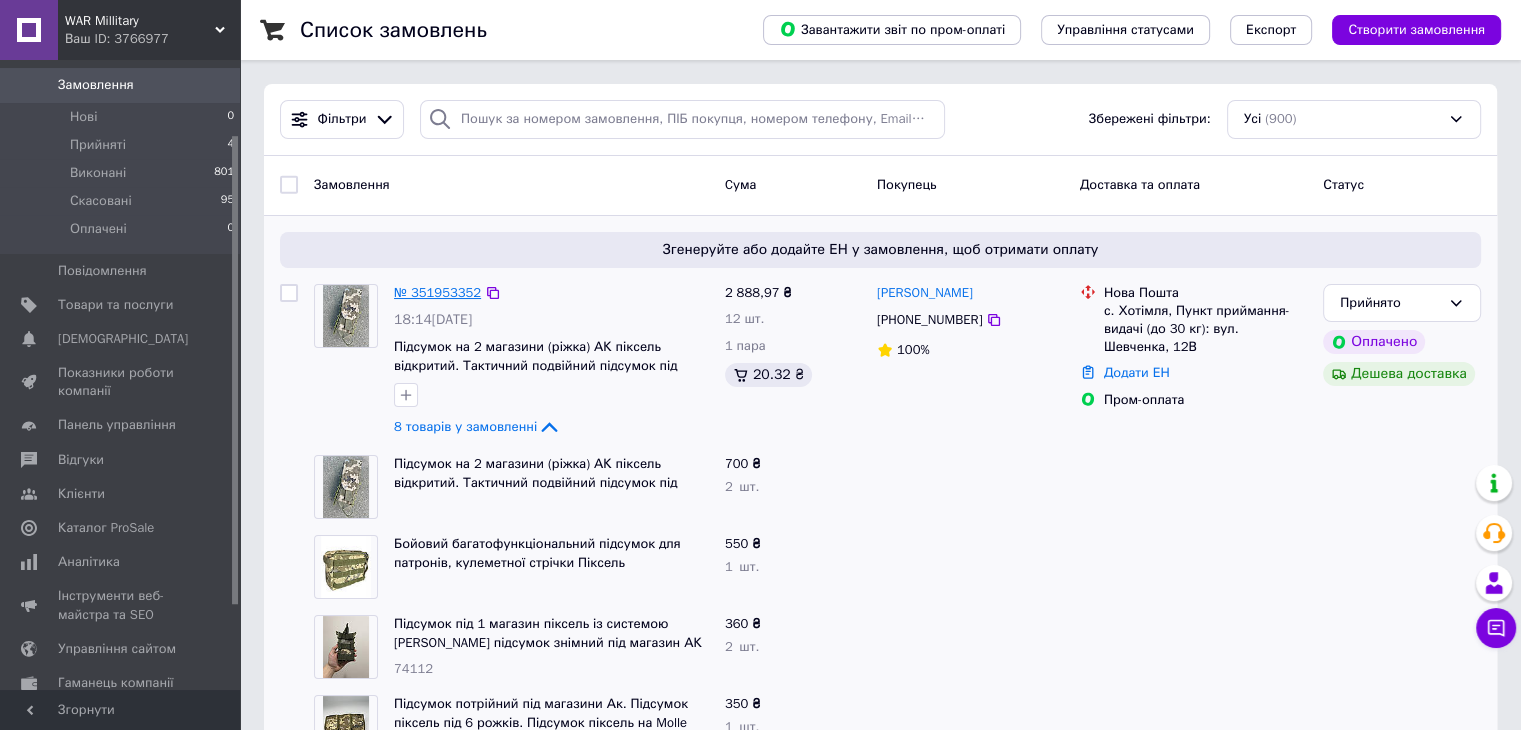 click on "№ 351953352" at bounding box center [437, 292] 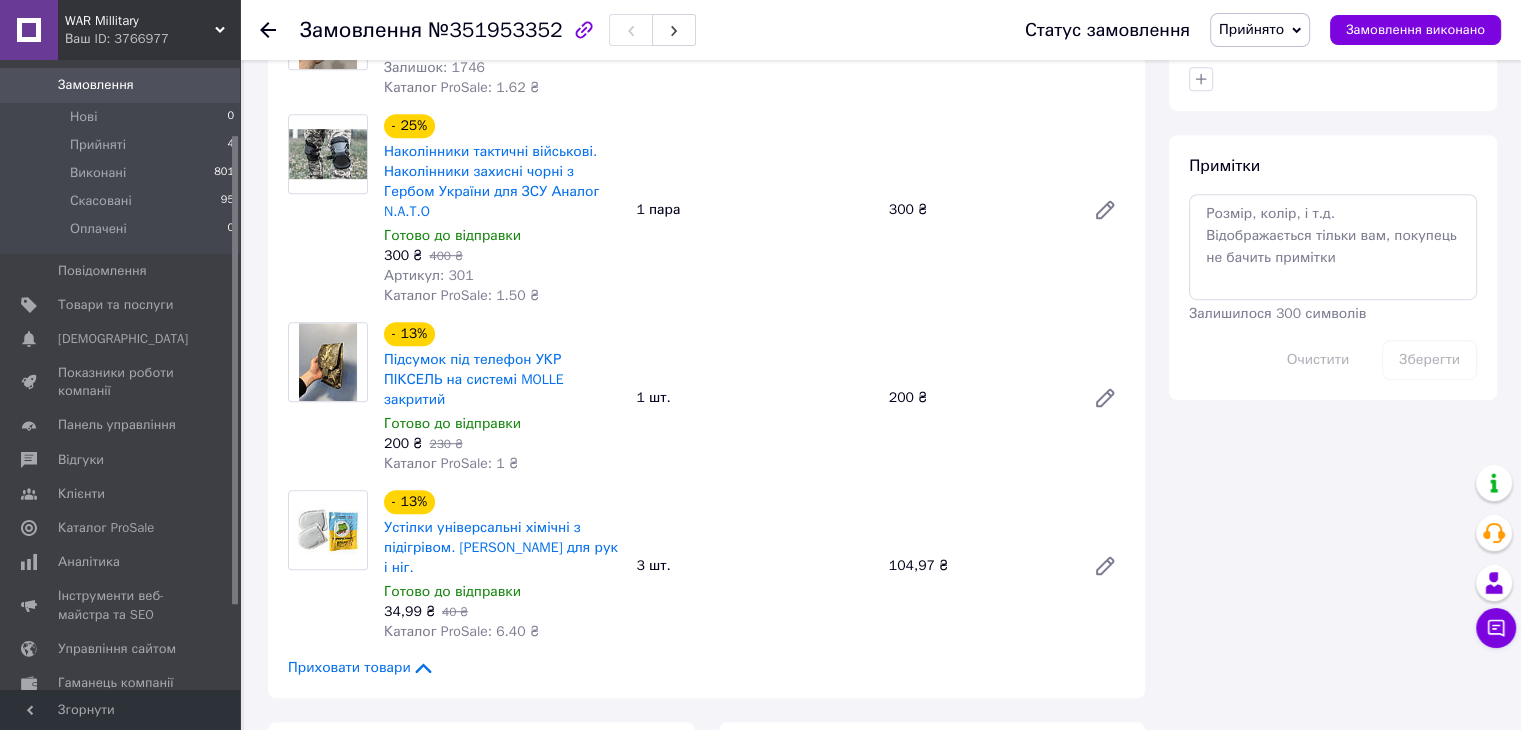 scroll, scrollTop: 1400, scrollLeft: 0, axis: vertical 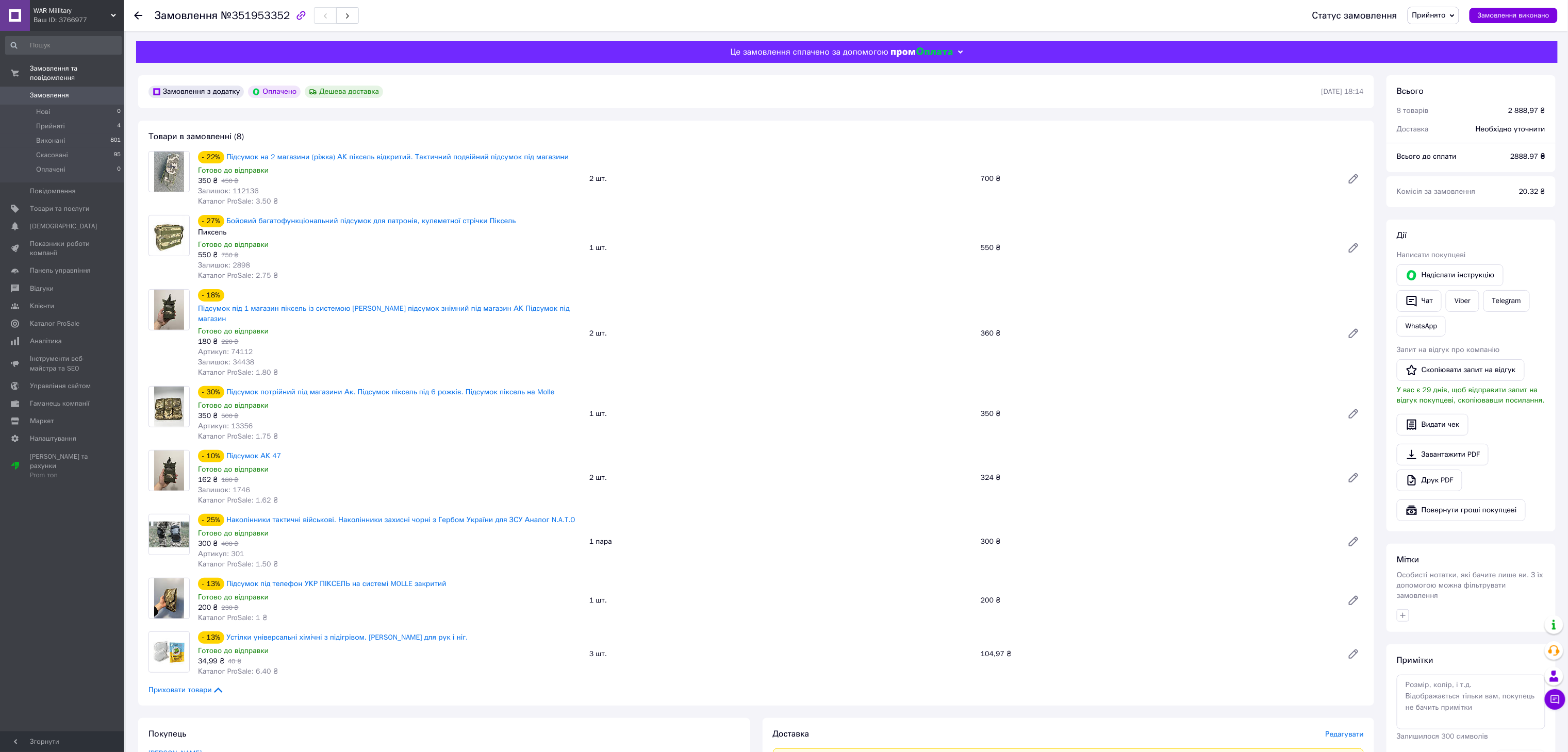 click 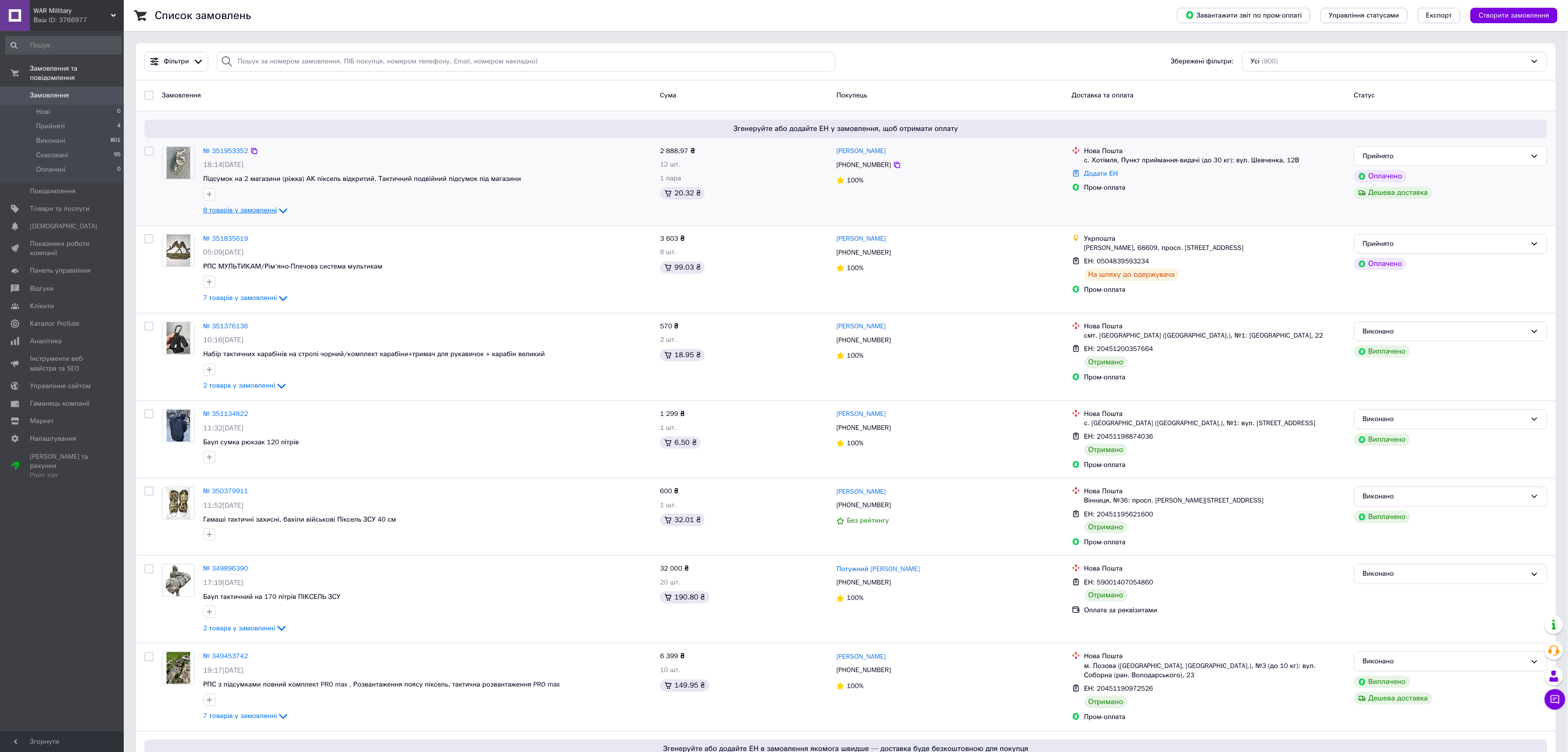 click 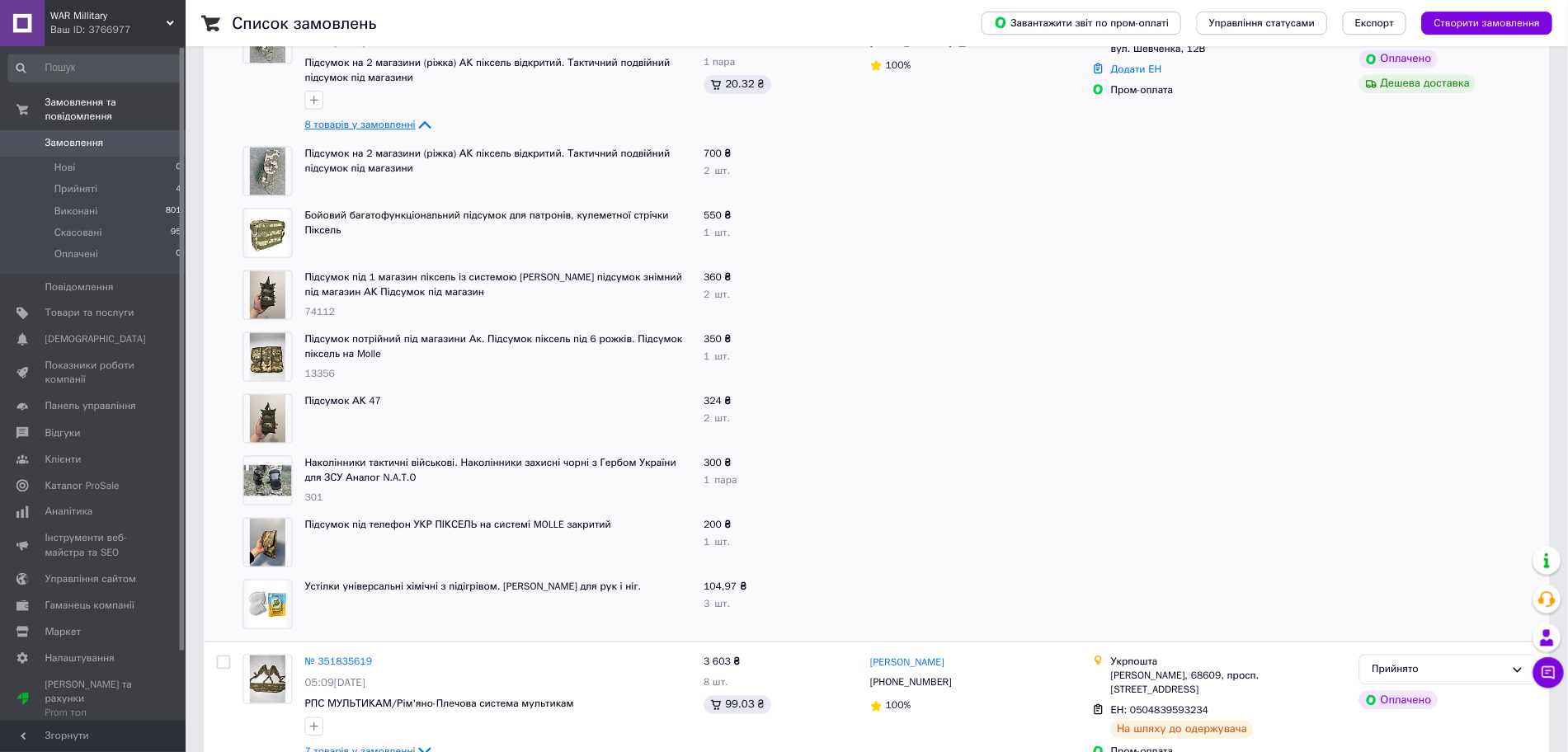 scroll, scrollTop: 220, scrollLeft: 0, axis: vertical 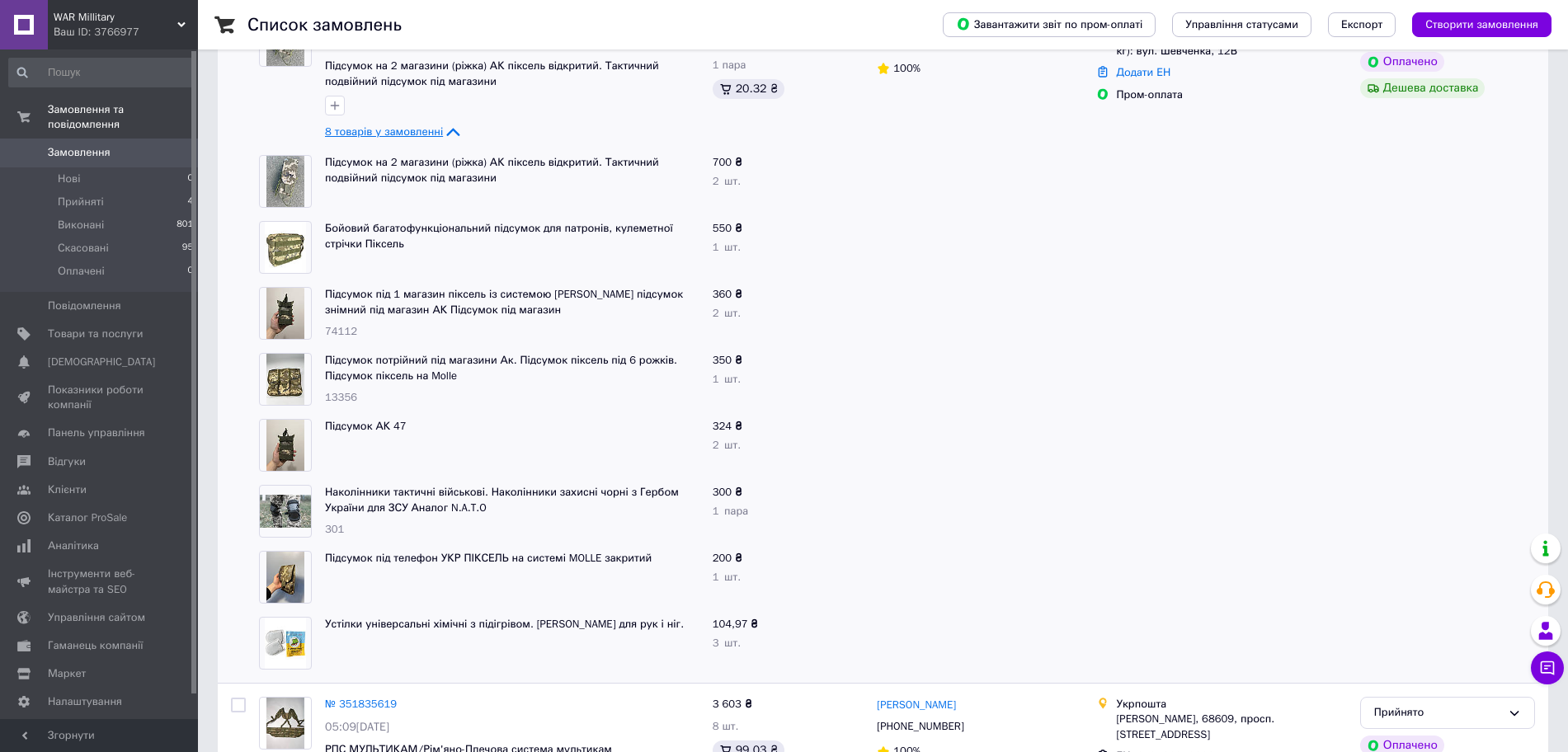 drag, startPoint x: 1262, startPoint y: 401, endPoint x: 1255, endPoint y: 397, distance: 8.06226 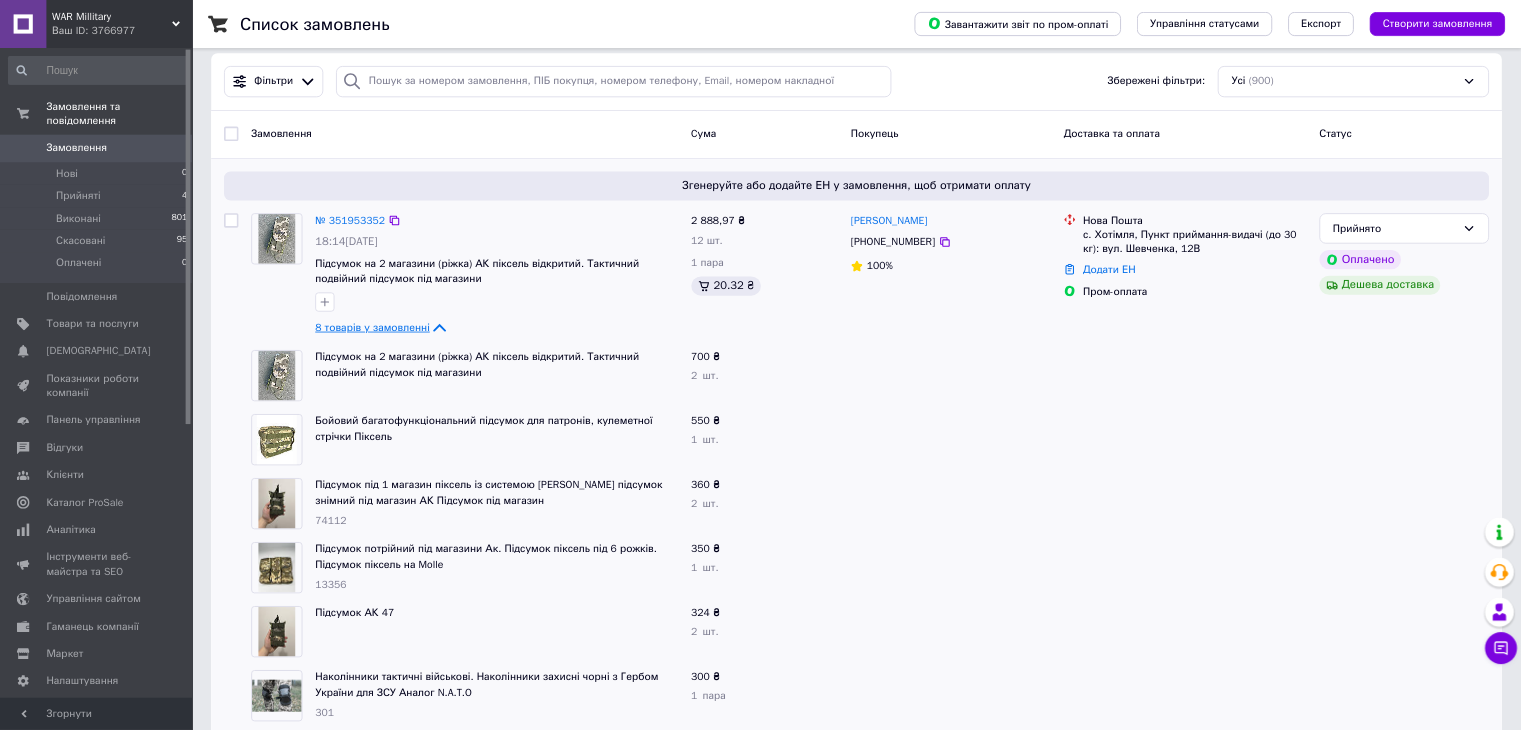 scroll, scrollTop: 16, scrollLeft: 0, axis: vertical 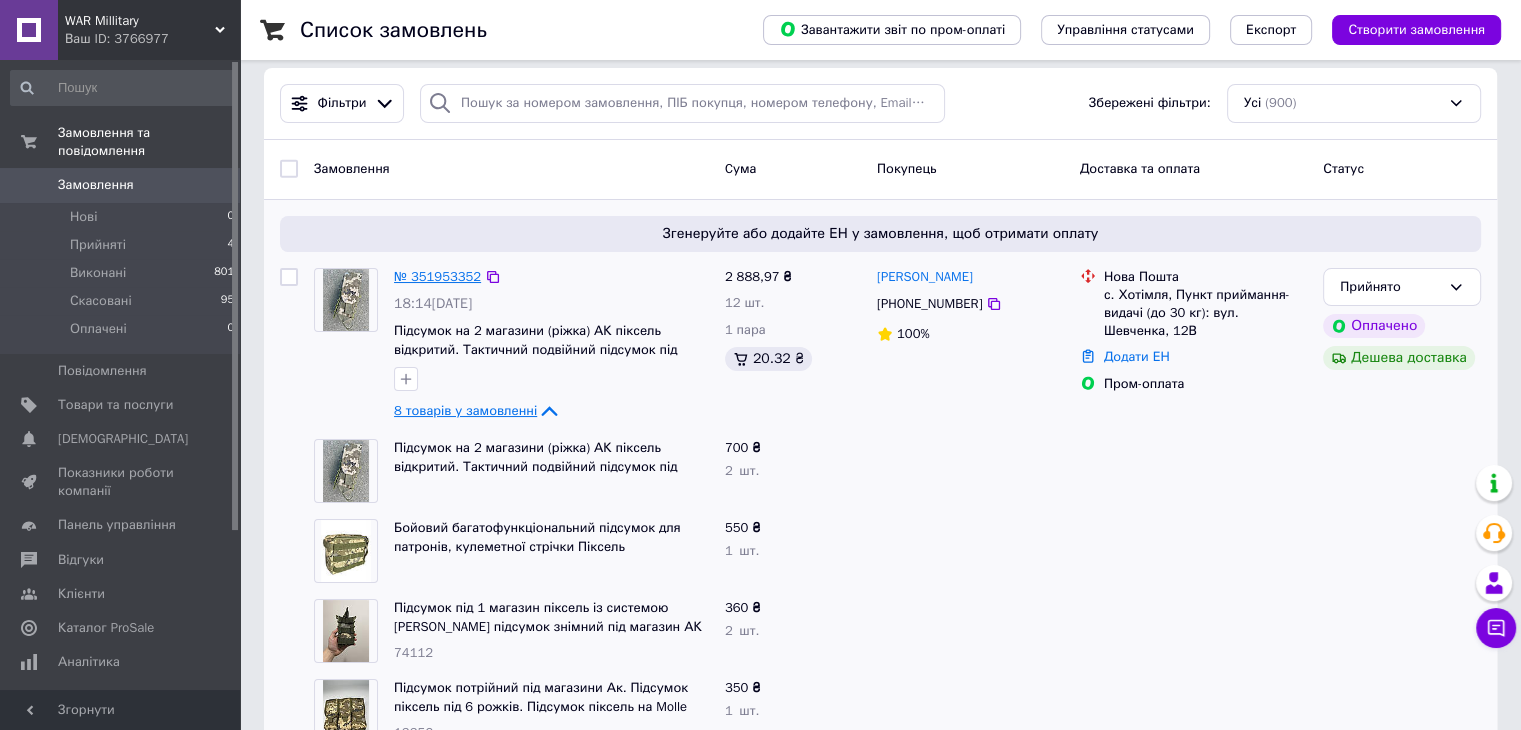 click on "№ 351953352" at bounding box center [437, 276] 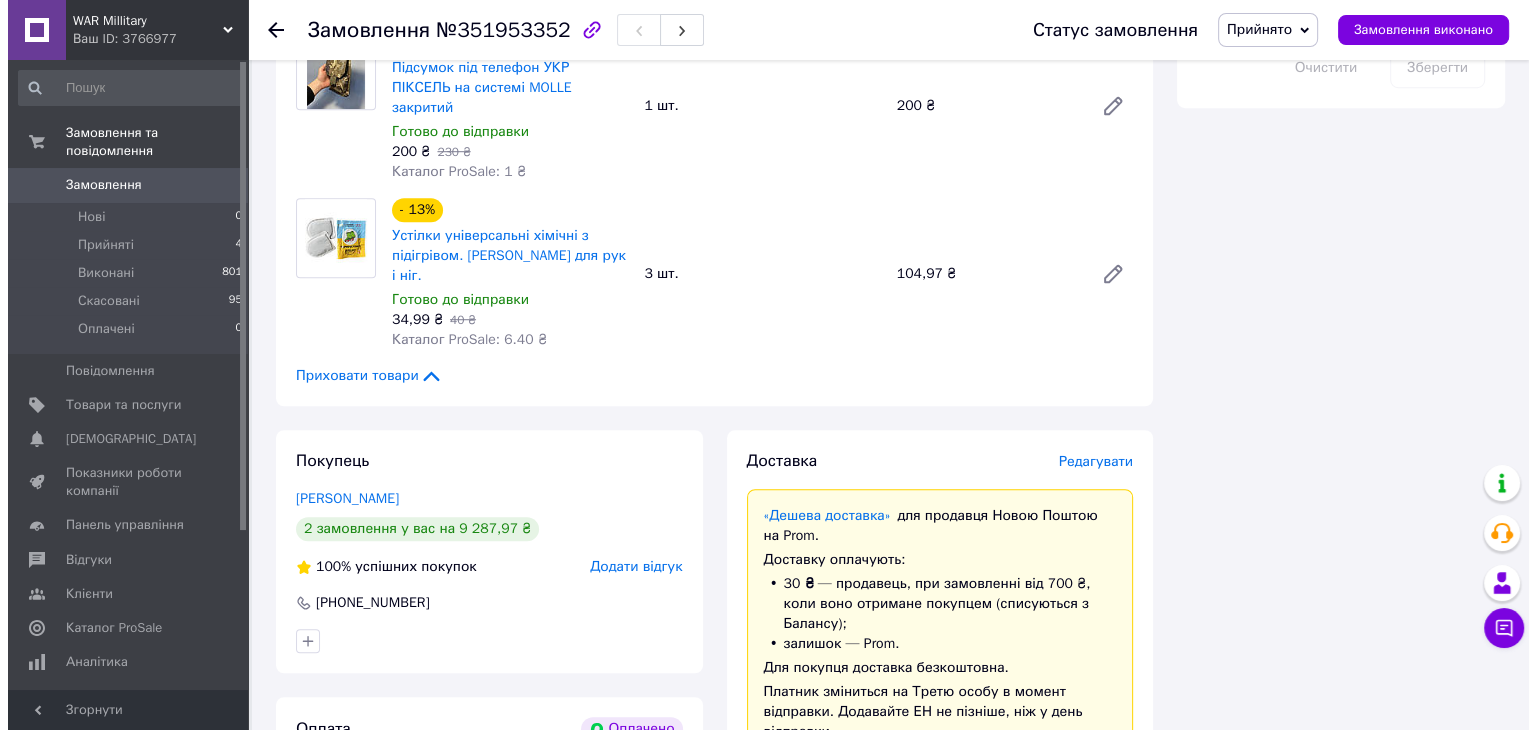 scroll, scrollTop: 1416, scrollLeft: 0, axis: vertical 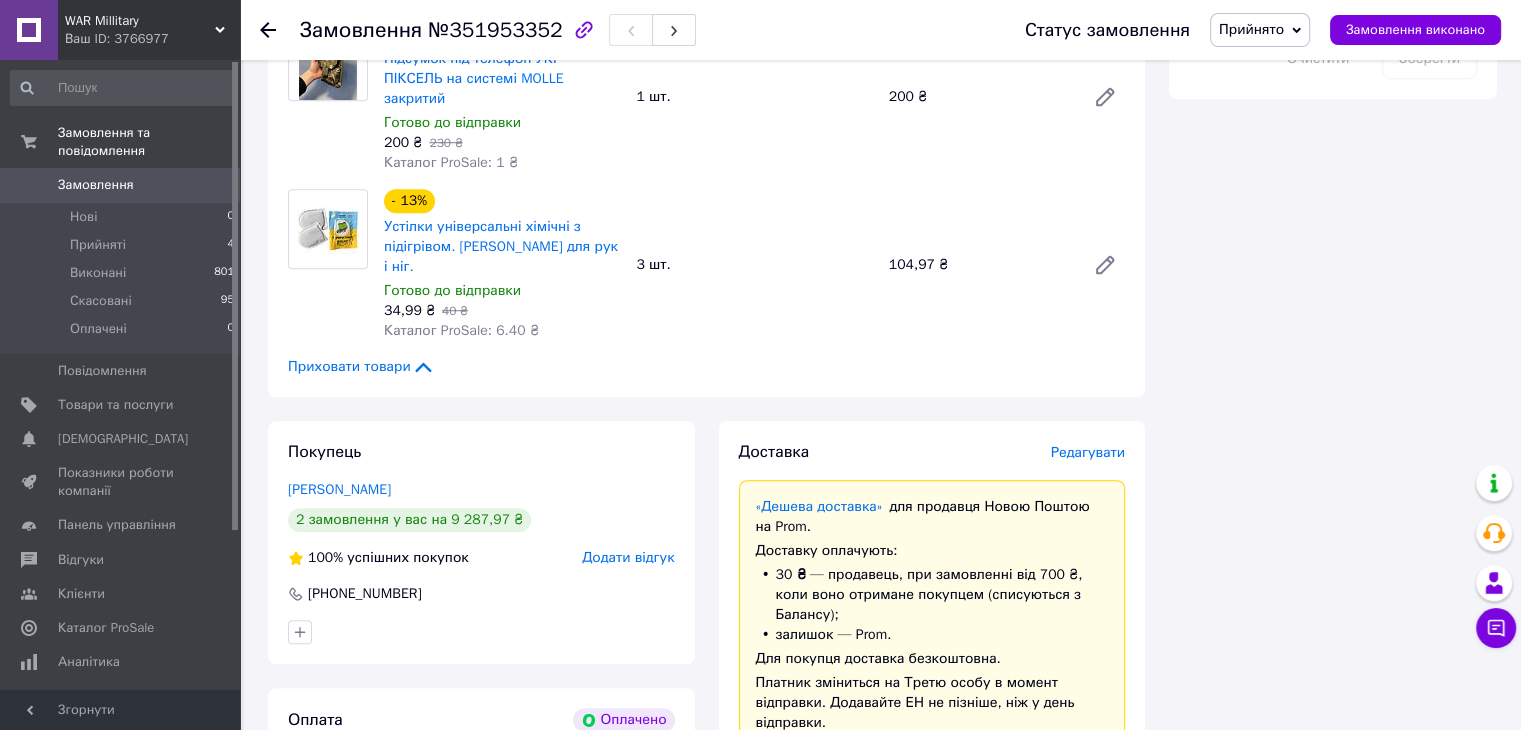 click on "Редагувати" at bounding box center [1088, 452] 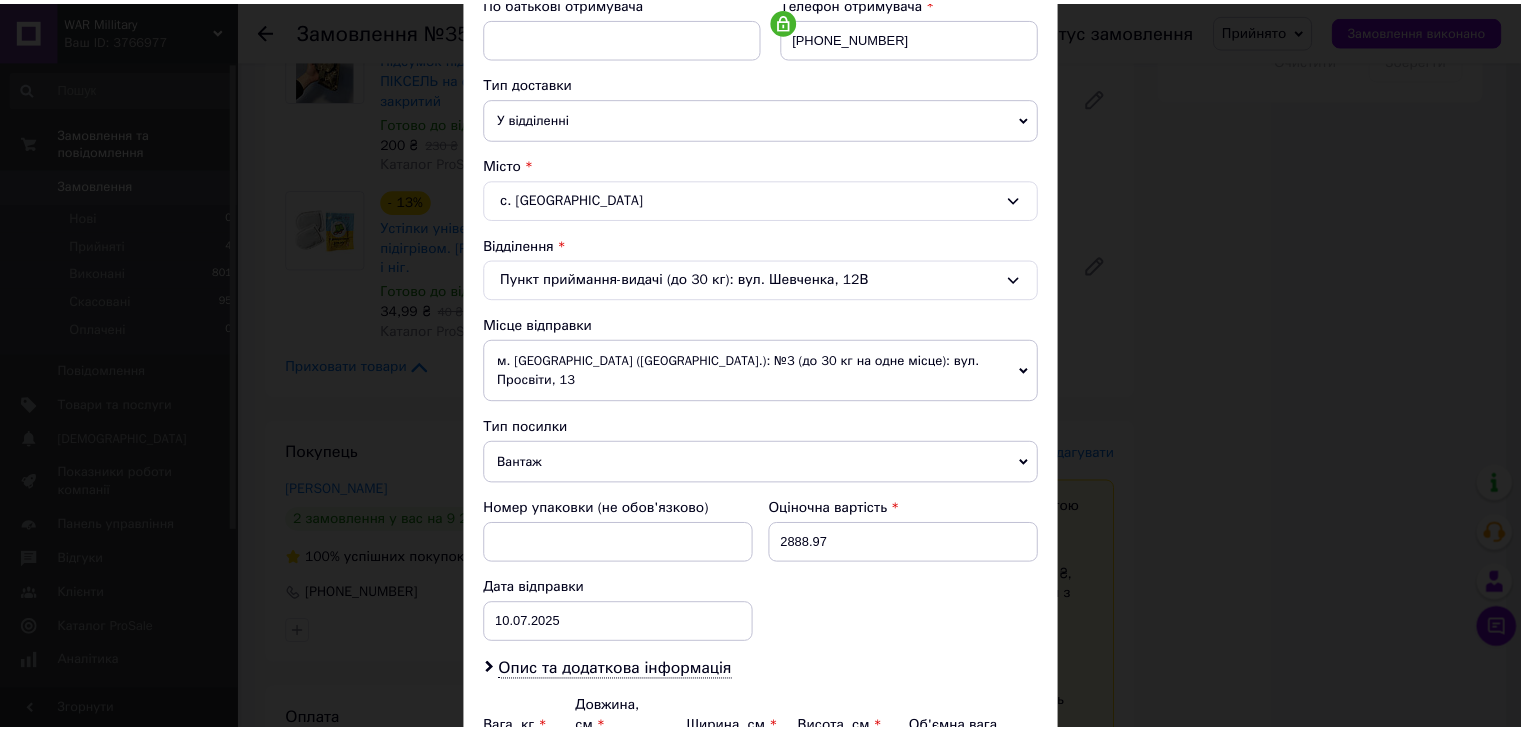 scroll, scrollTop: 592, scrollLeft: 0, axis: vertical 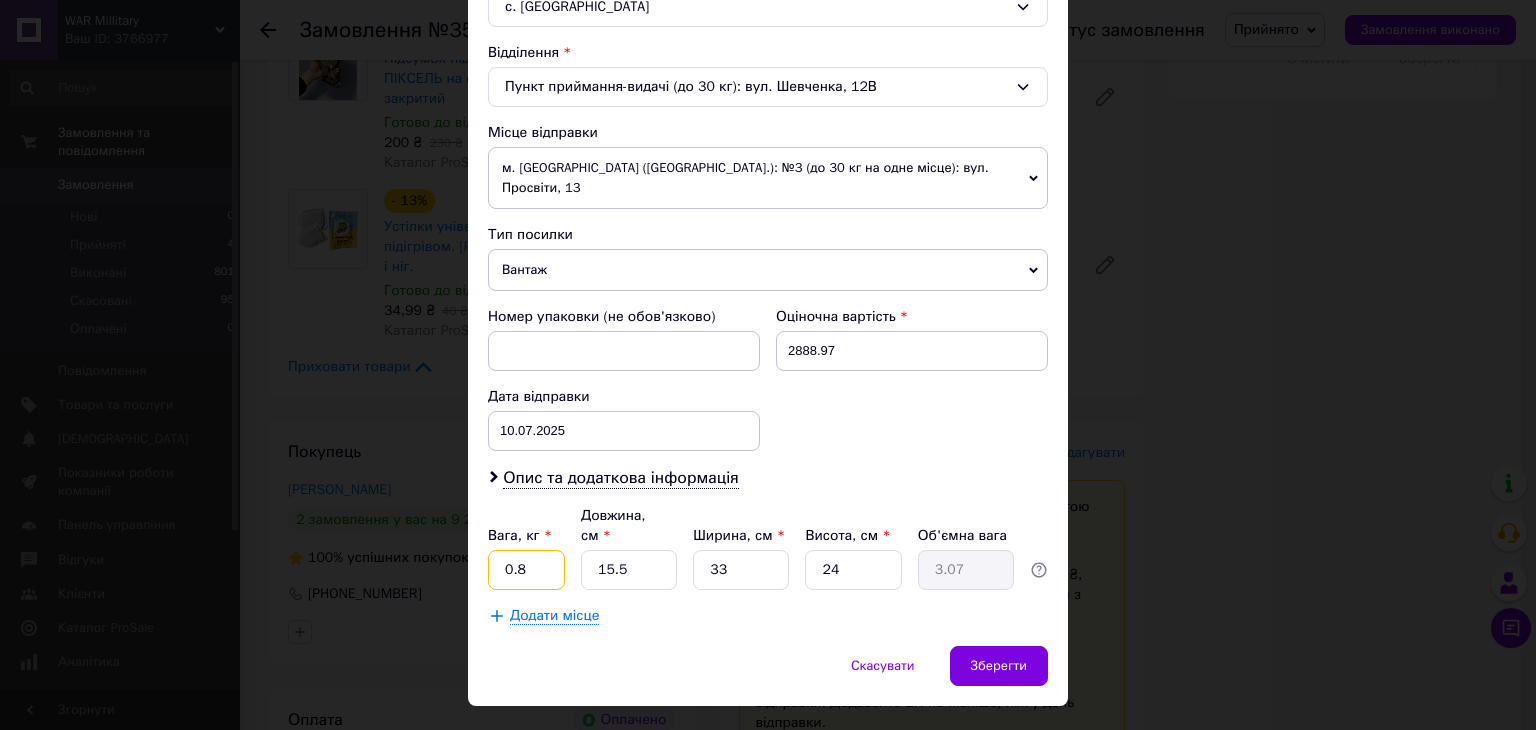 click on "0.8" at bounding box center (526, 570) 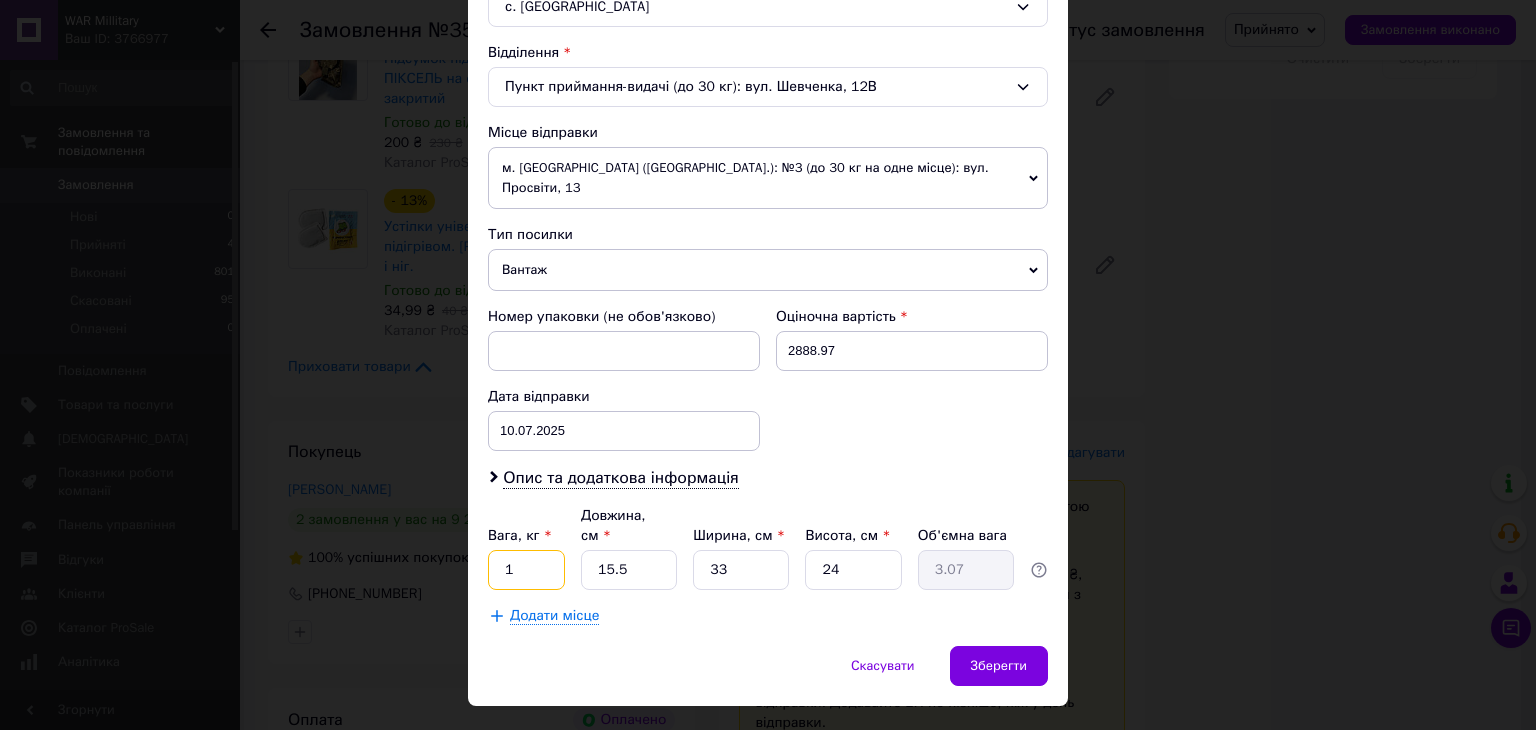 type on "1" 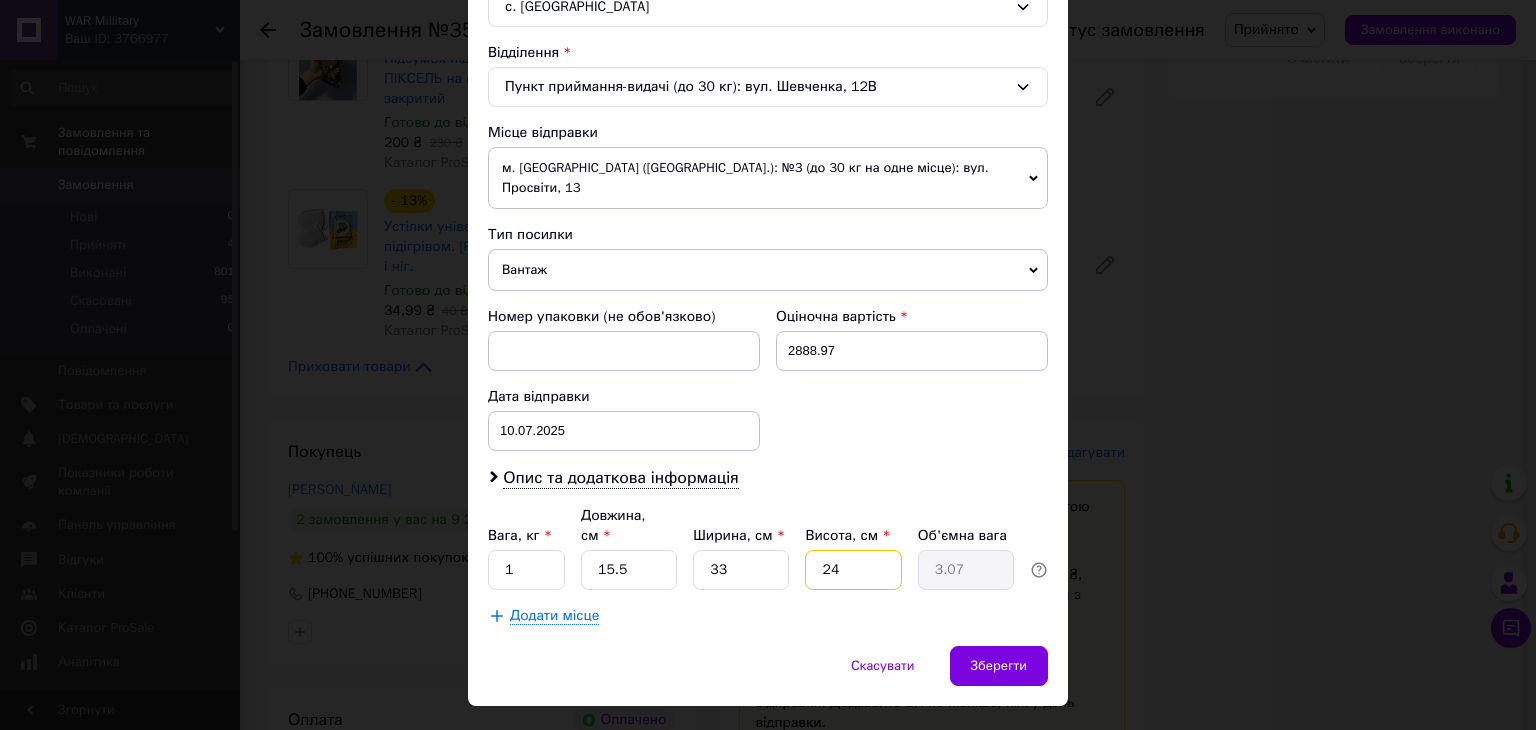 click on "24" at bounding box center [853, 570] 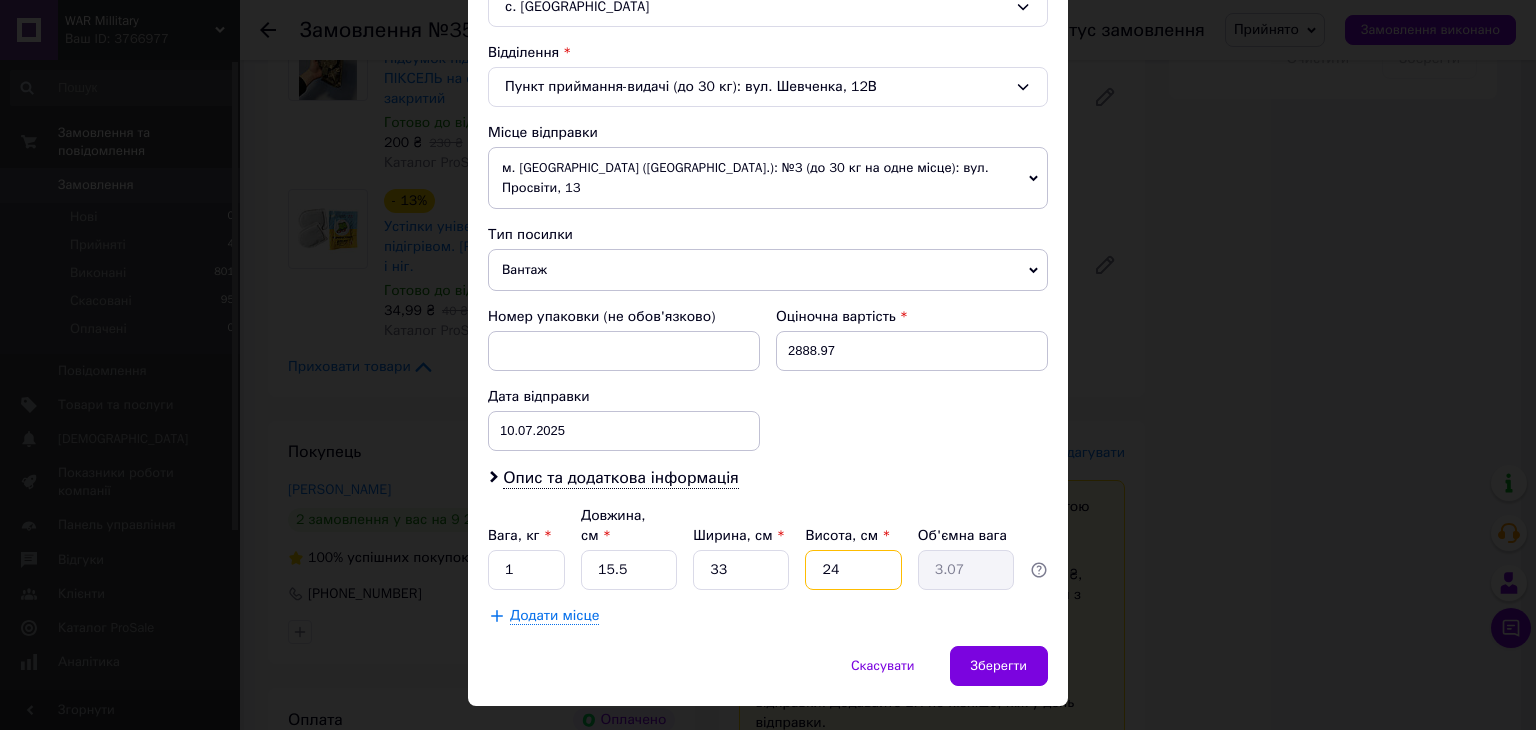 type on "3" 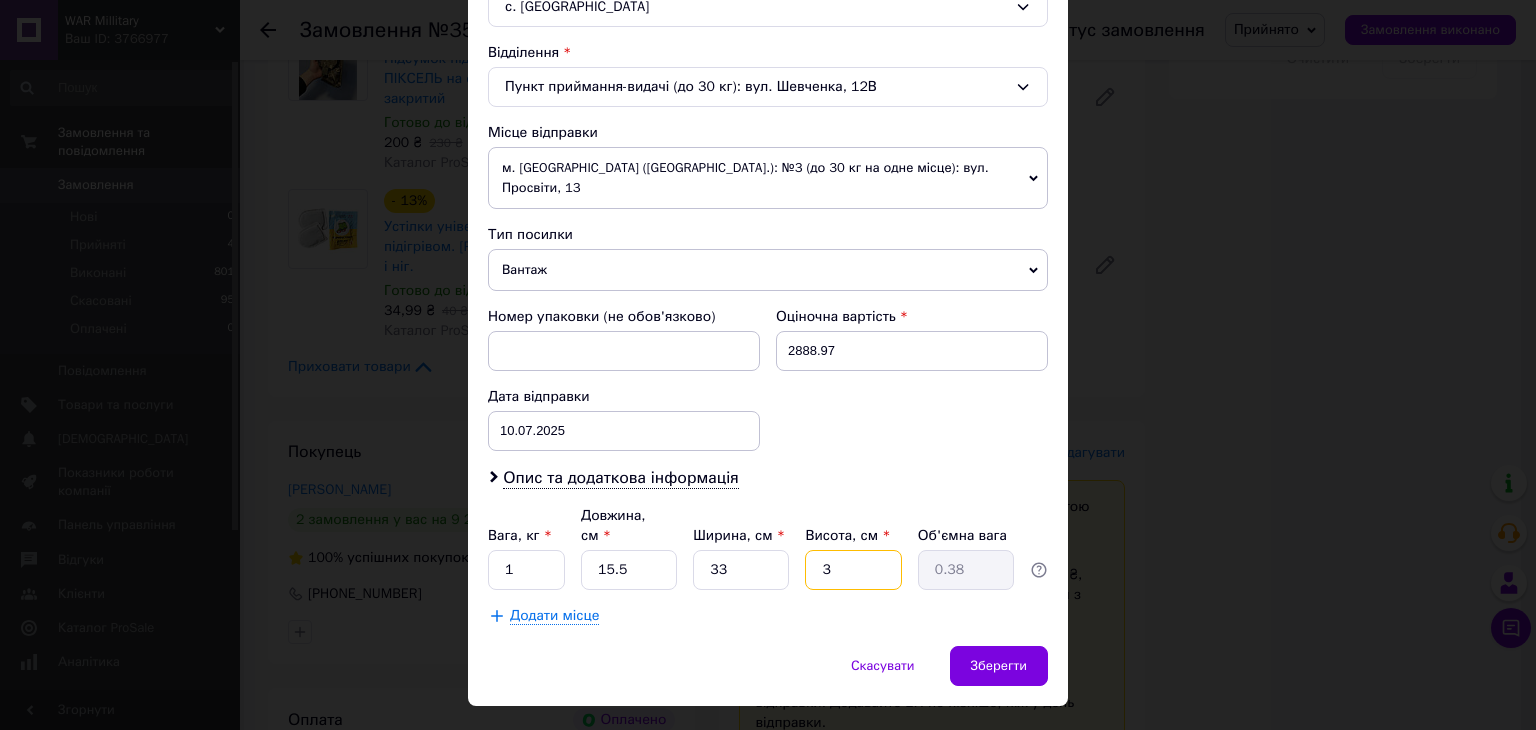 type on "30" 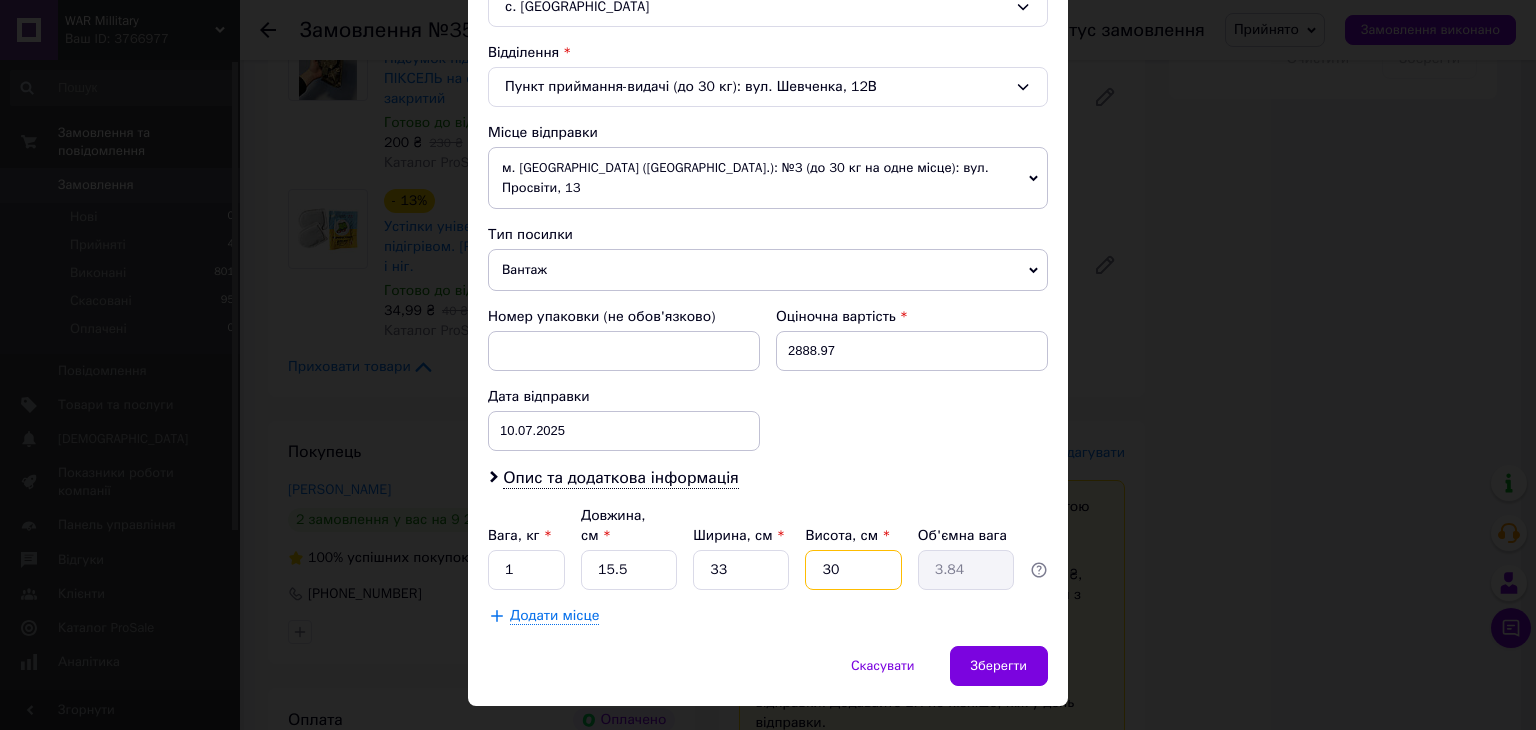 type on "30" 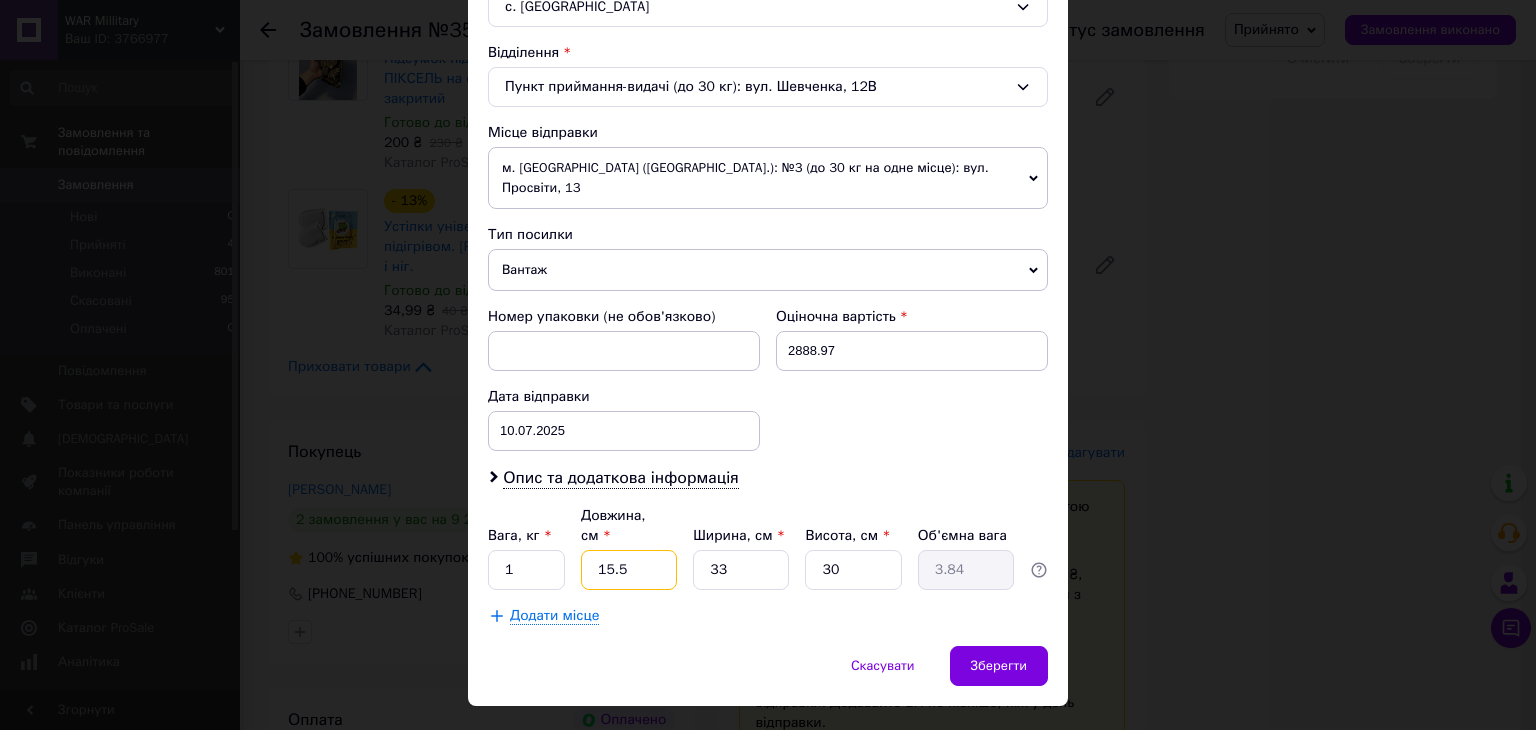 click on "15.5" at bounding box center [629, 570] 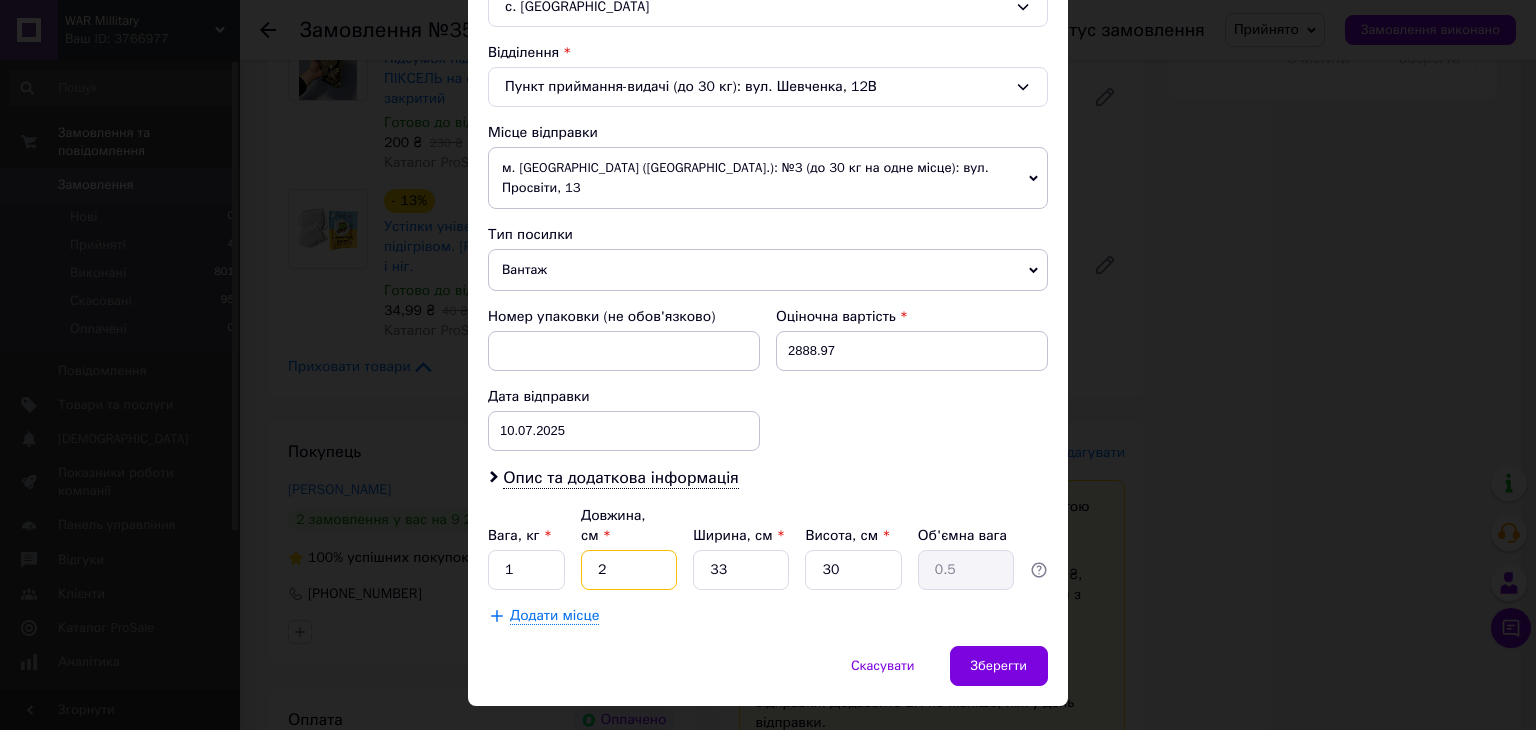 type on "20" 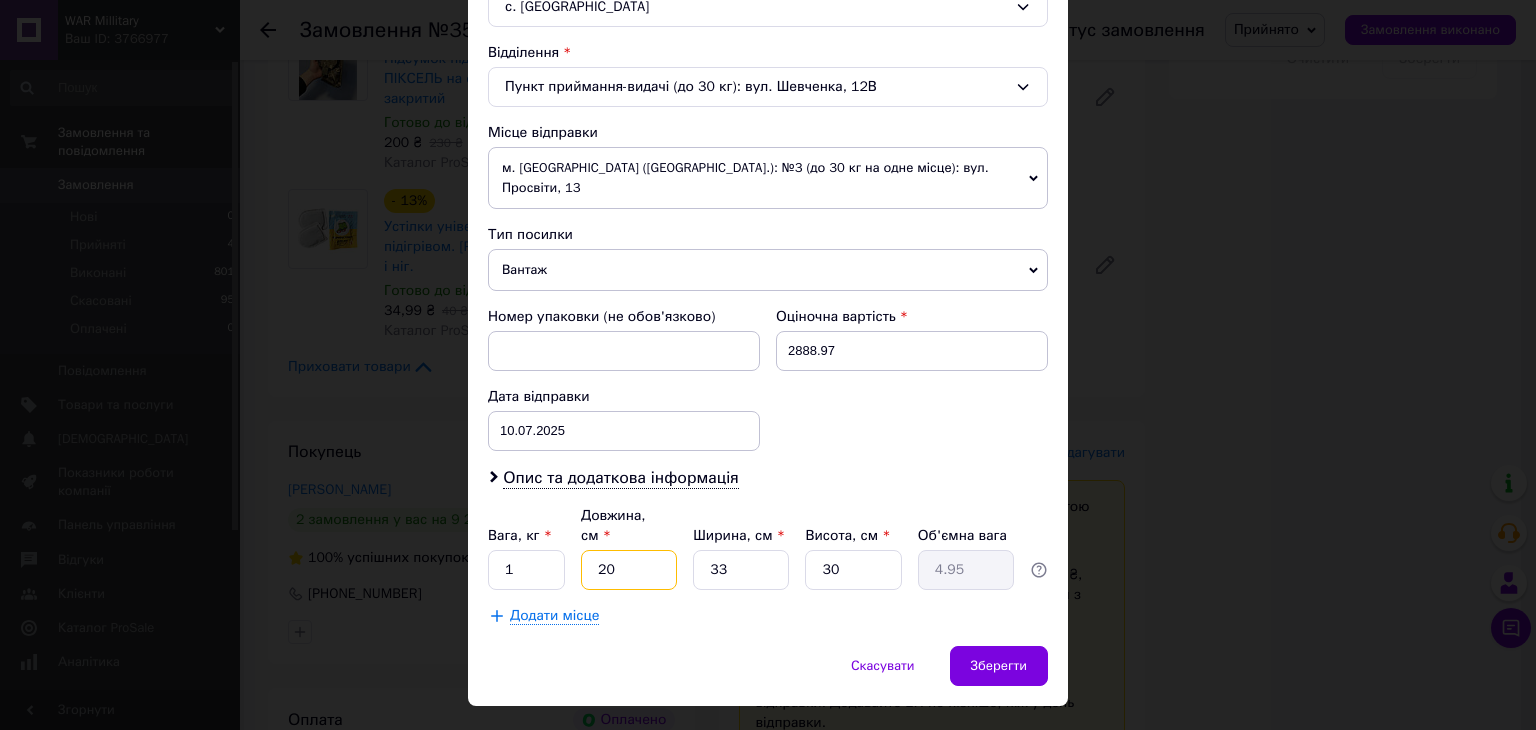 type on "20" 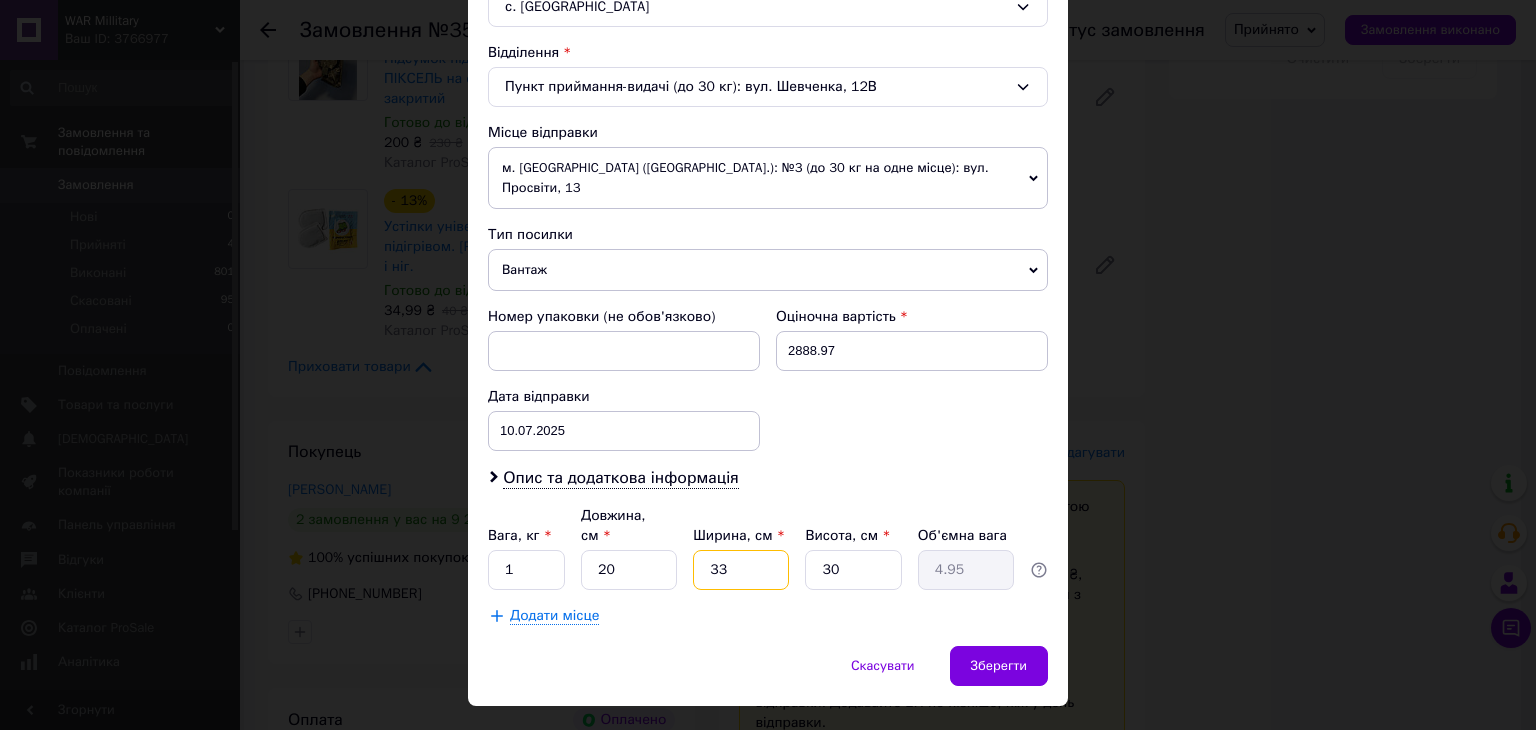click on "33" at bounding box center (741, 570) 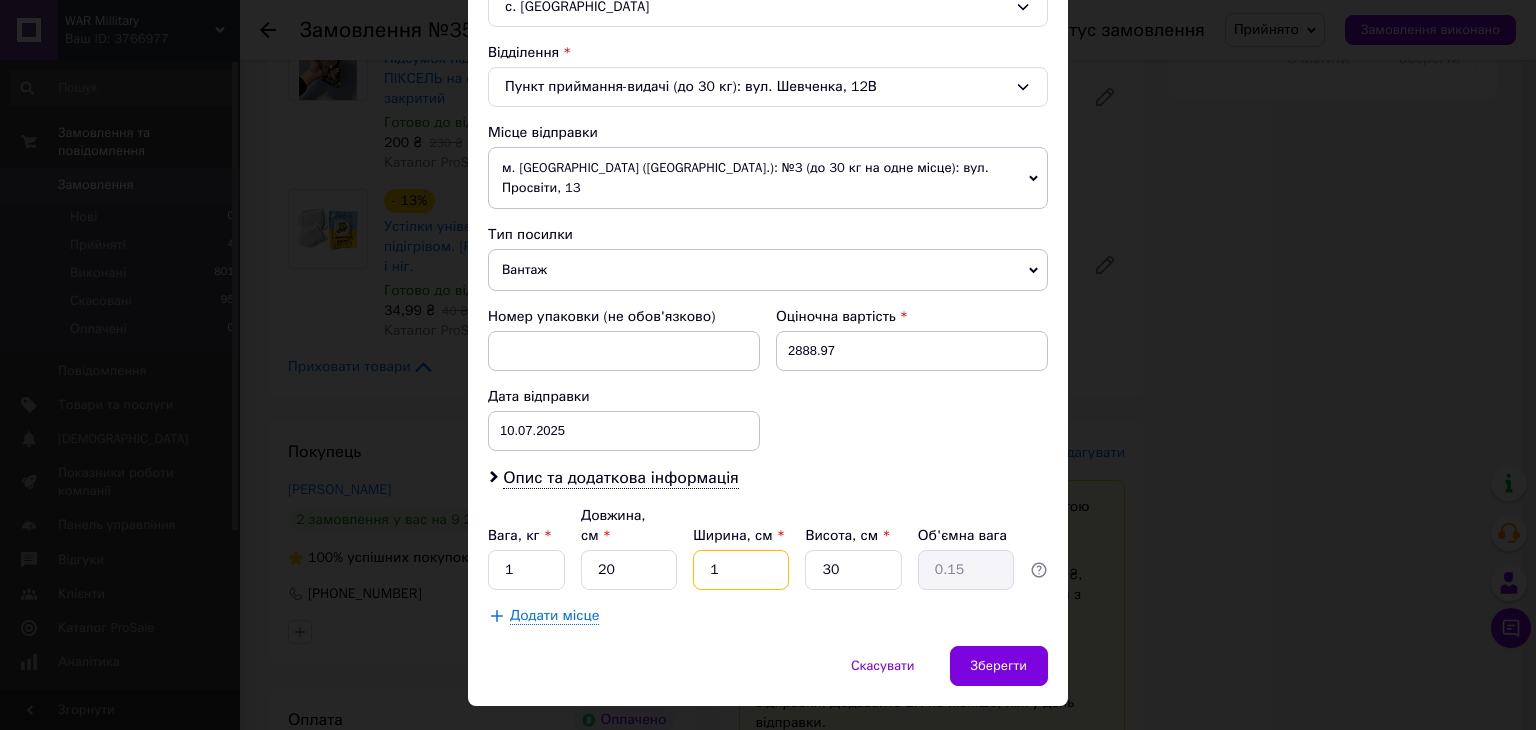 type on "10" 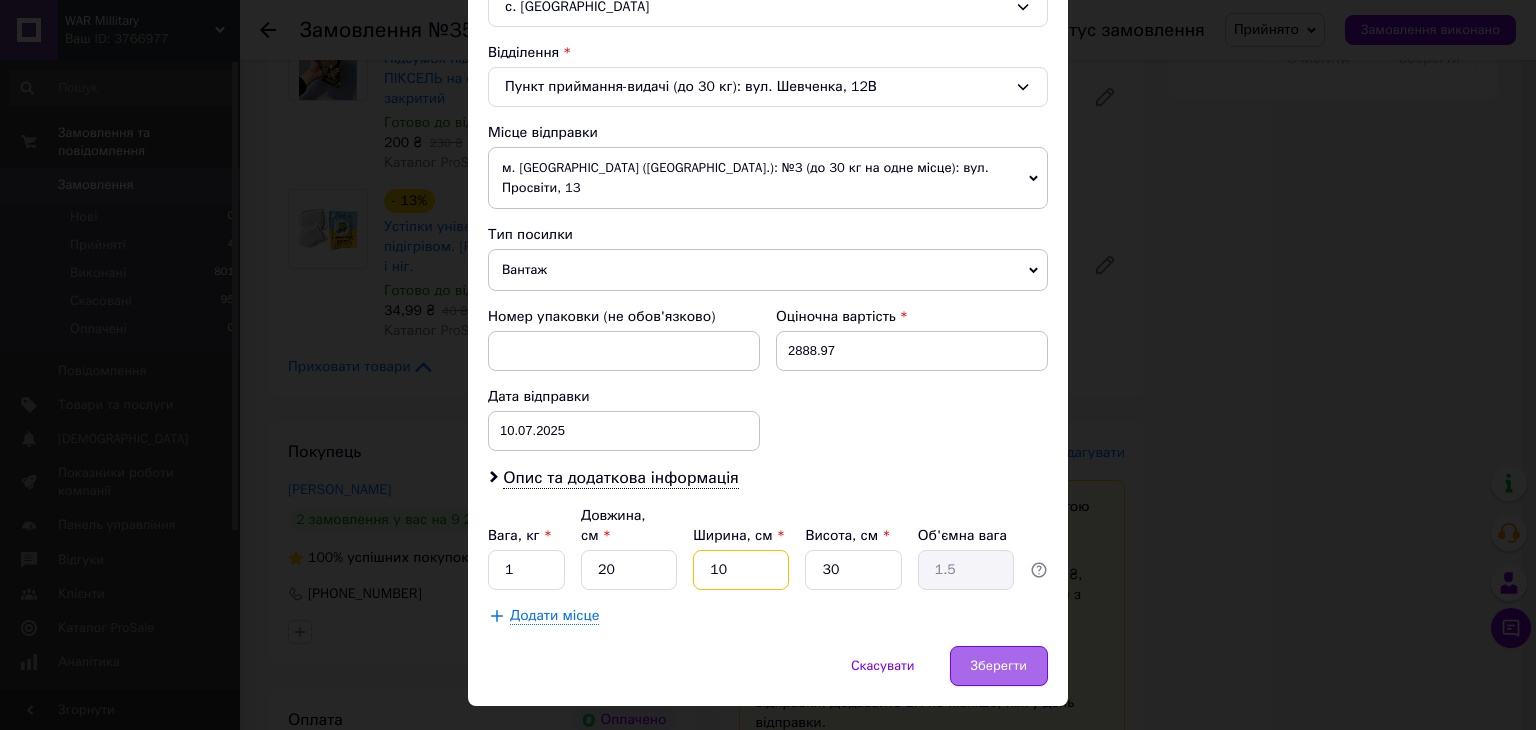type on "10" 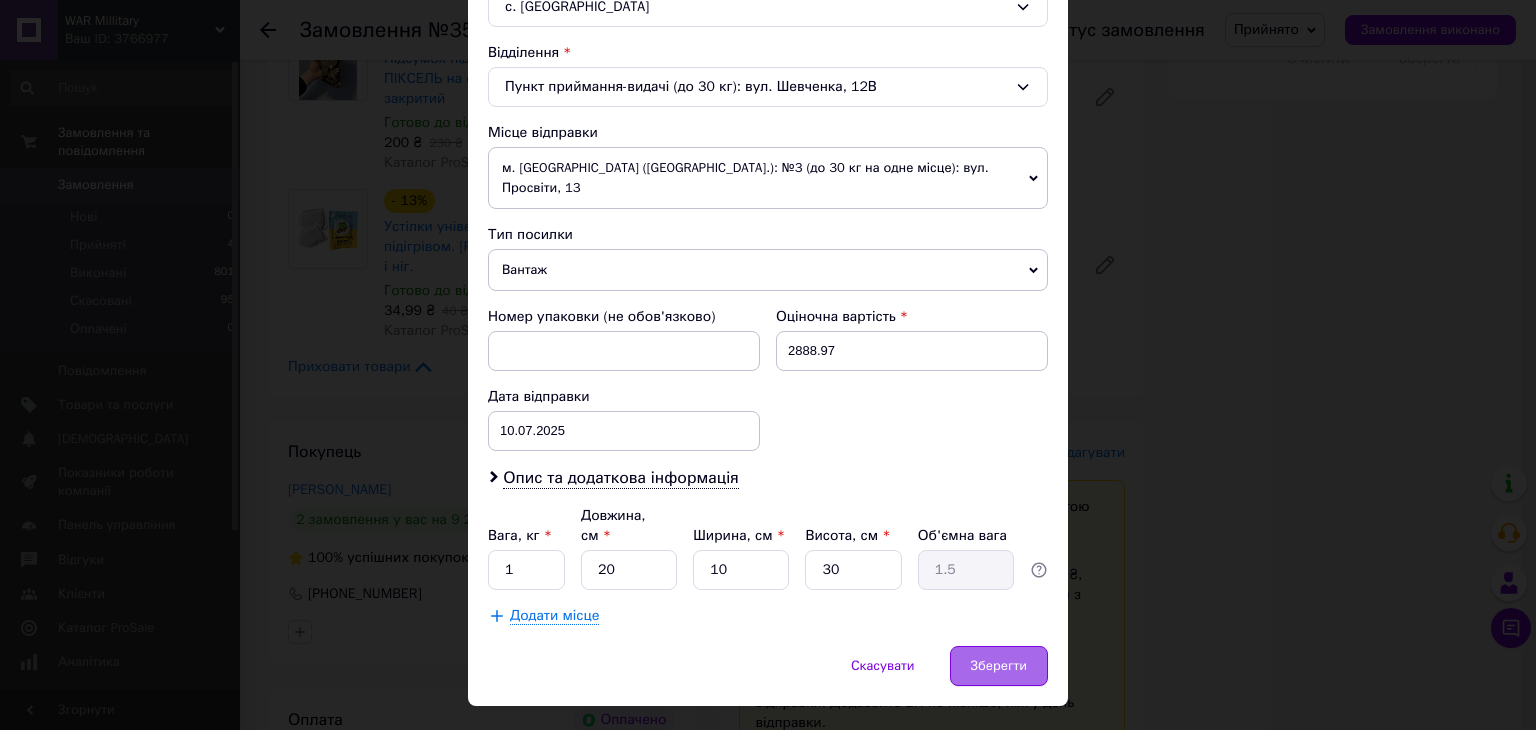 click on "Зберегти" at bounding box center (999, 666) 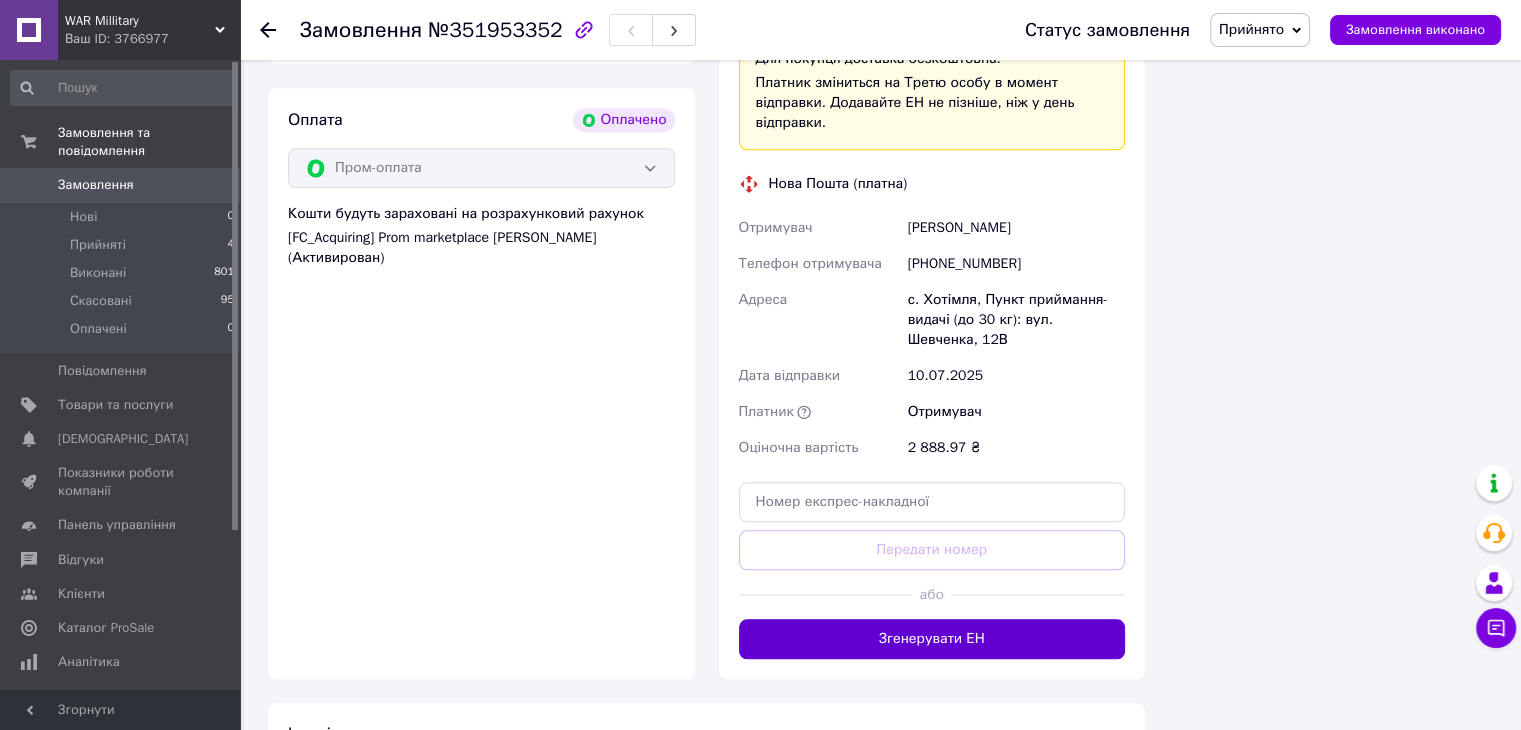 click on "Згенерувати ЕН" at bounding box center (932, 639) 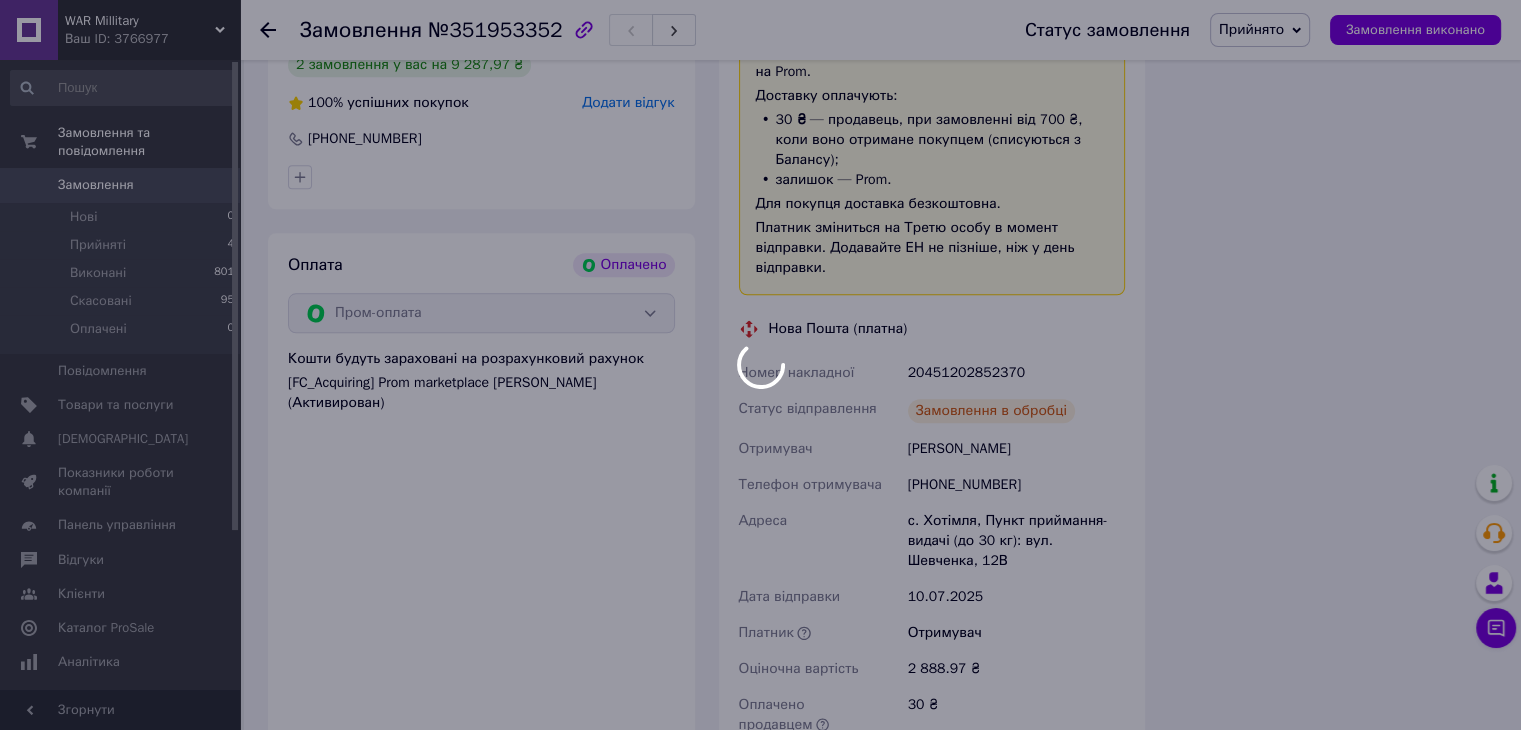 scroll, scrollTop: 1916, scrollLeft: 0, axis: vertical 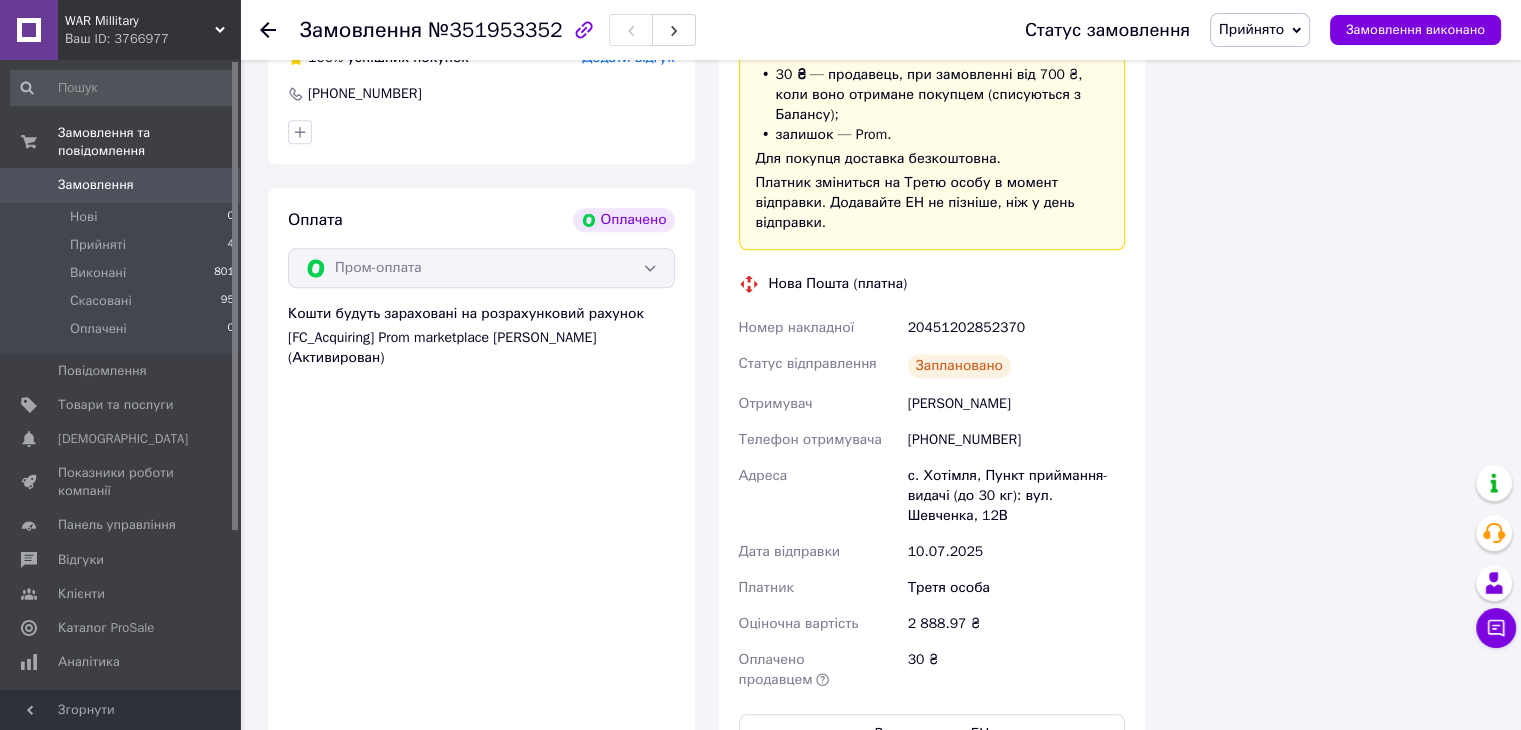 click on "20451202852370" at bounding box center [1016, 328] 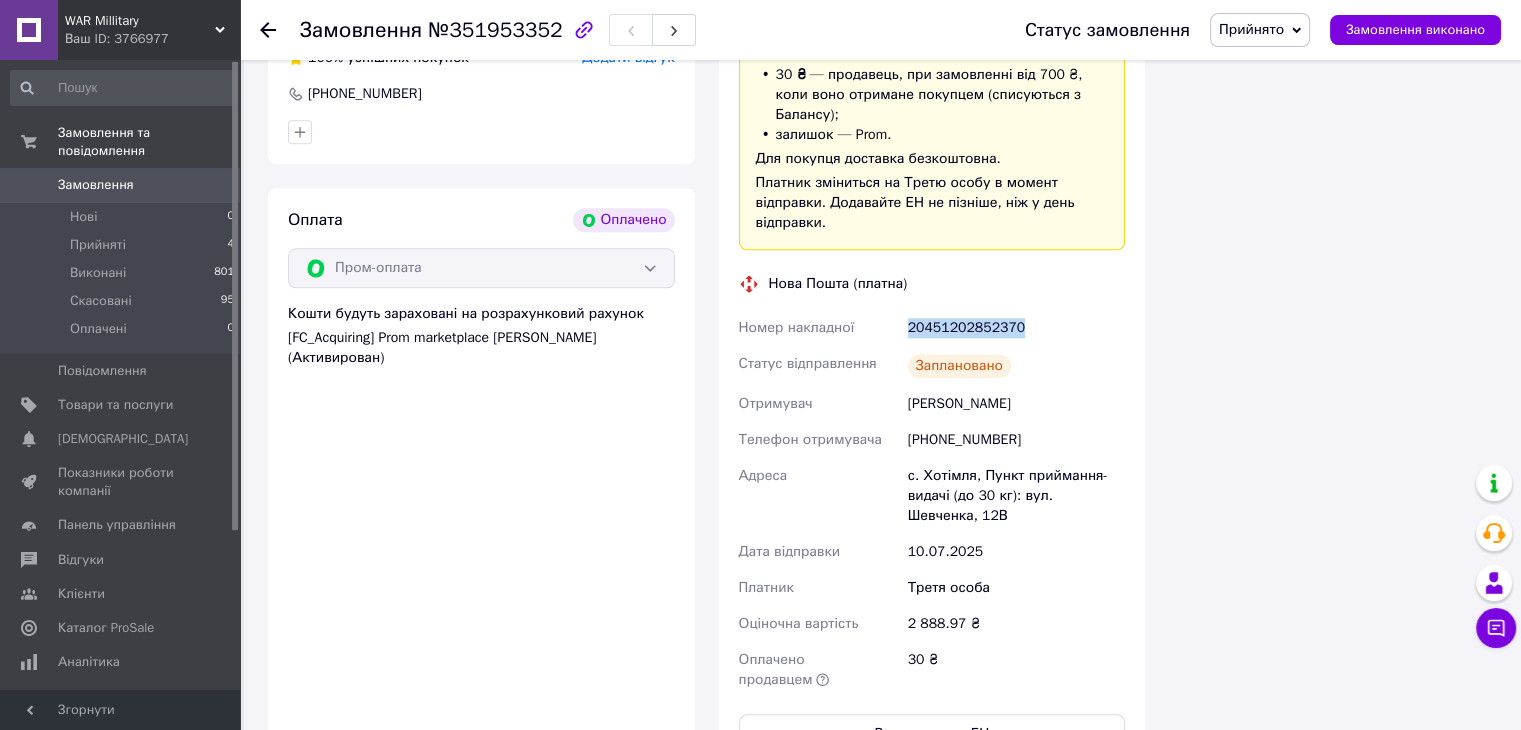 click on "20451202852370" at bounding box center [1016, 328] 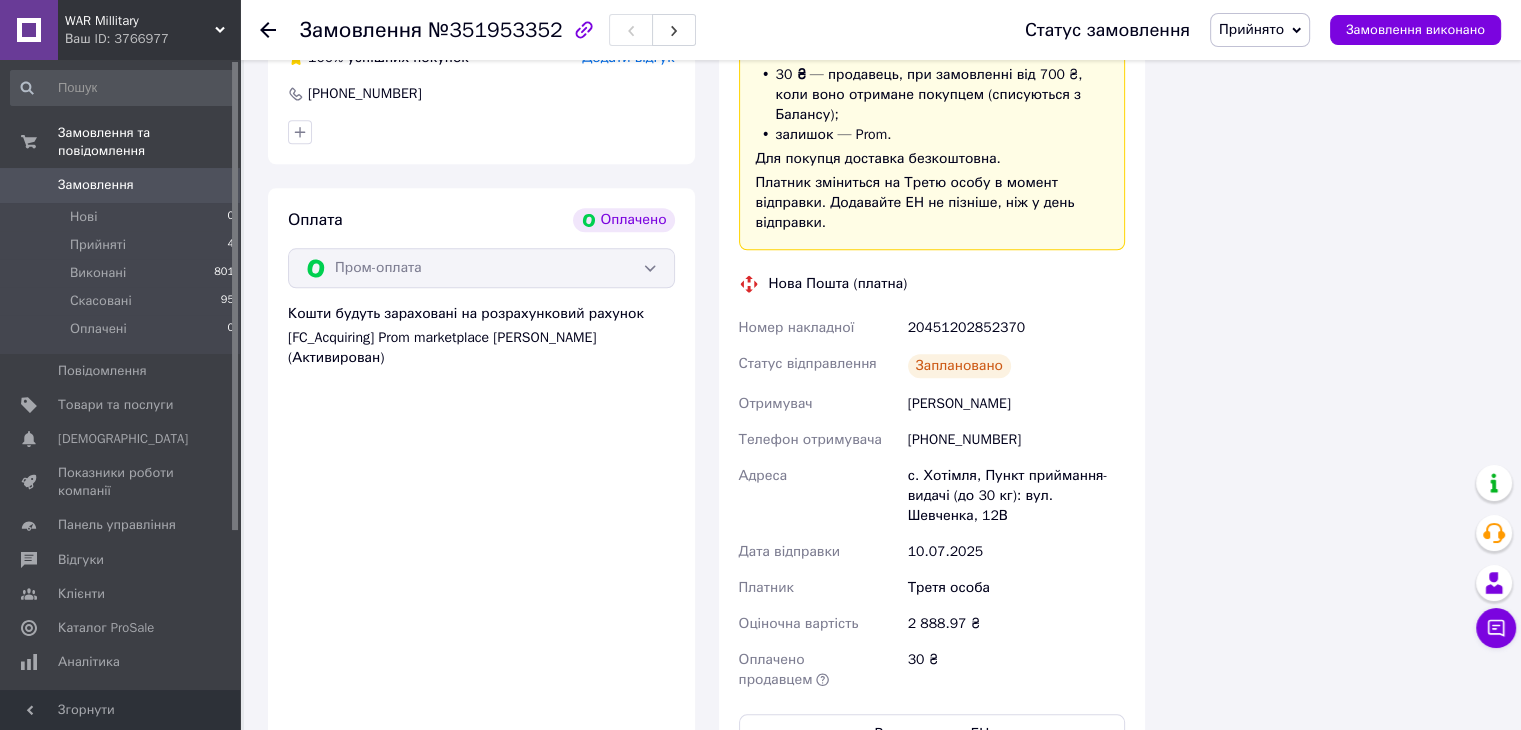 drag, startPoint x: 1249, startPoint y: 453, endPoint x: 1233, endPoint y: 454, distance: 16.03122 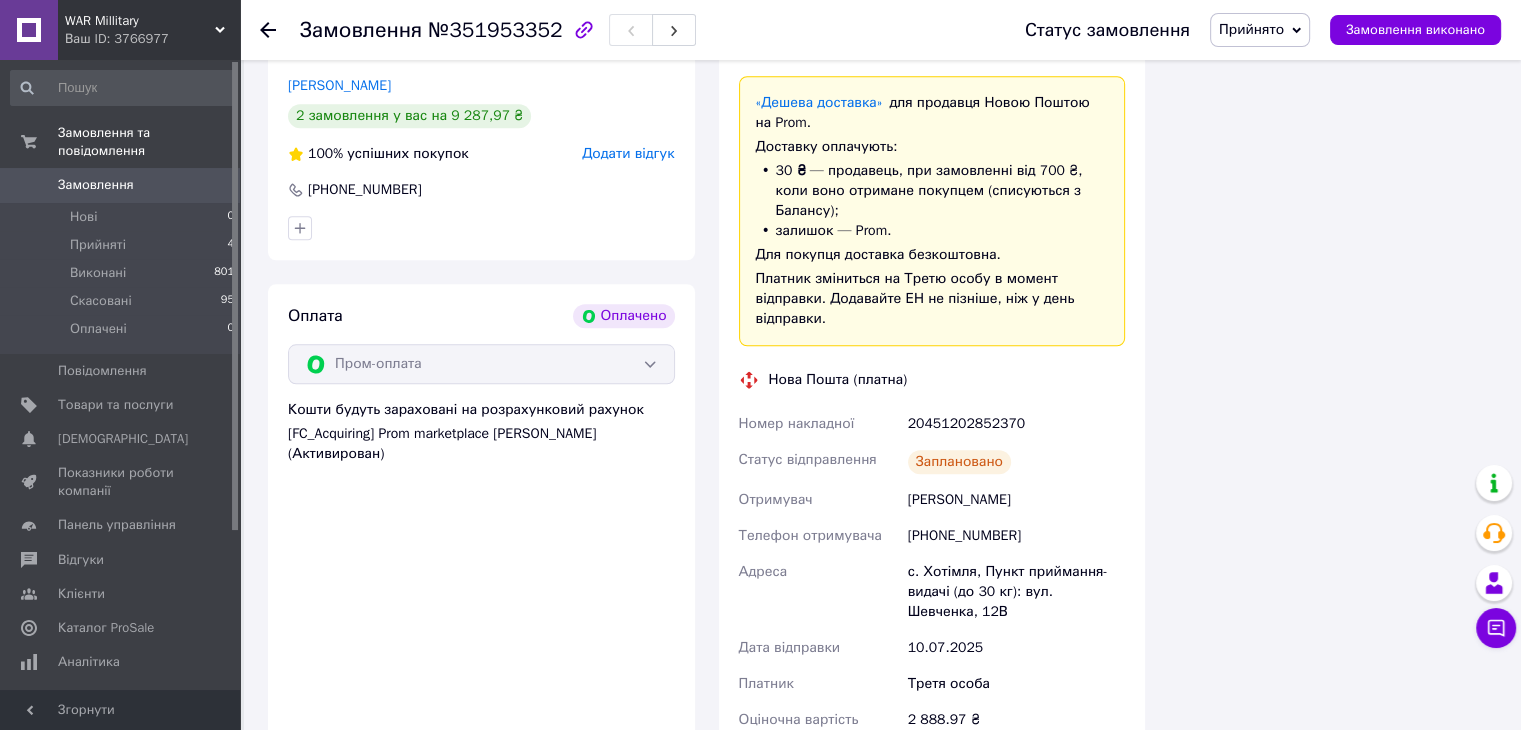 scroll, scrollTop: 1716, scrollLeft: 0, axis: vertical 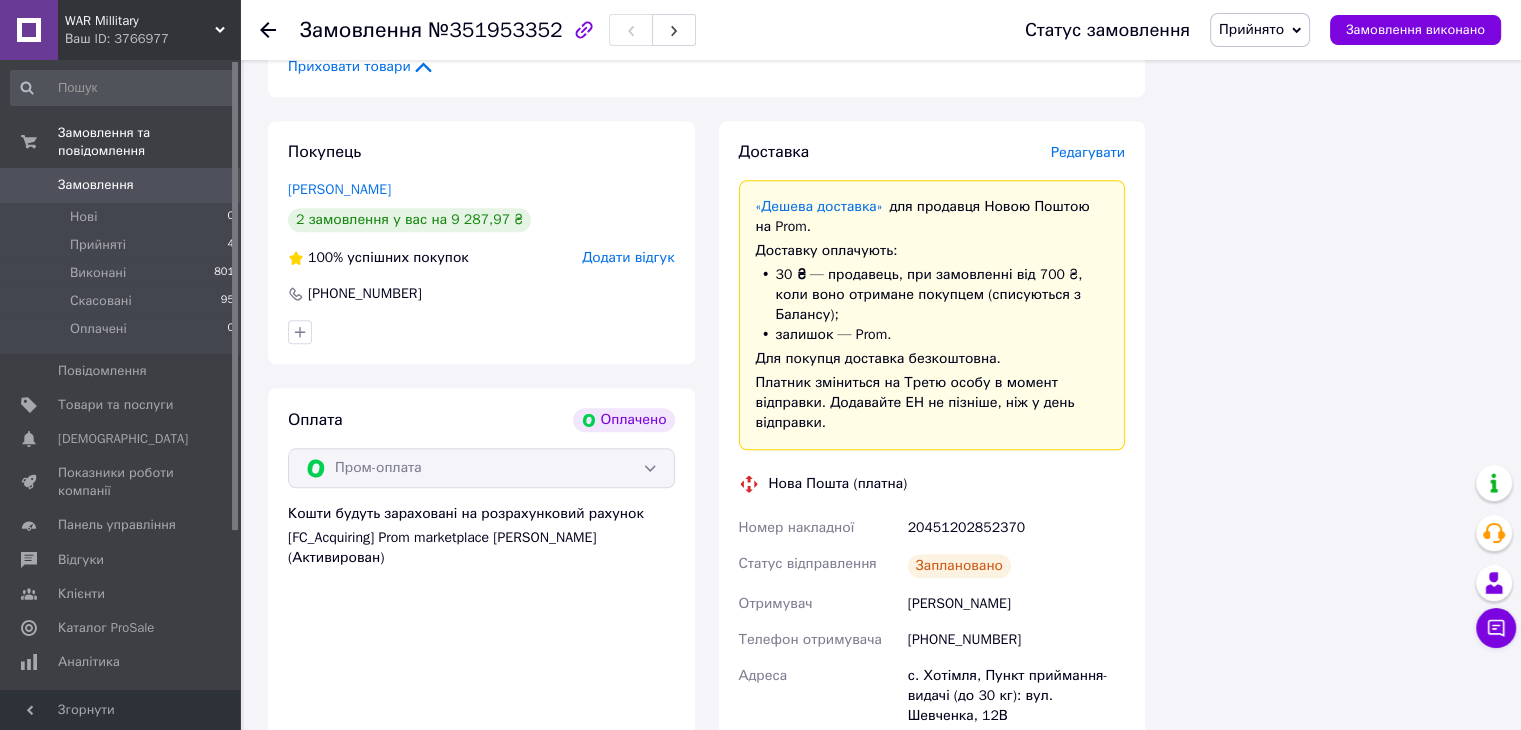 click on "20451202852370" at bounding box center (1016, 528) 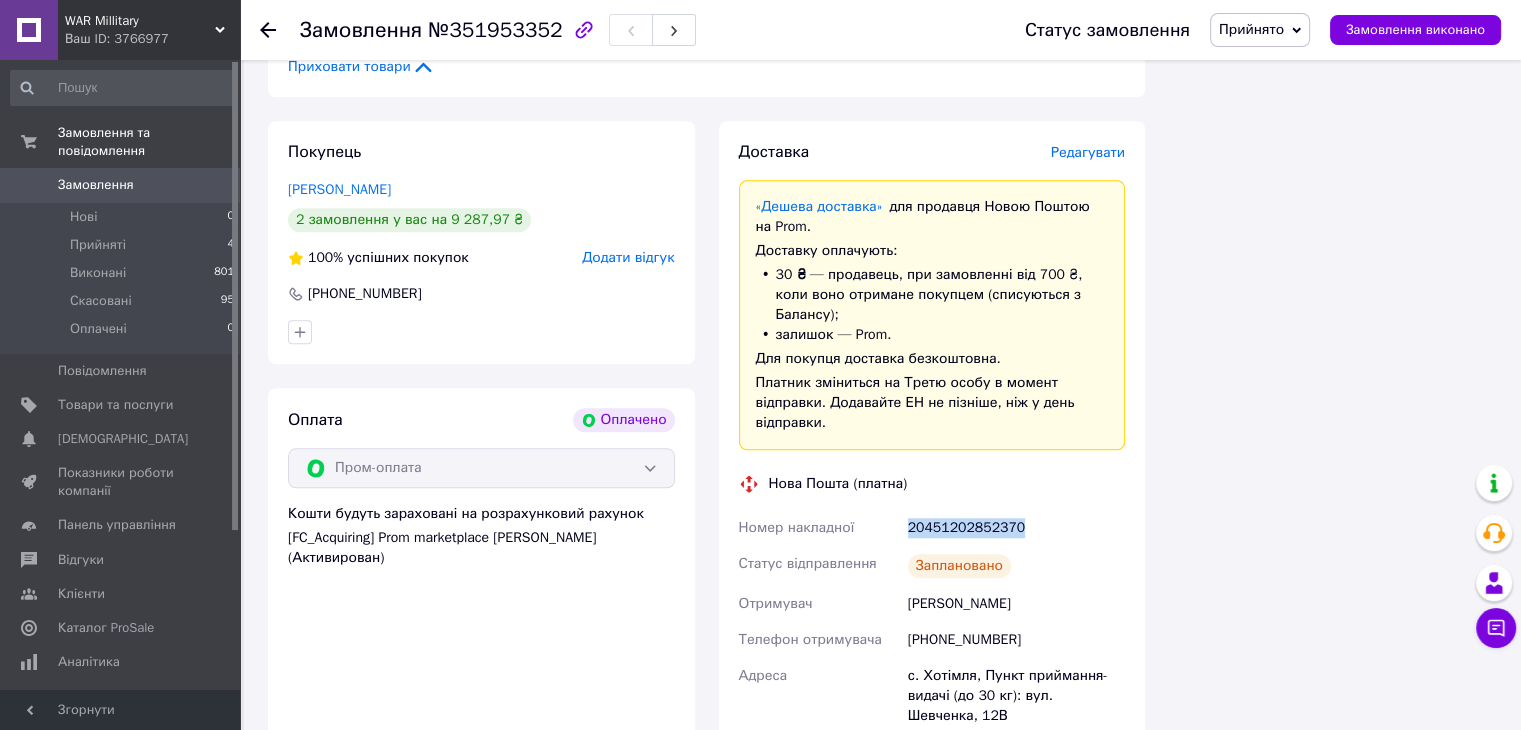 click on "20451202852370" at bounding box center (1016, 528) 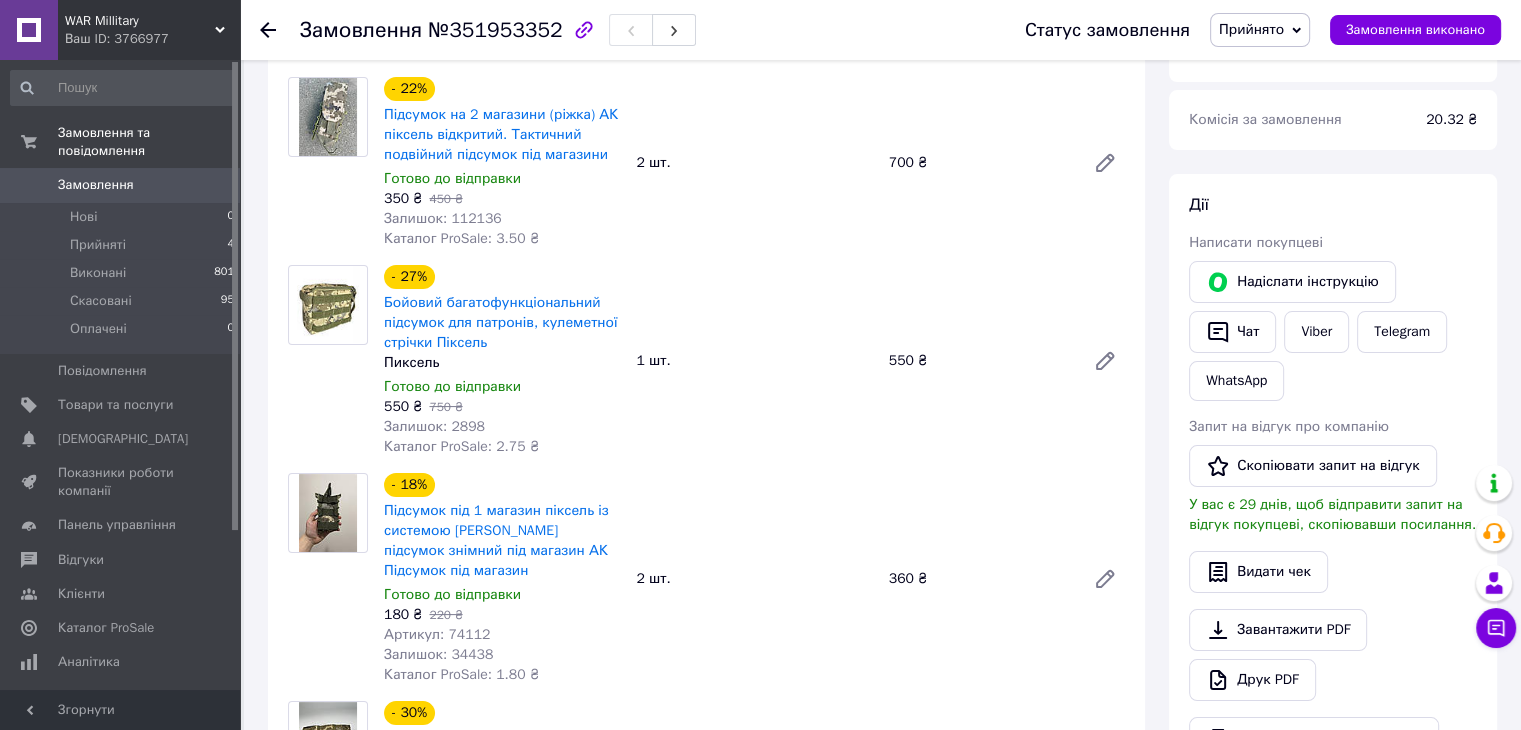 scroll, scrollTop: 116, scrollLeft: 0, axis: vertical 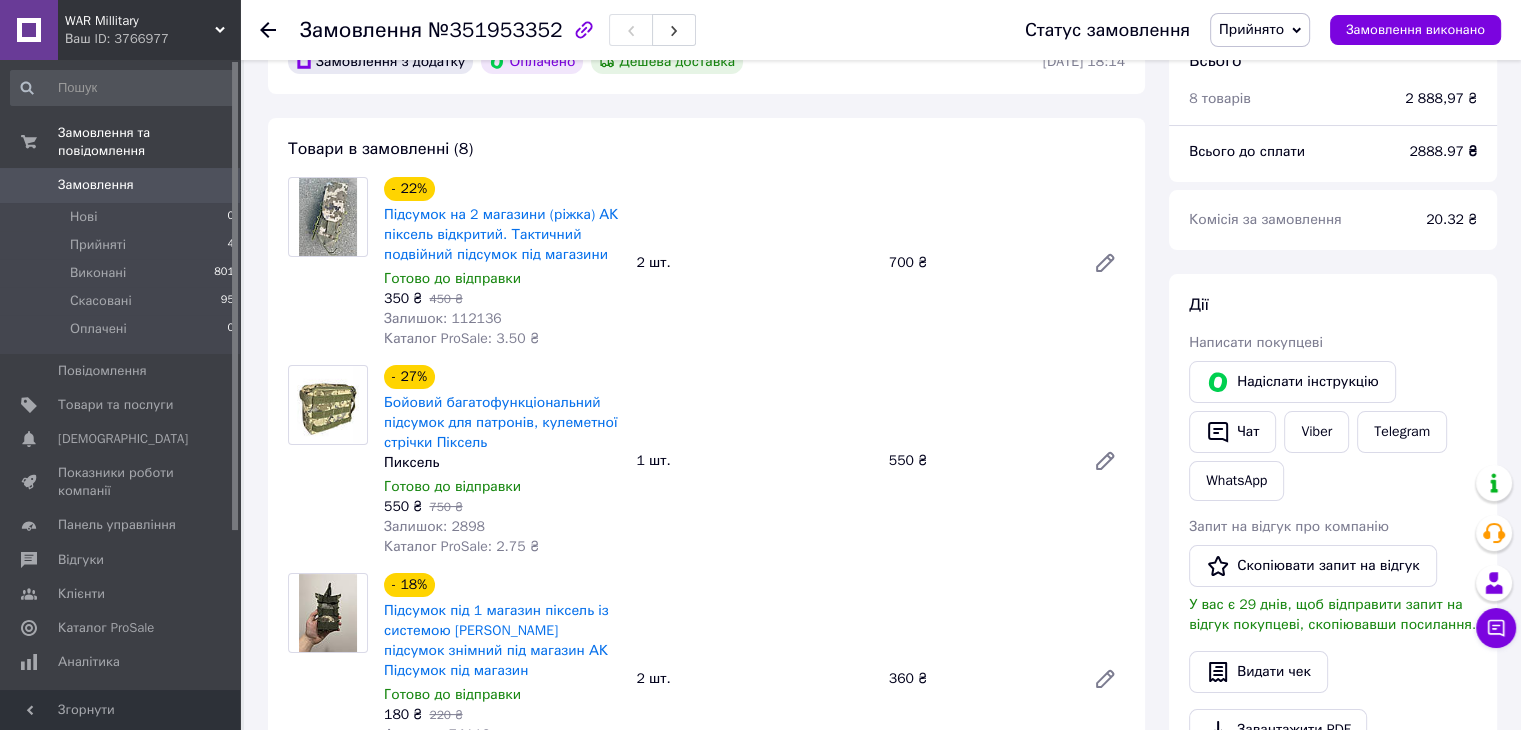 click on "Дії" at bounding box center (1333, 305) 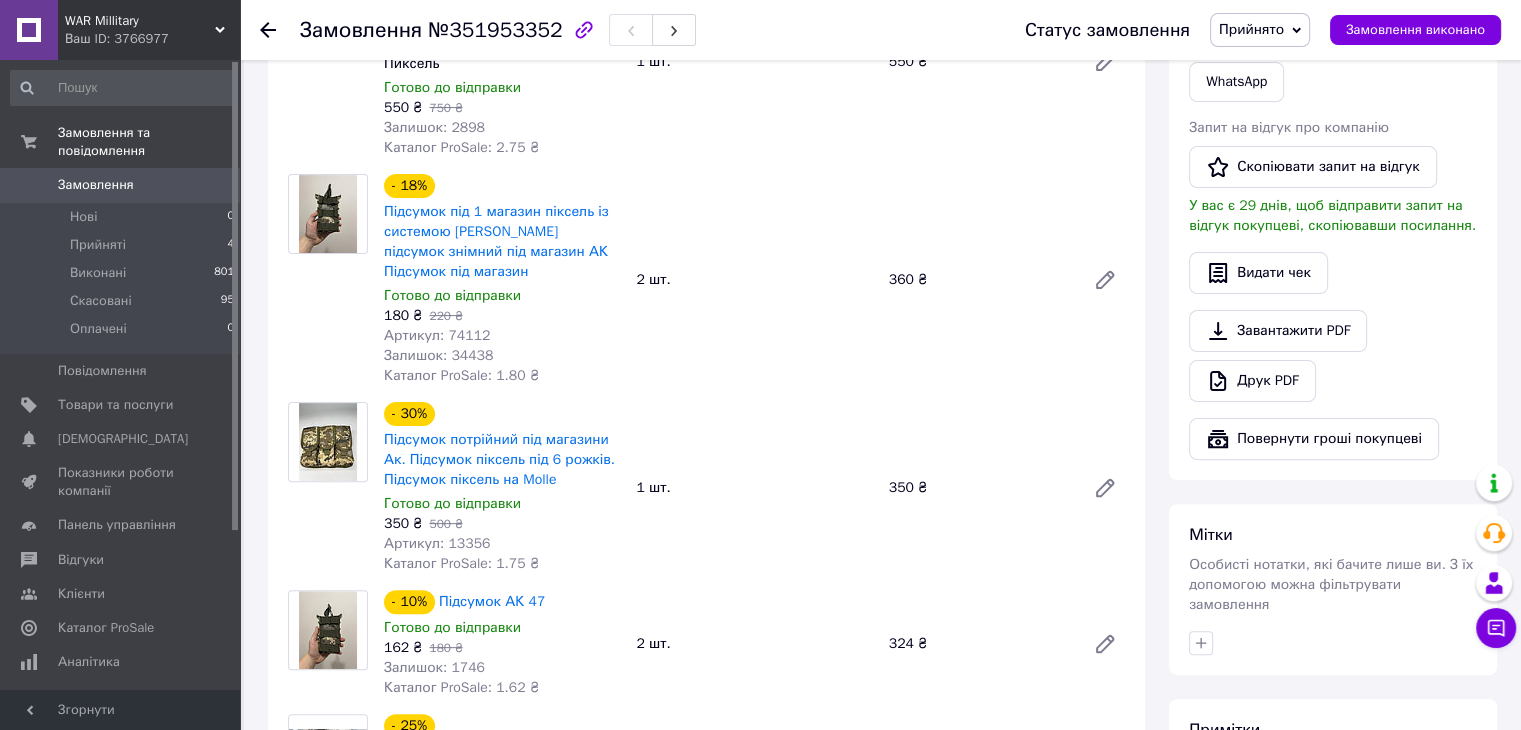 scroll, scrollTop: 516, scrollLeft: 0, axis: vertical 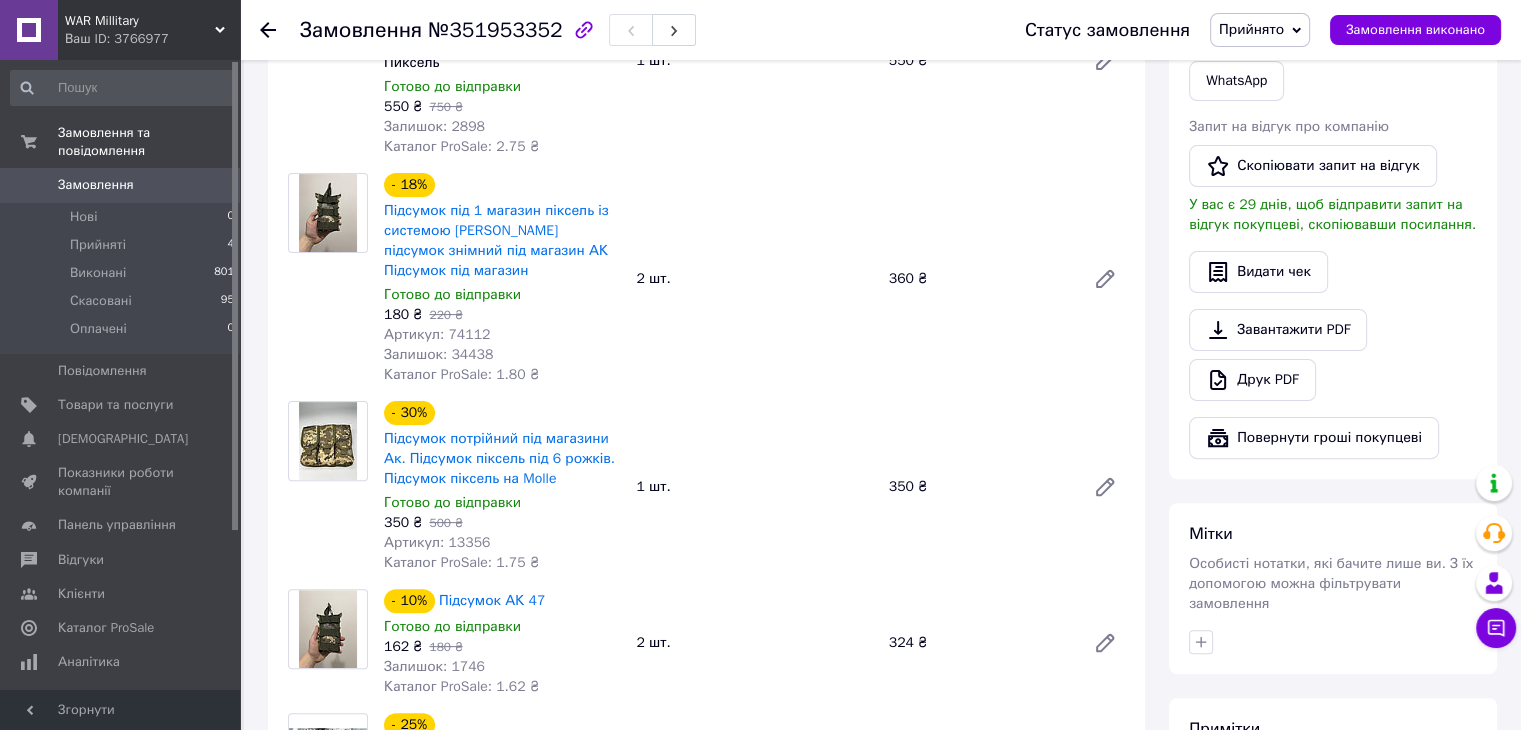 click on "Дії Написати покупцеві   Надіслати інструкцію   Чат Viber Telegram WhatsApp Запит на відгук про компанію   Скопіювати запит на відгук У вас є 29 днів, щоб відправити запит на відгук покупцеві, скопіювавши посилання.   Видати чек   Завантажити PDF   Друк PDF   Повернути гроші покупцеві" at bounding box center [1333, 176] 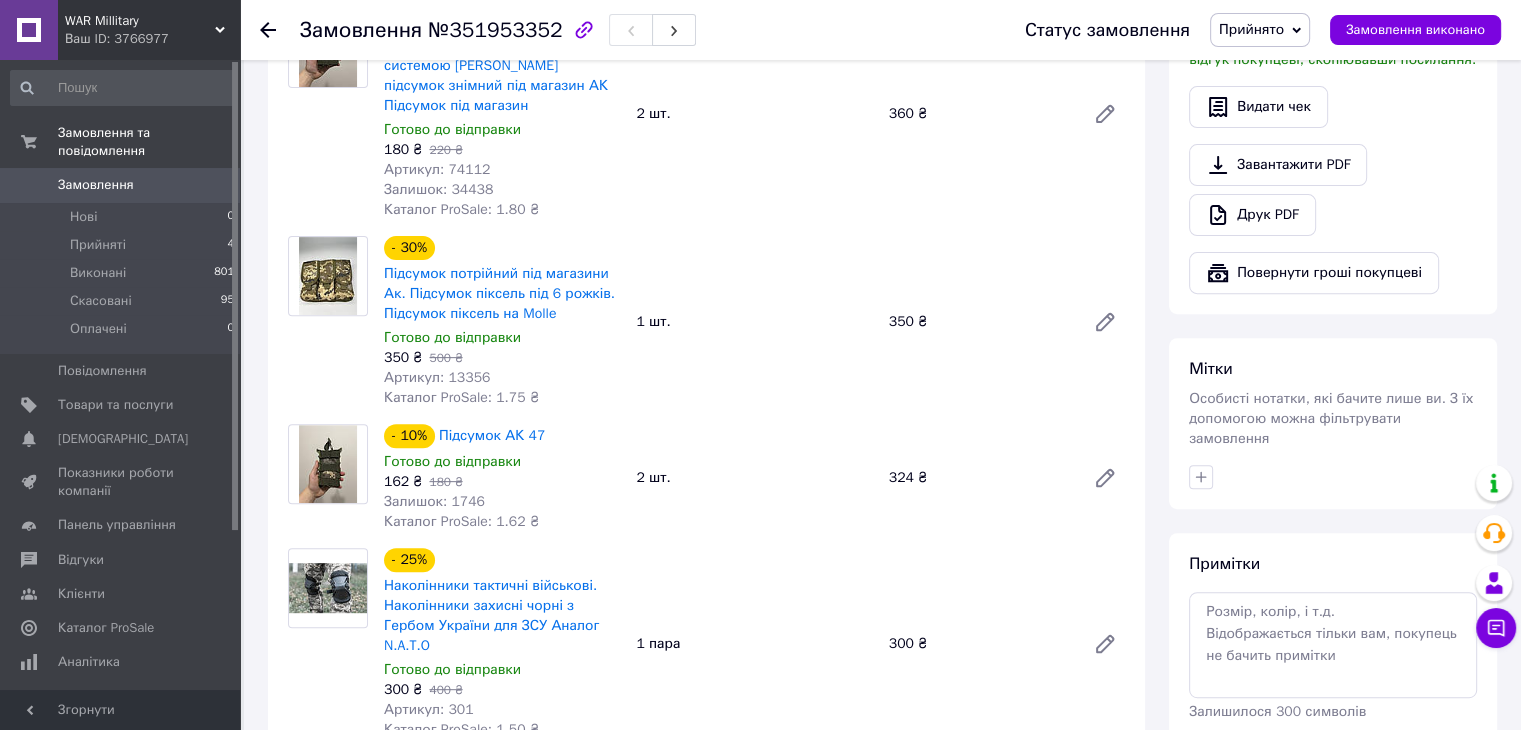 scroll, scrollTop: 716, scrollLeft: 0, axis: vertical 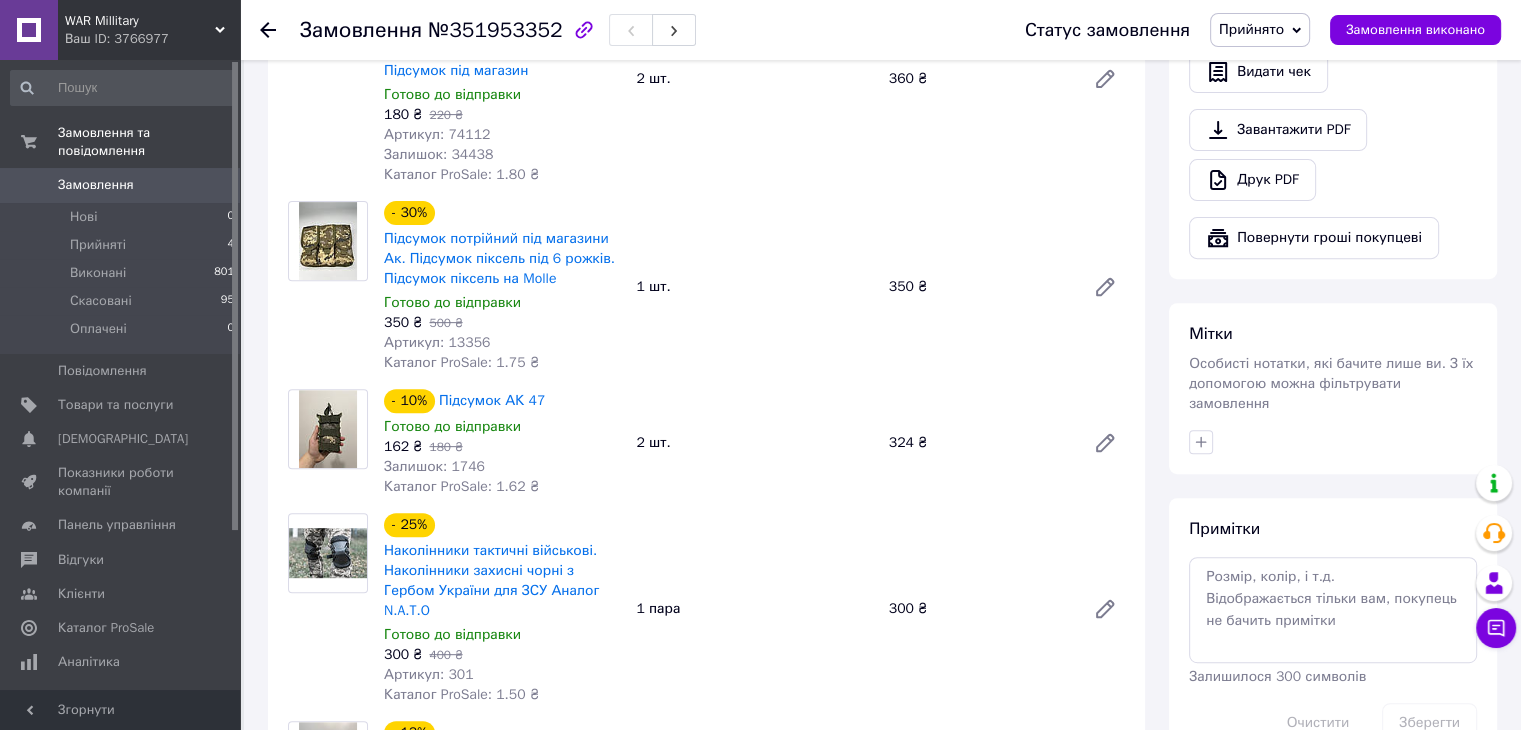 click on "Мітки Особисті нотатки, які бачите лише ви. З їх допомогою можна фільтрувати замовлення" at bounding box center (1333, 388) 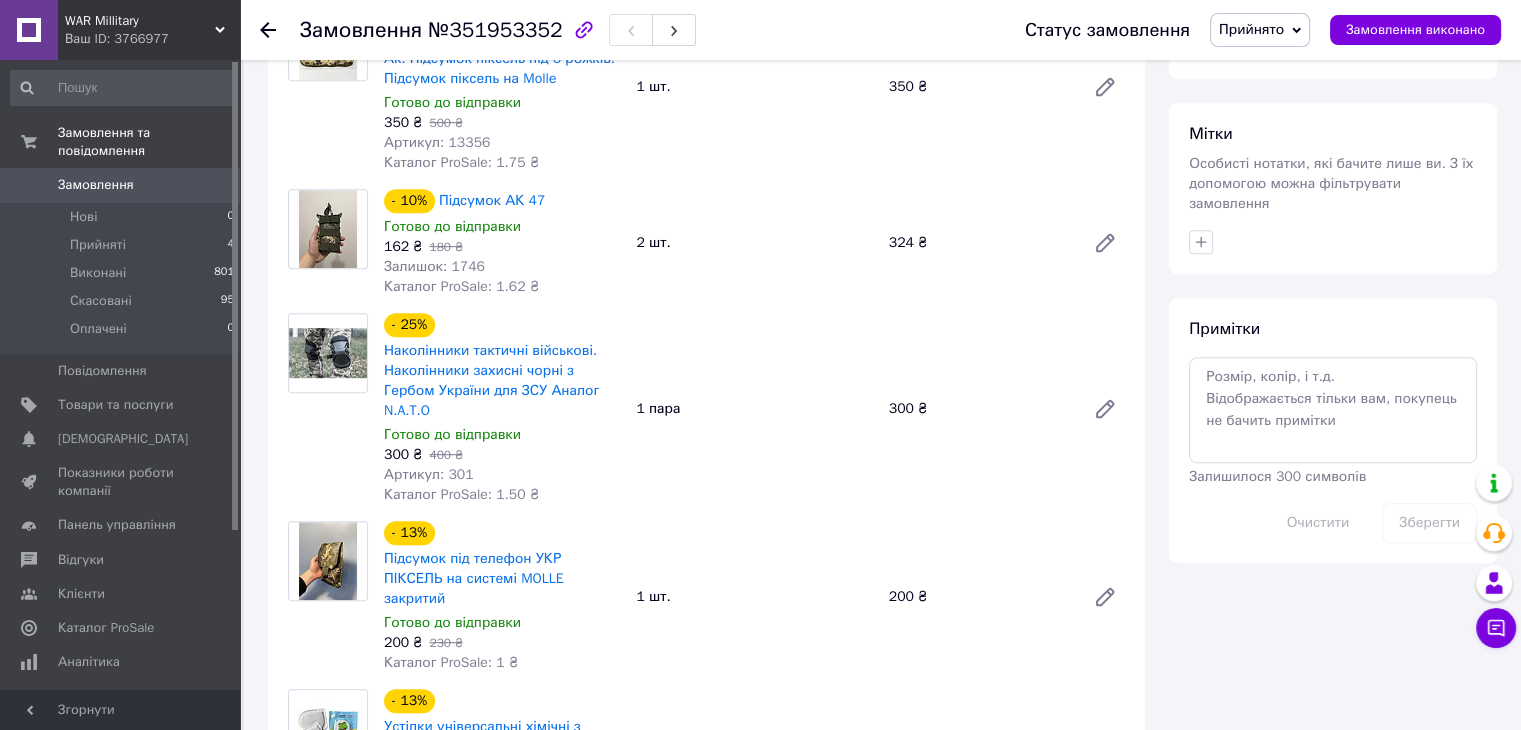 scroll, scrollTop: 1016, scrollLeft: 0, axis: vertical 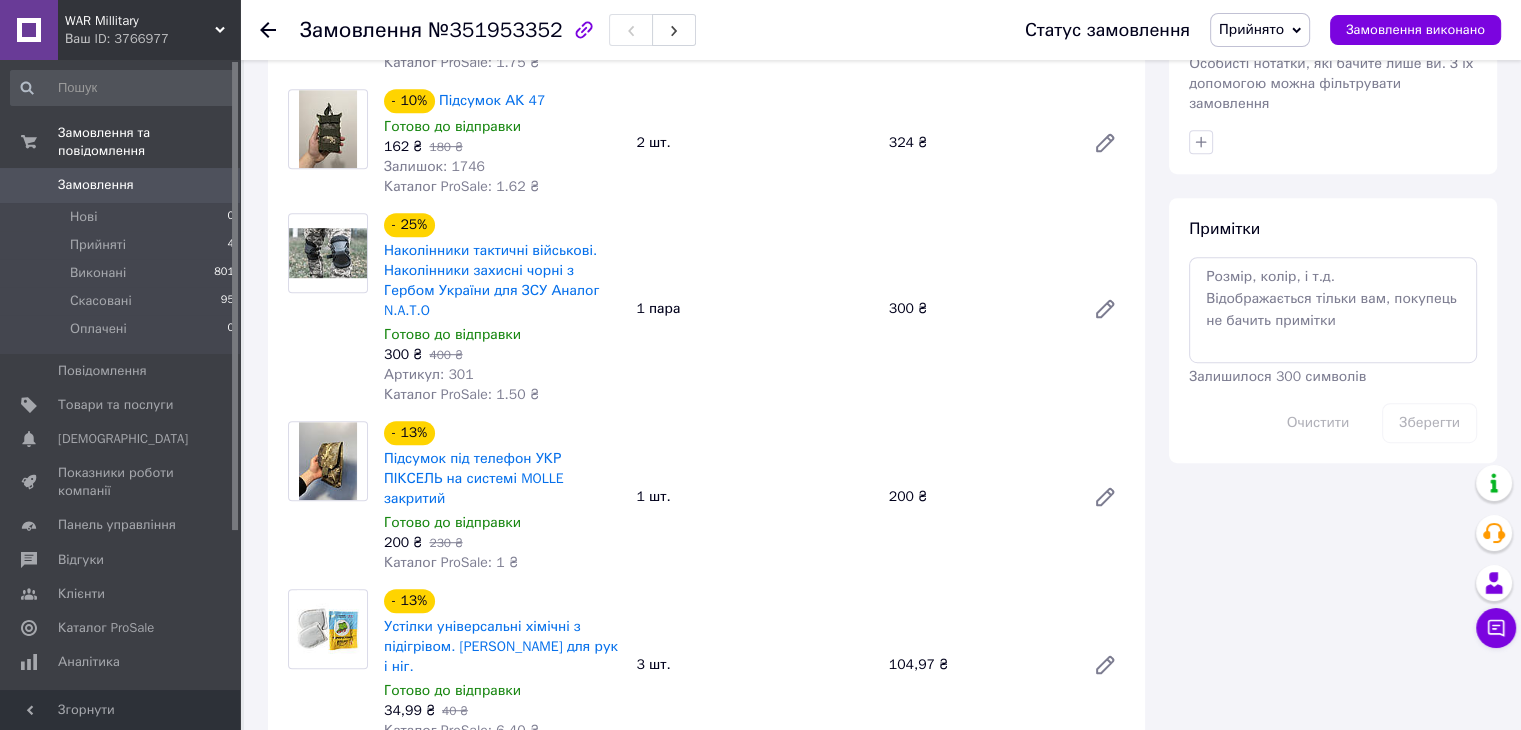 click on "Всього 8 товарів 2 888,97 ₴ Всього до сплати 2888.97 ₴ Комісія за замовлення 20.32 ₴ Дії Написати покупцеві   Надіслати інструкцію   Чат Viber Telegram WhatsApp Запит на відгук про компанію   Скопіювати запит на відгук У вас є 29 днів, щоб відправити запит на відгук покупцеві, скопіювавши посилання.   Видати чек   Завантажити PDF   Друк PDF   Повернути гроші покупцеві Мітки Особисті нотатки, які бачите лише ви. З їх допомогою можна фільтрувати замовлення Примітки Залишилося 300 символів Очистити Зберегти" at bounding box center [1333, 681] 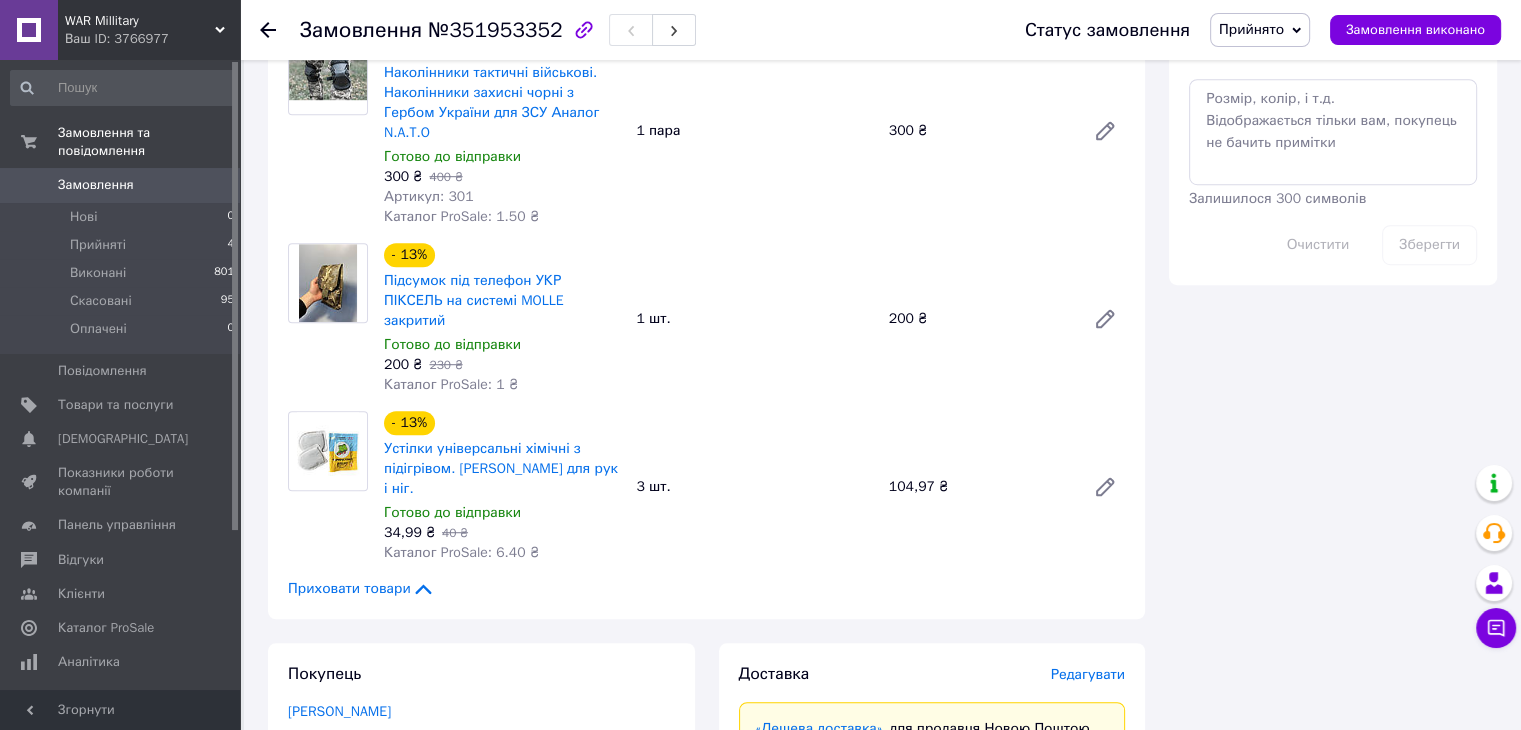 scroll, scrollTop: 1216, scrollLeft: 0, axis: vertical 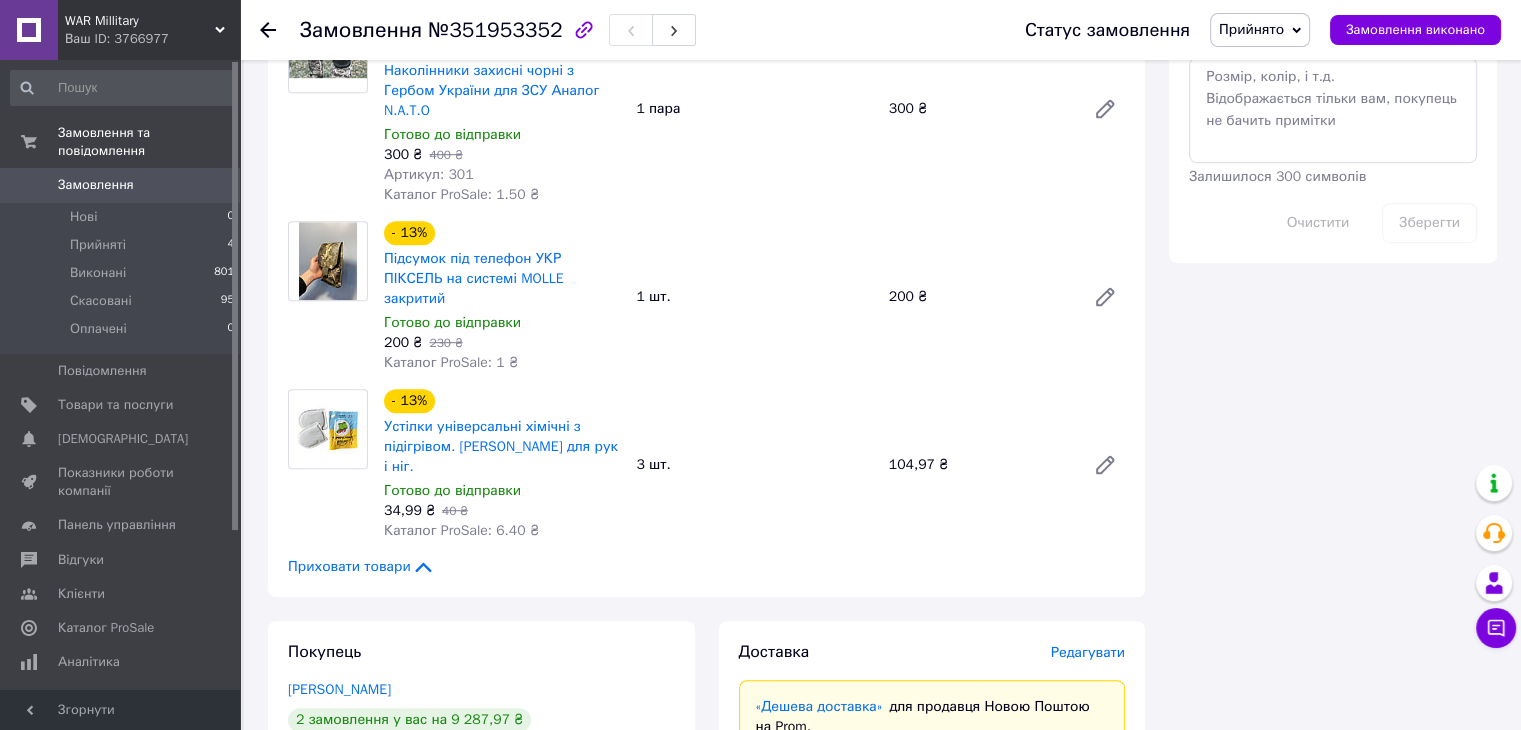 drag, startPoint x: 1412, startPoint y: 405, endPoint x: 1399, endPoint y: 393, distance: 17.691807 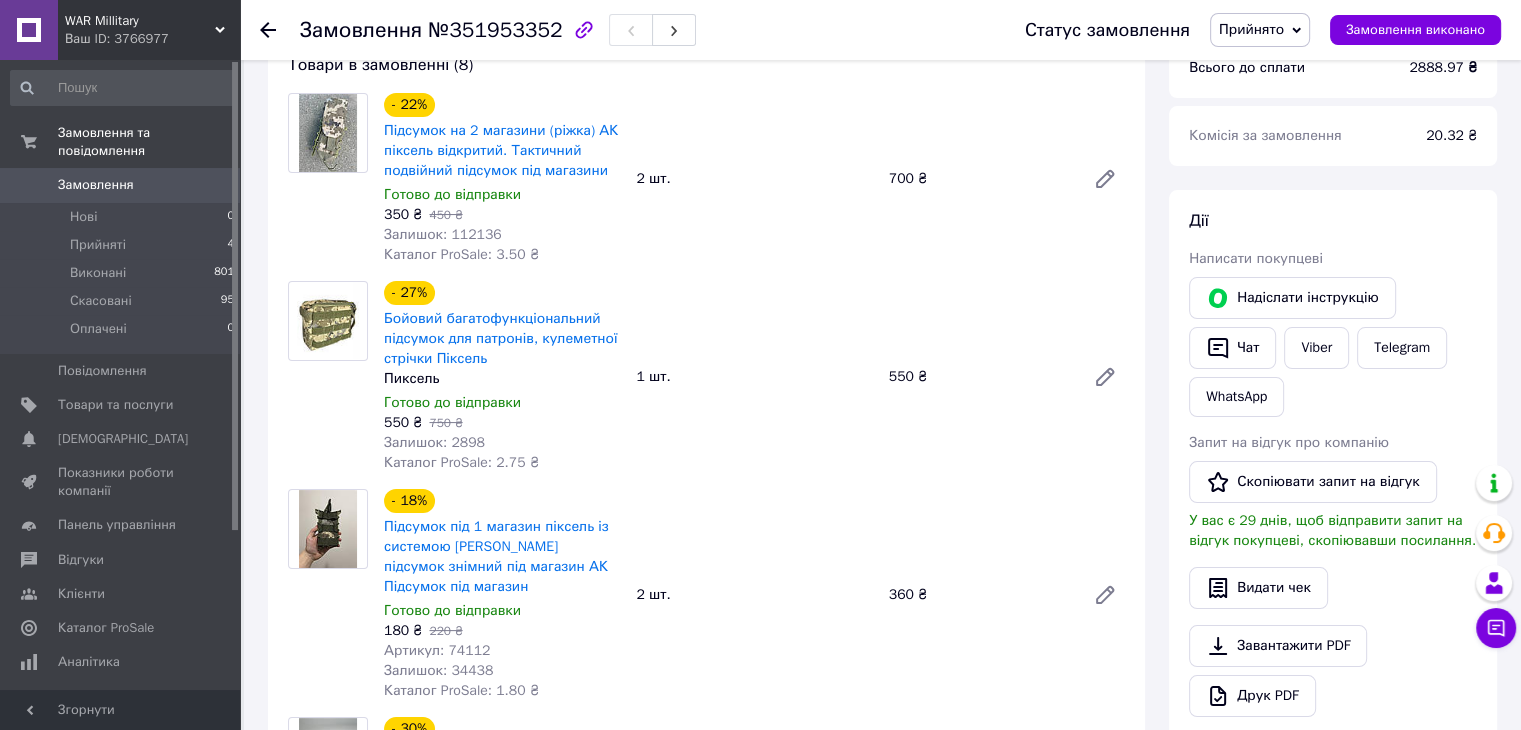 scroll, scrollTop: 0, scrollLeft: 0, axis: both 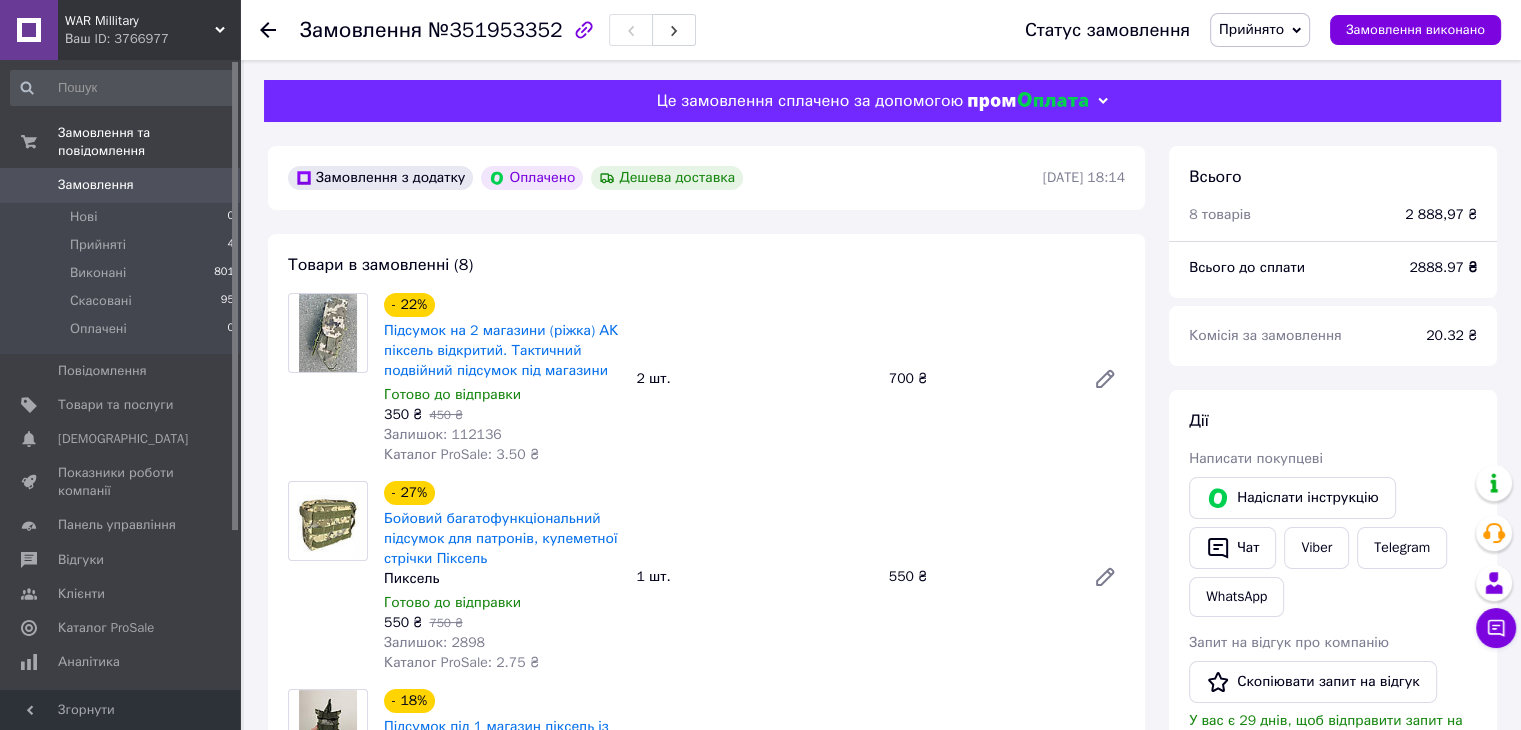 click 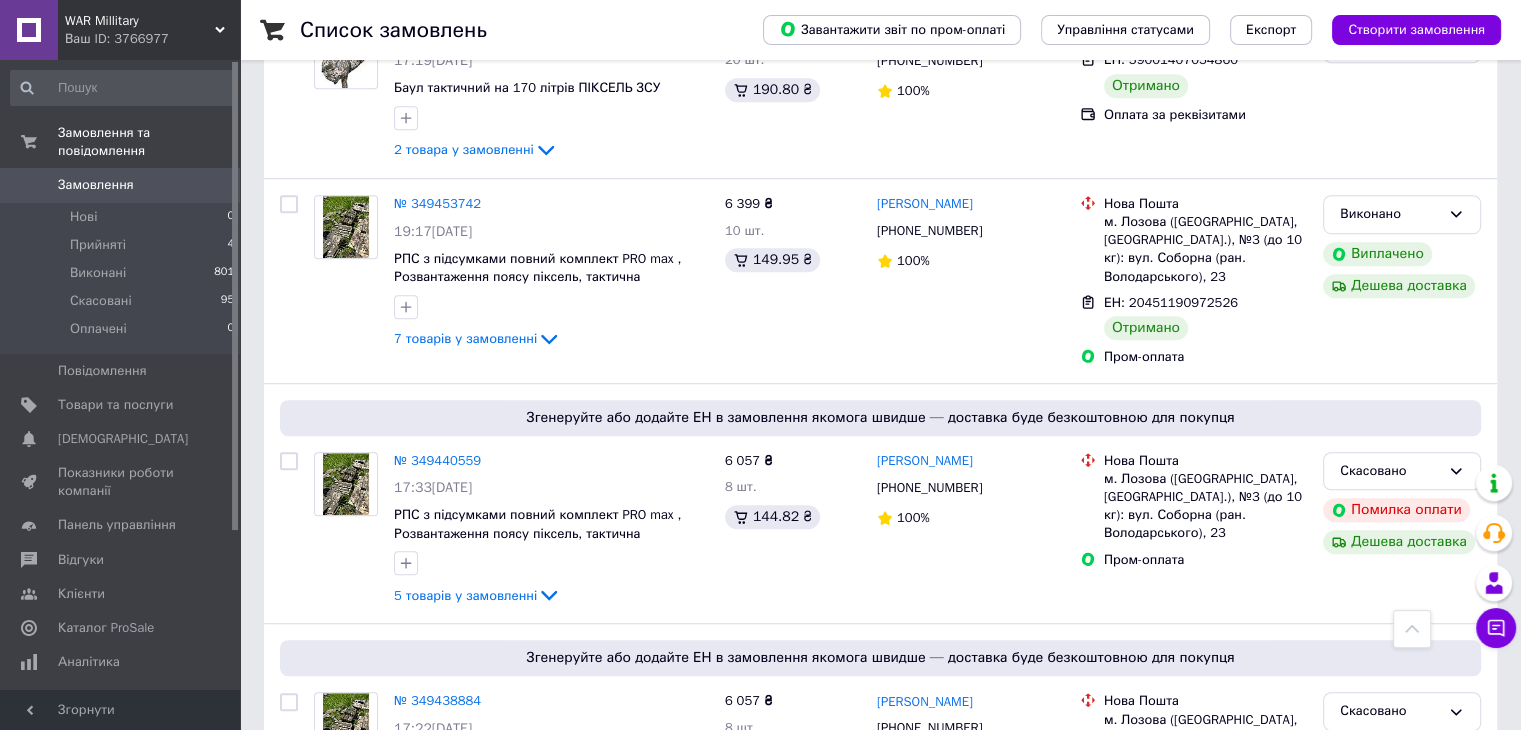 scroll, scrollTop: 1200, scrollLeft: 0, axis: vertical 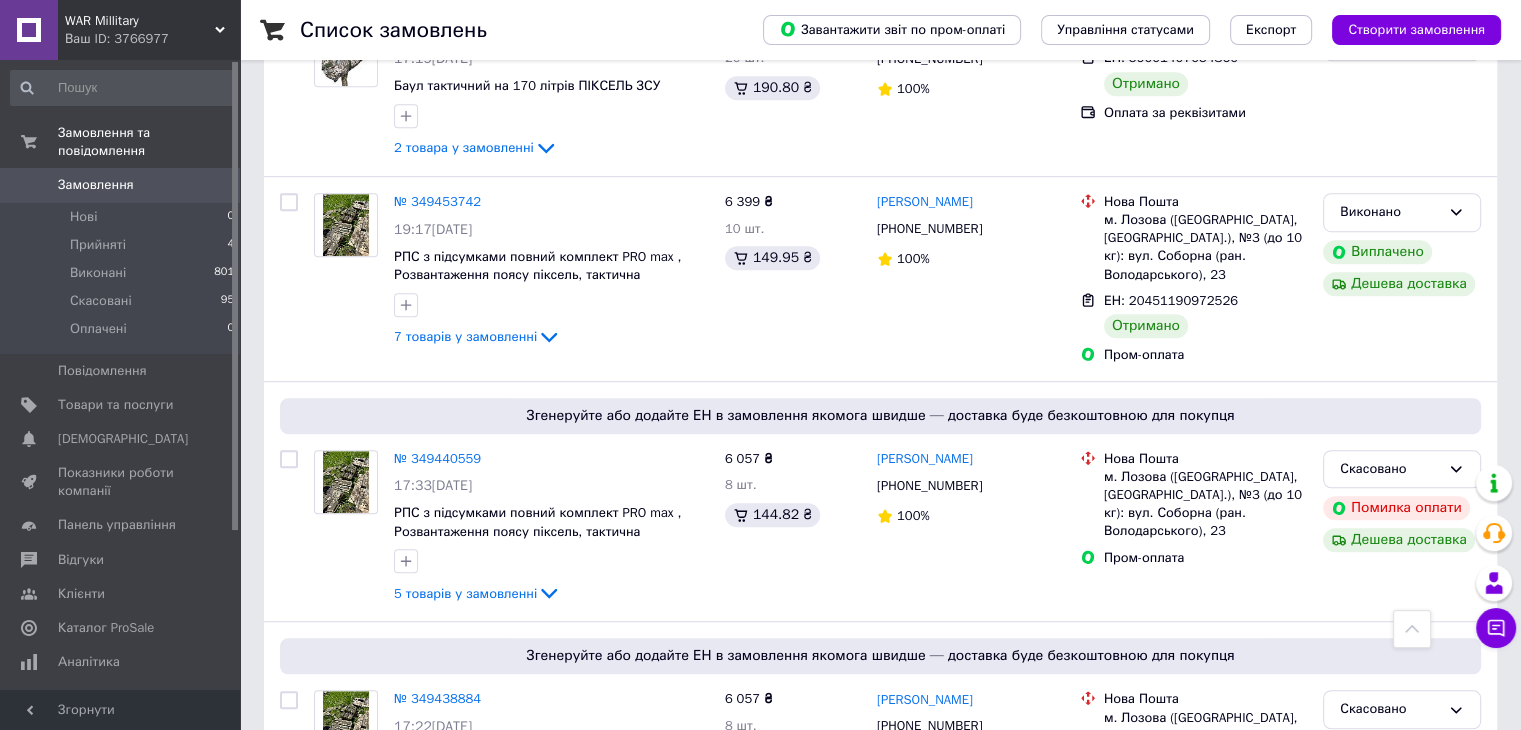 click on "WAR Millitary" at bounding box center (140, 21) 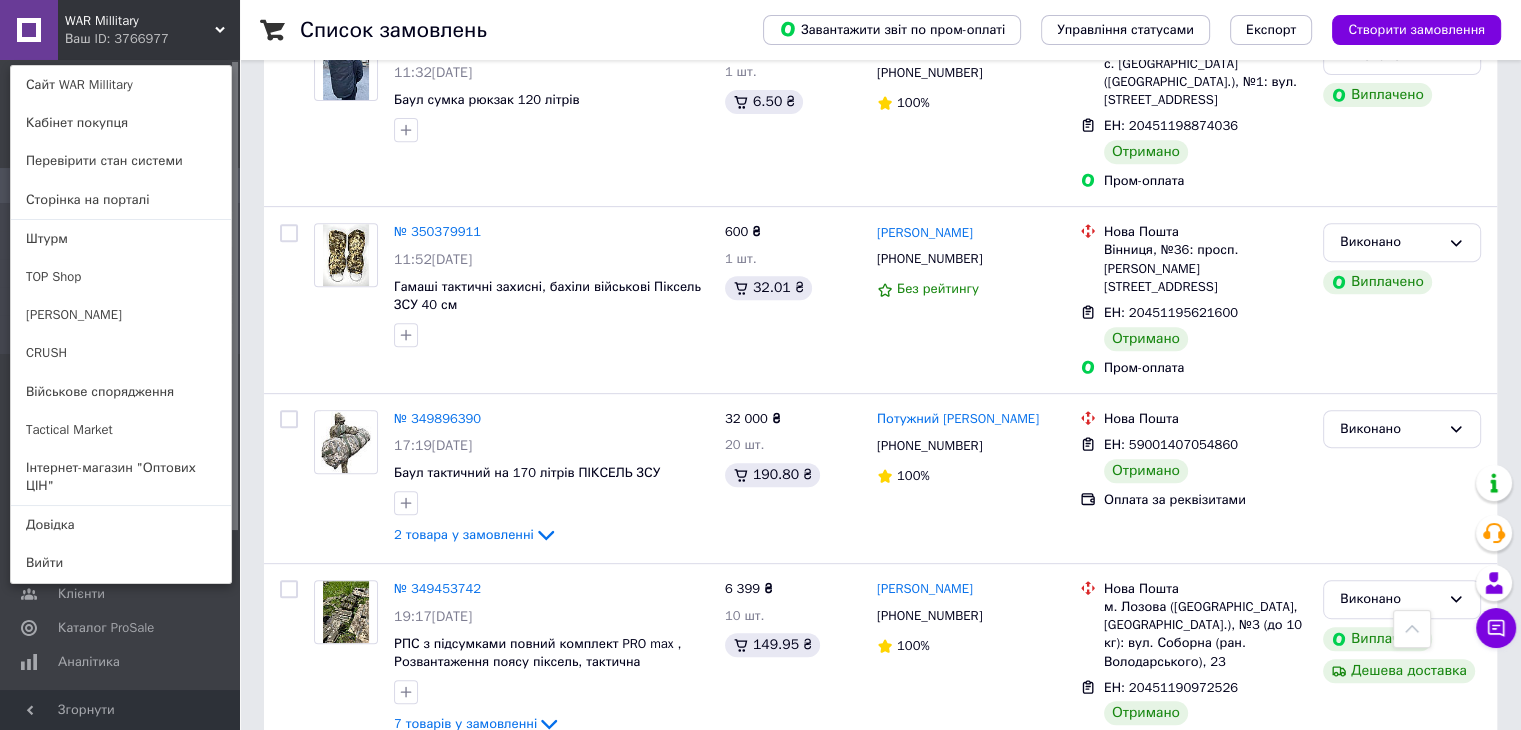 scroll, scrollTop: 800, scrollLeft: 0, axis: vertical 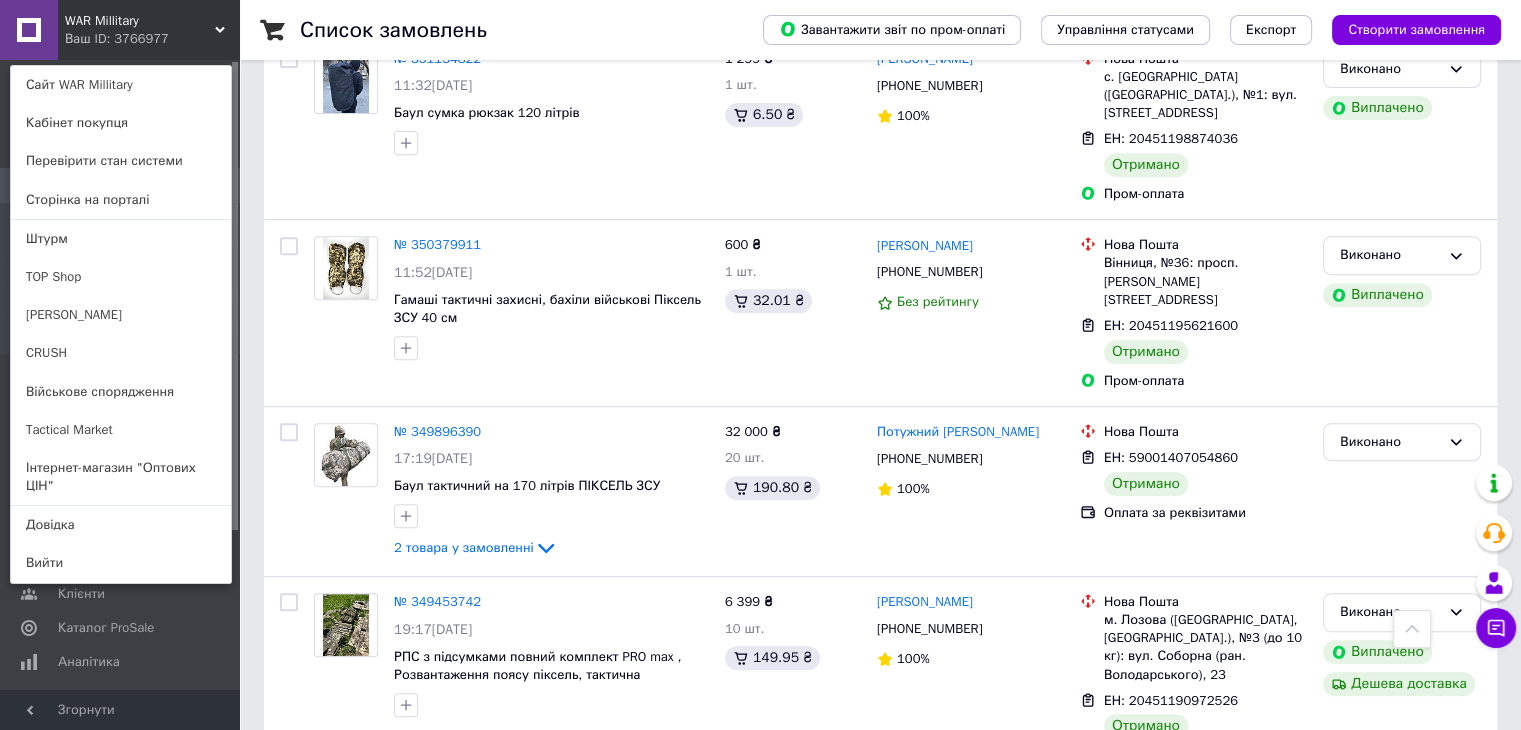 click on "WAR Millitary Ваш ID: 3766977 Сайт WAR Millitary Кабінет покупця Перевірити стан системи Сторінка на порталі Штурм TOP Shop ФОП Тарасенко CRUSH Військове спорядження Tactical Market Інтернет-магазин "Оптових ЦІН" Довідка Вийти" at bounding box center (120, 30) 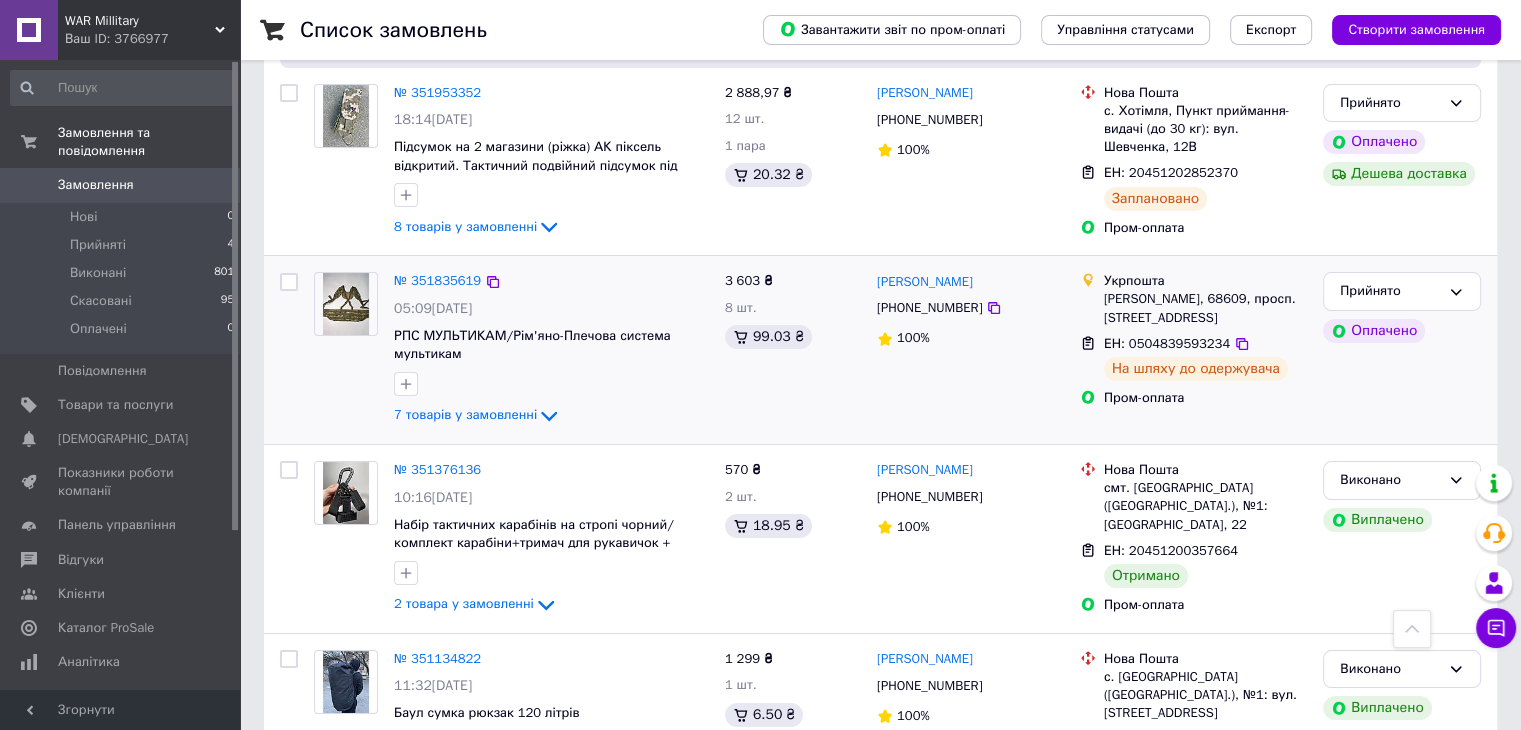 scroll, scrollTop: 0, scrollLeft: 0, axis: both 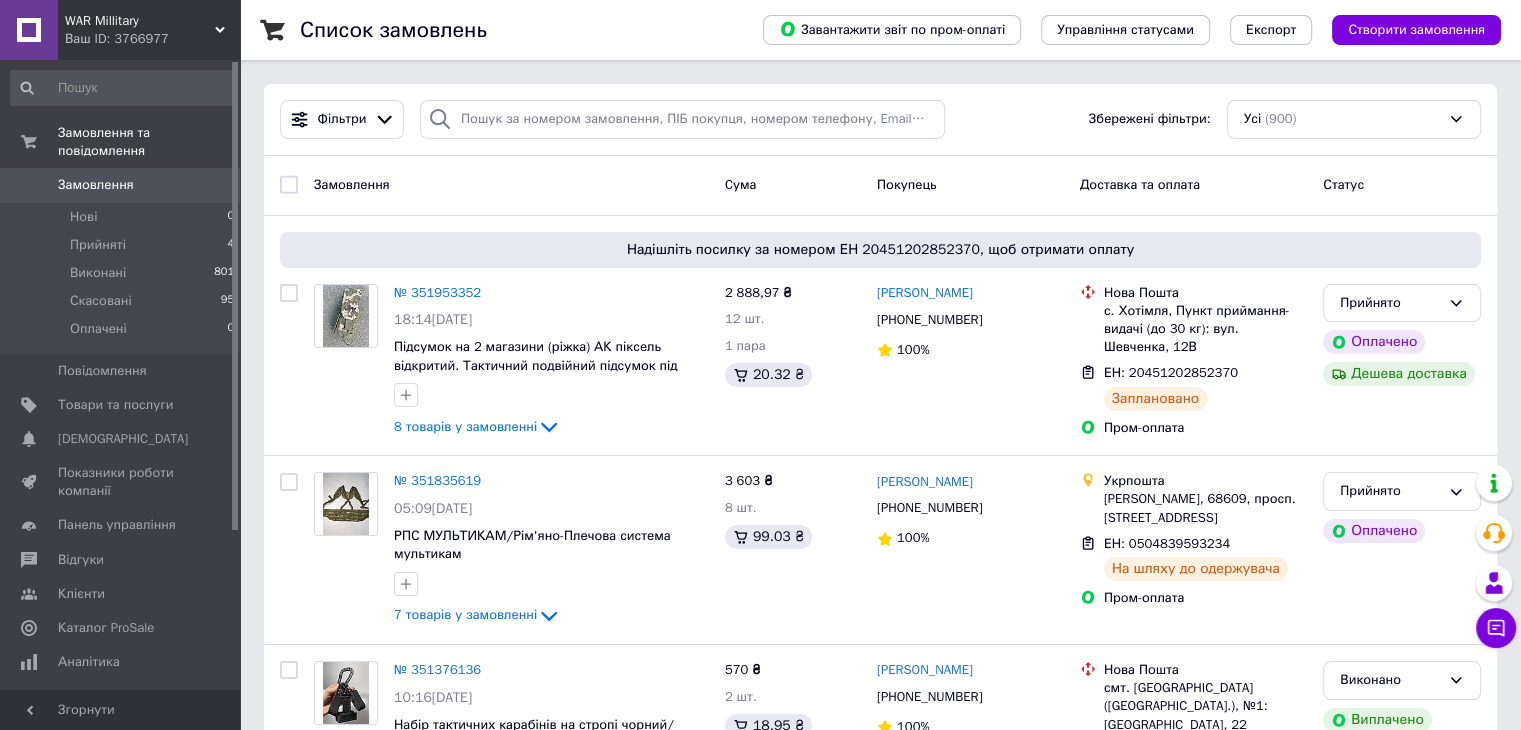 click on "Замовлення" at bounding box center [96, 185] 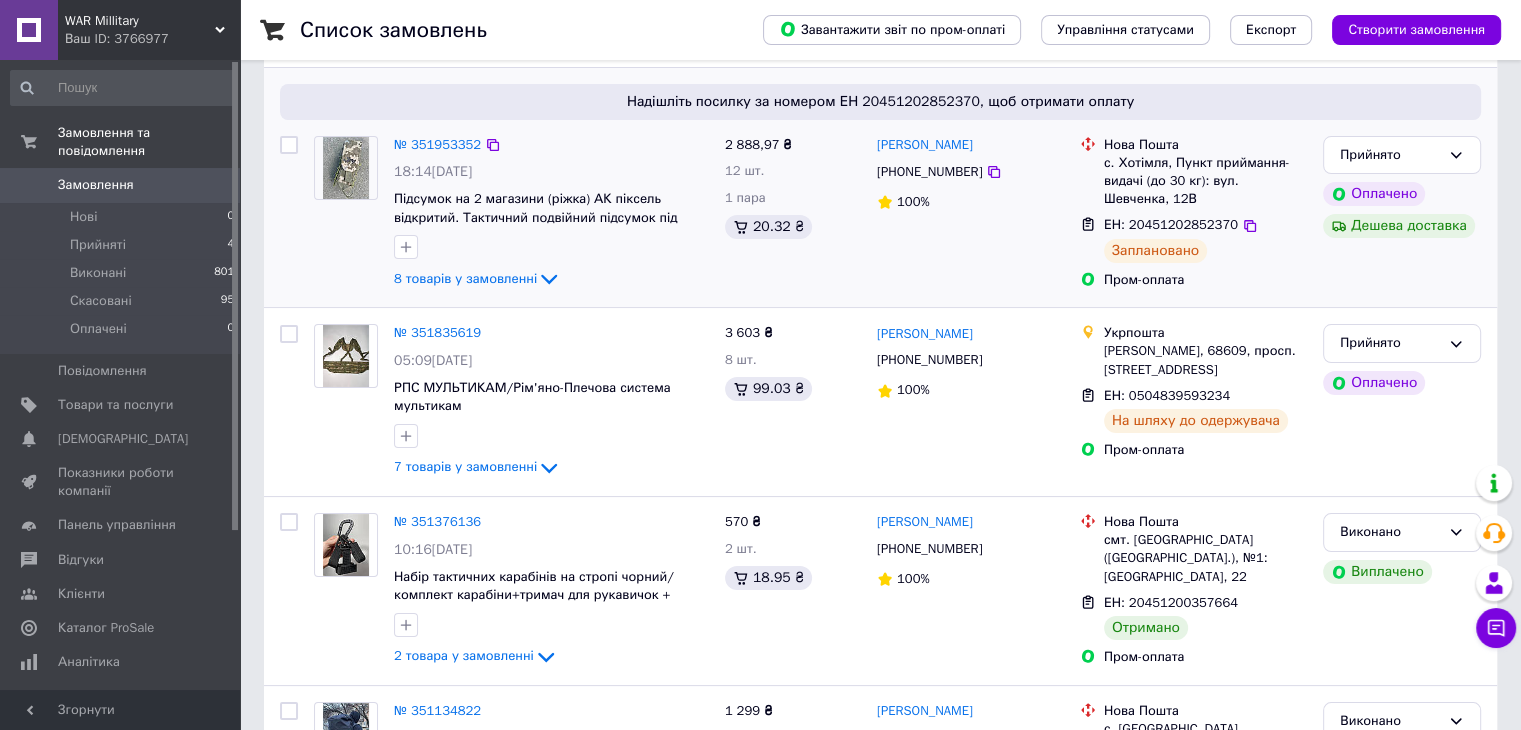 scroll, scrollTop: 0, scrollLeft: 0, axis: both 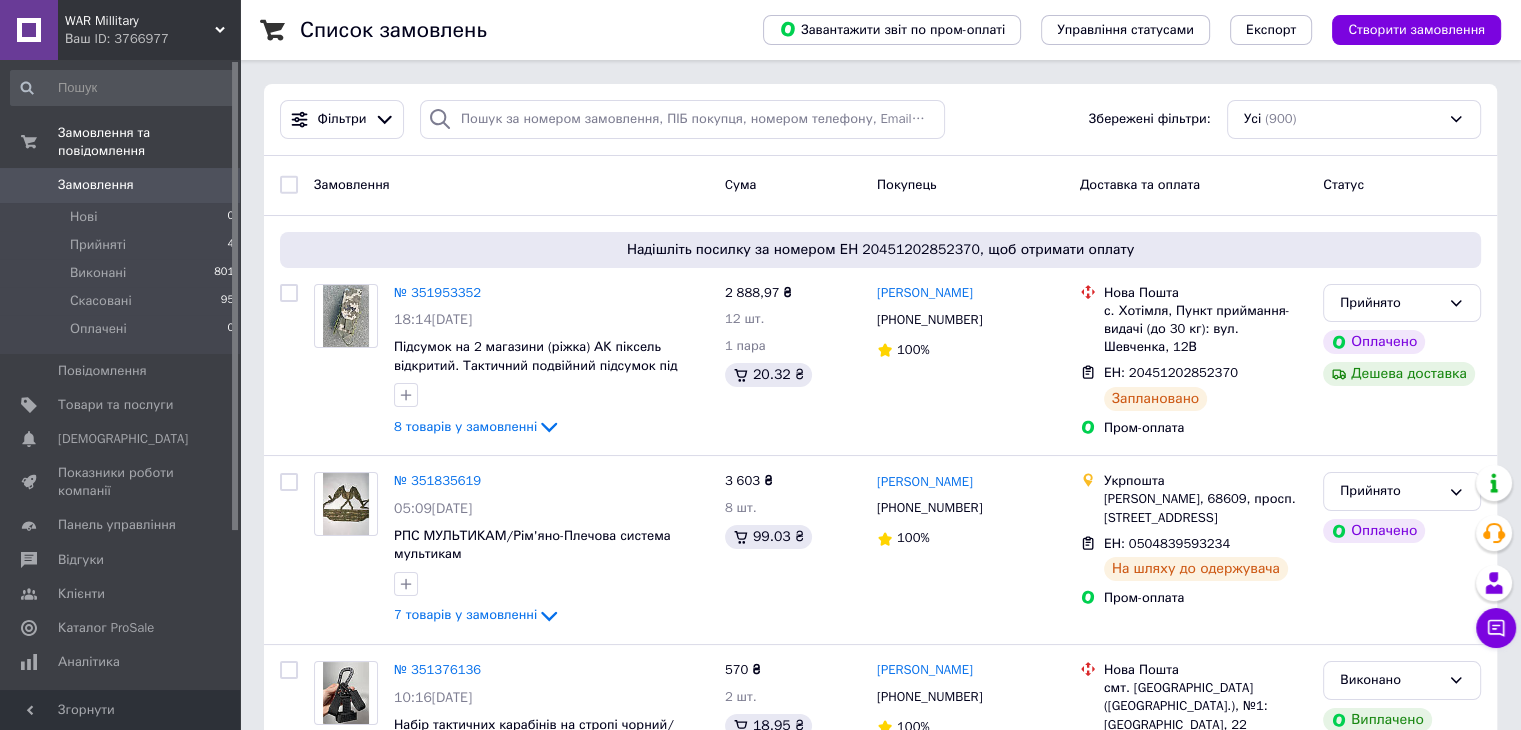 click on "Ваш ID: 3766977" at bounding box center (152, 39) 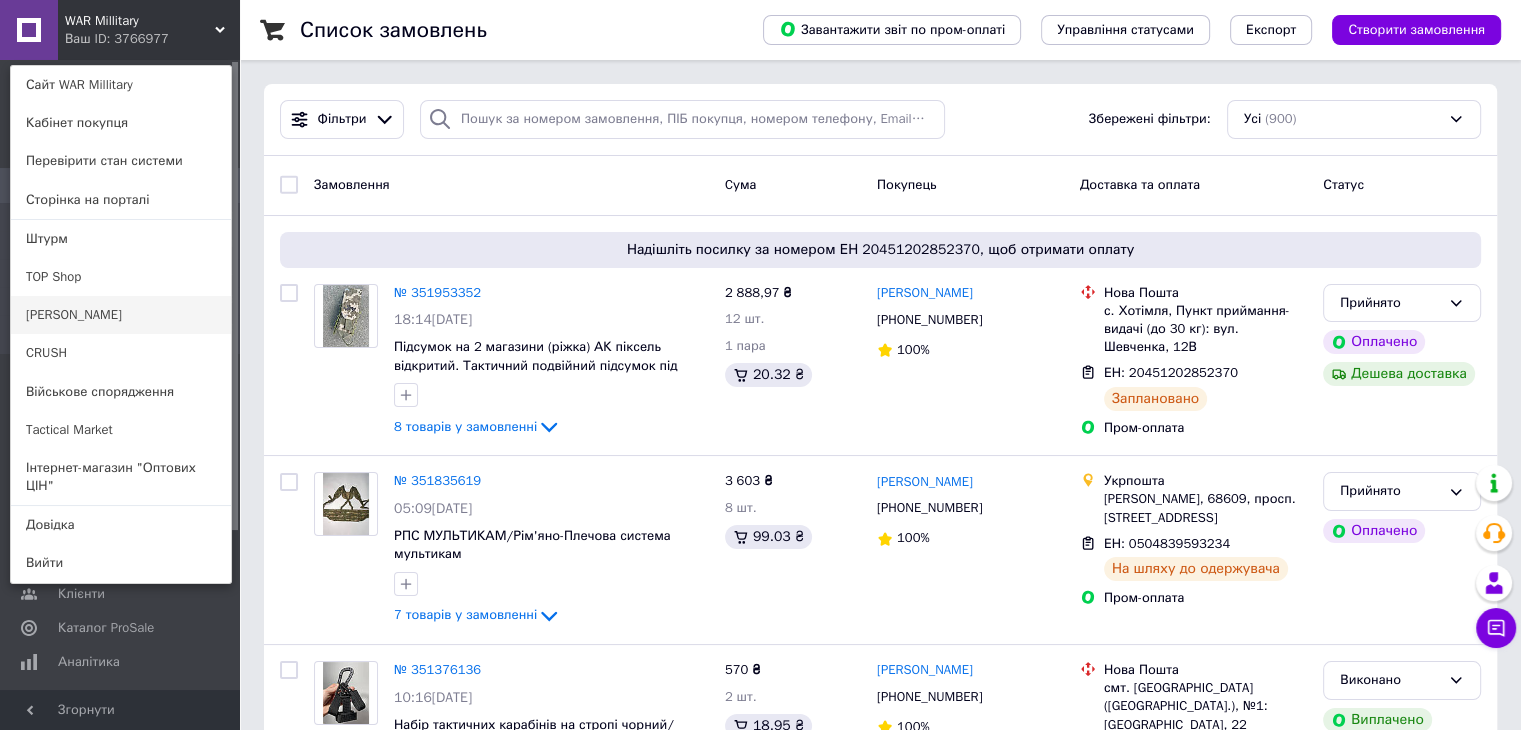 click on "[PERSON_NAME]" at bounding box center (121, 315) 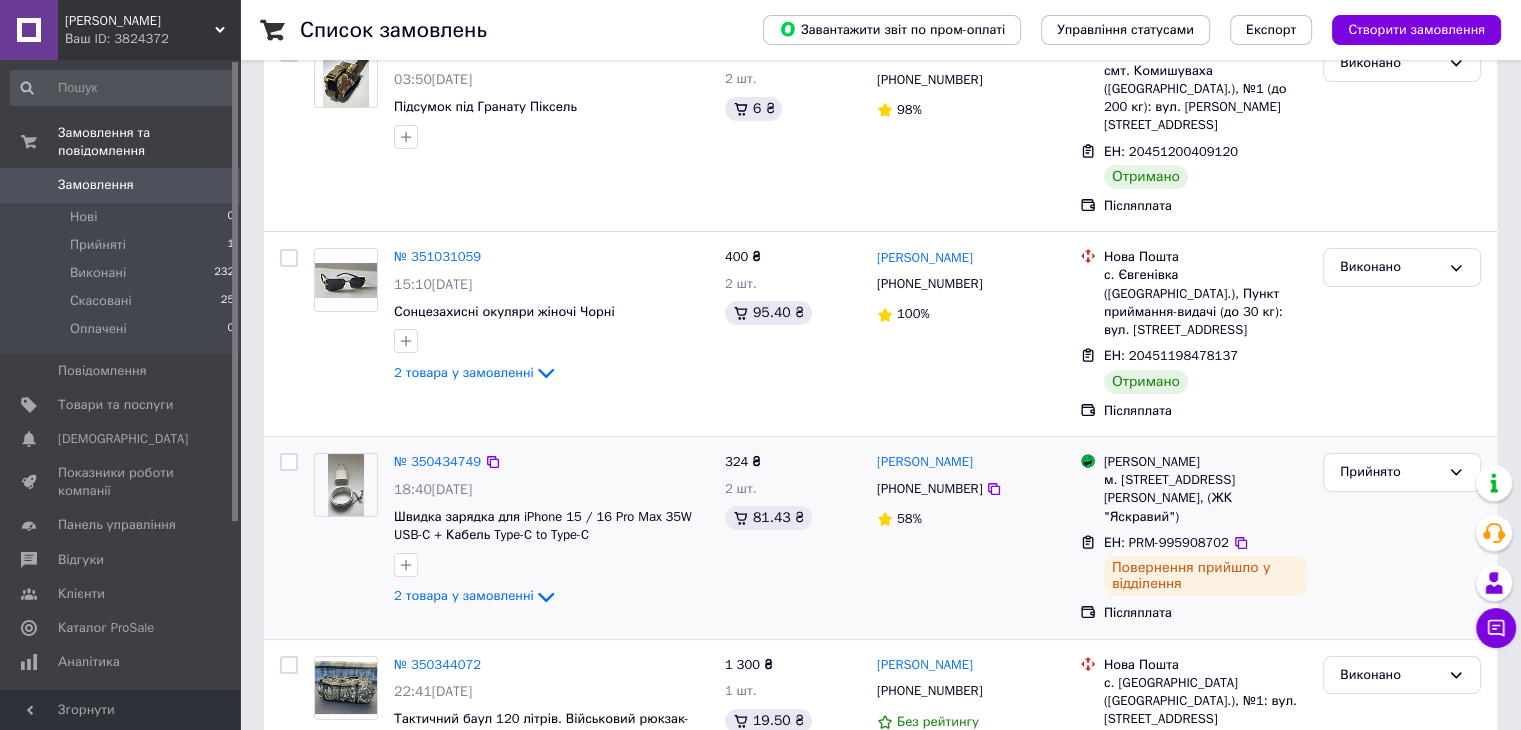 scroll, scrollTop: 200, scrollLeft: 0, axis: vertical 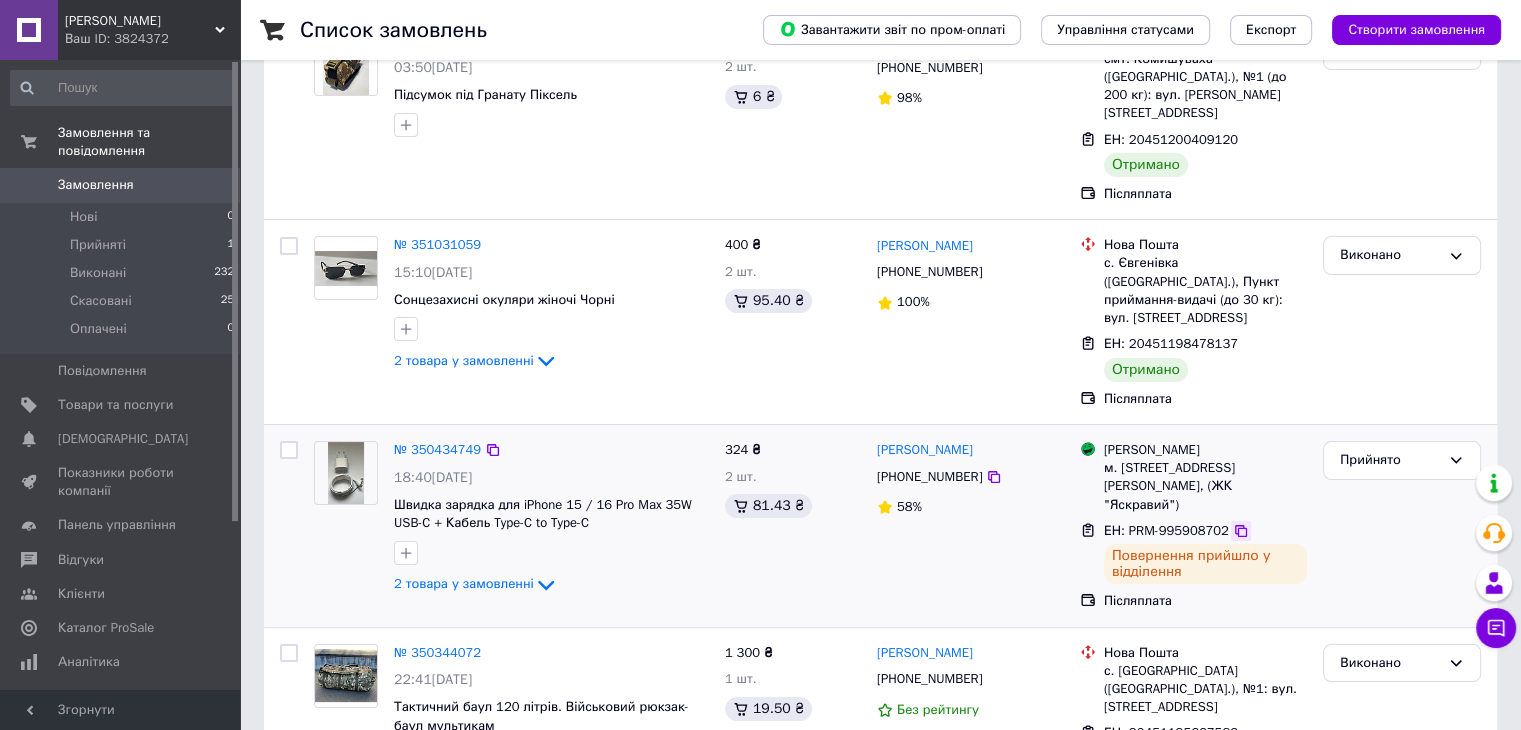 click 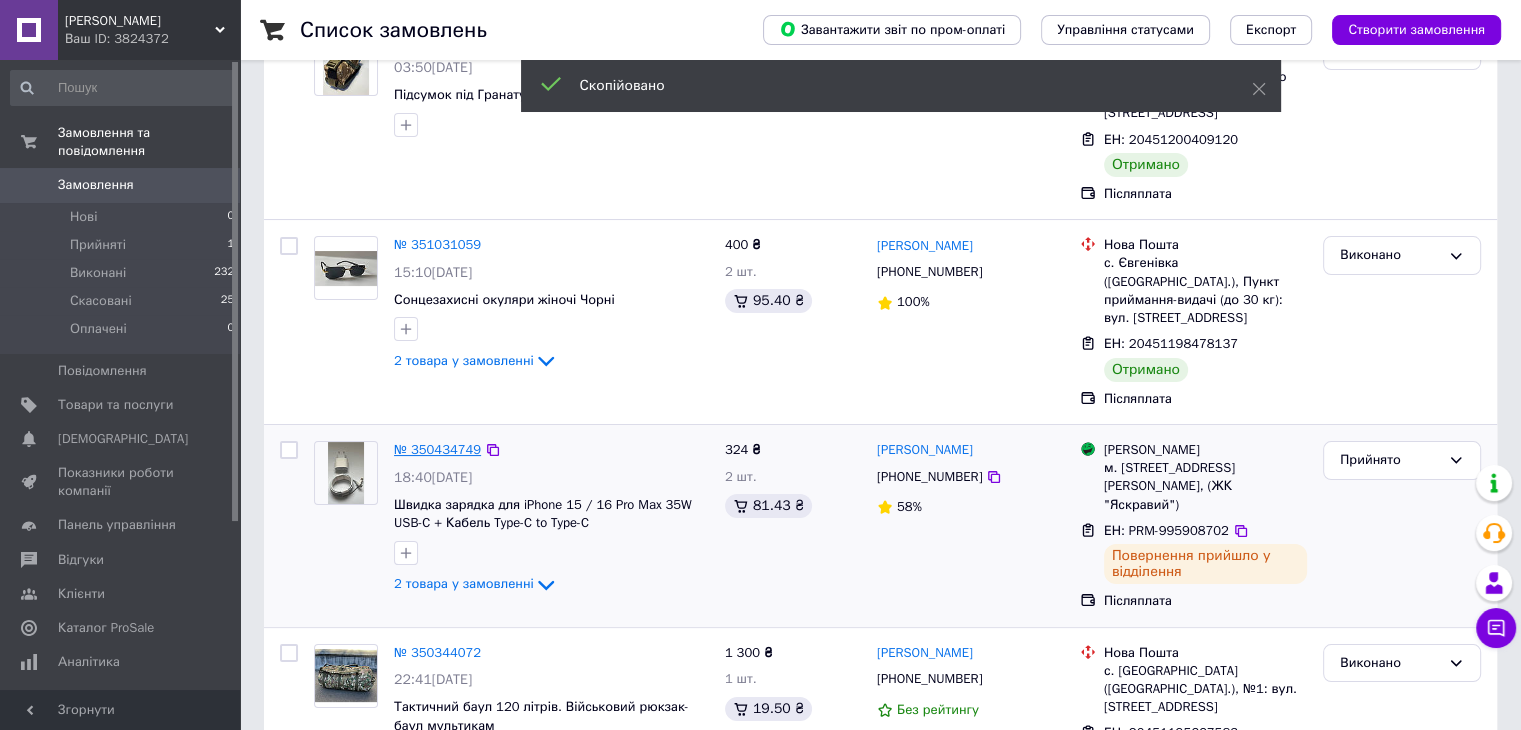 click on "№ 350434749" at bounding box center (437, 449) 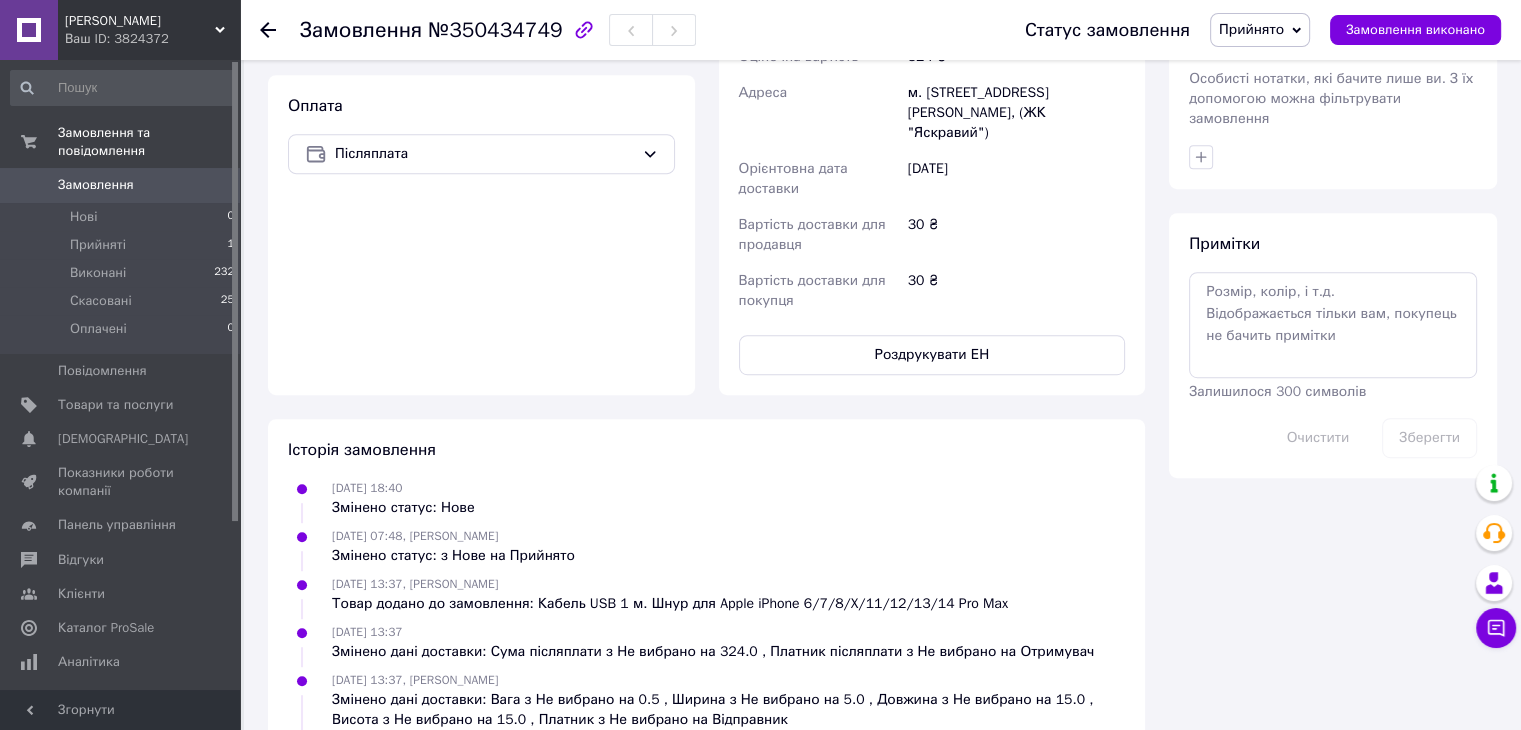 scroll, scrollTop: 1048, scrollLeft: 0, axis: vertical 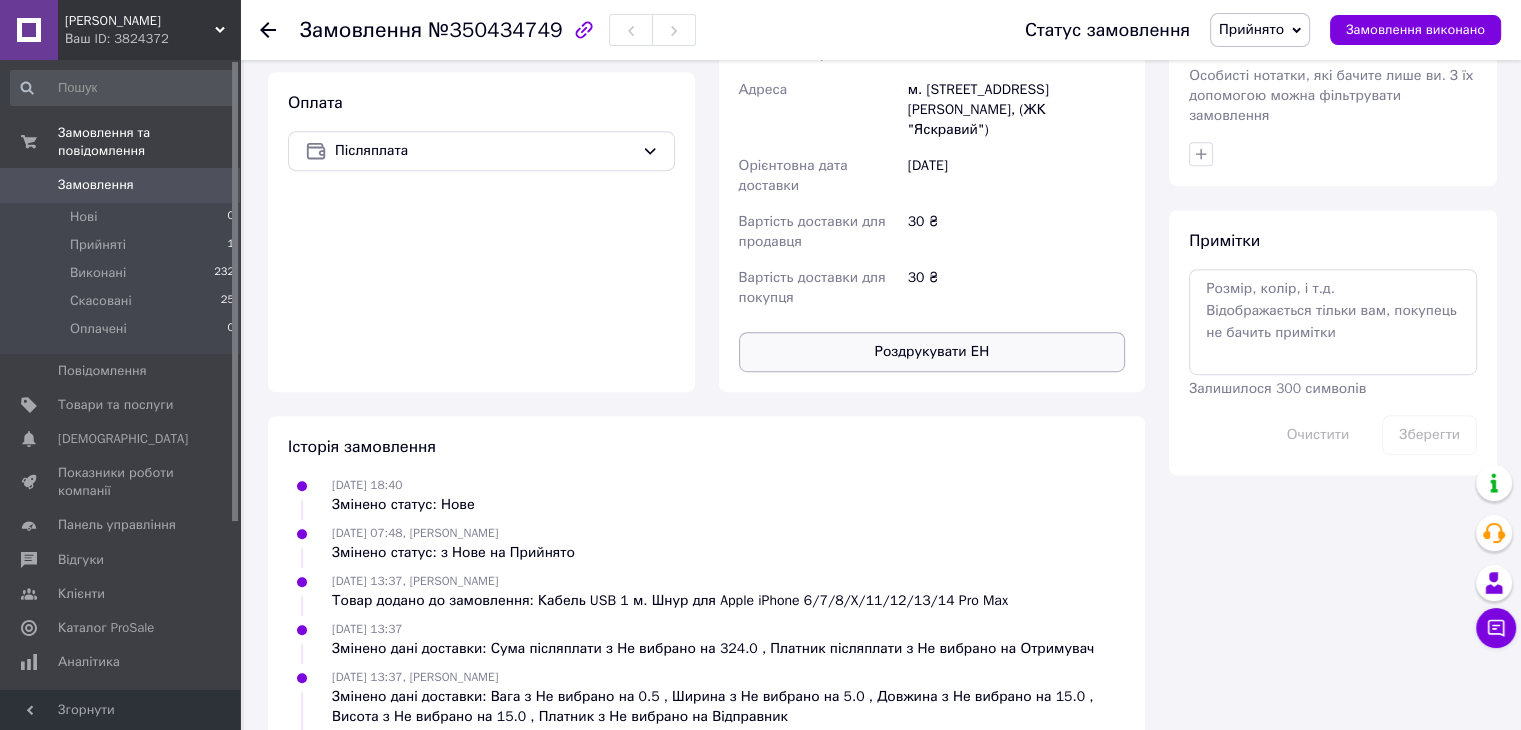 click on "Роздрукувати ЕН" at bounding box center [932, 352] 